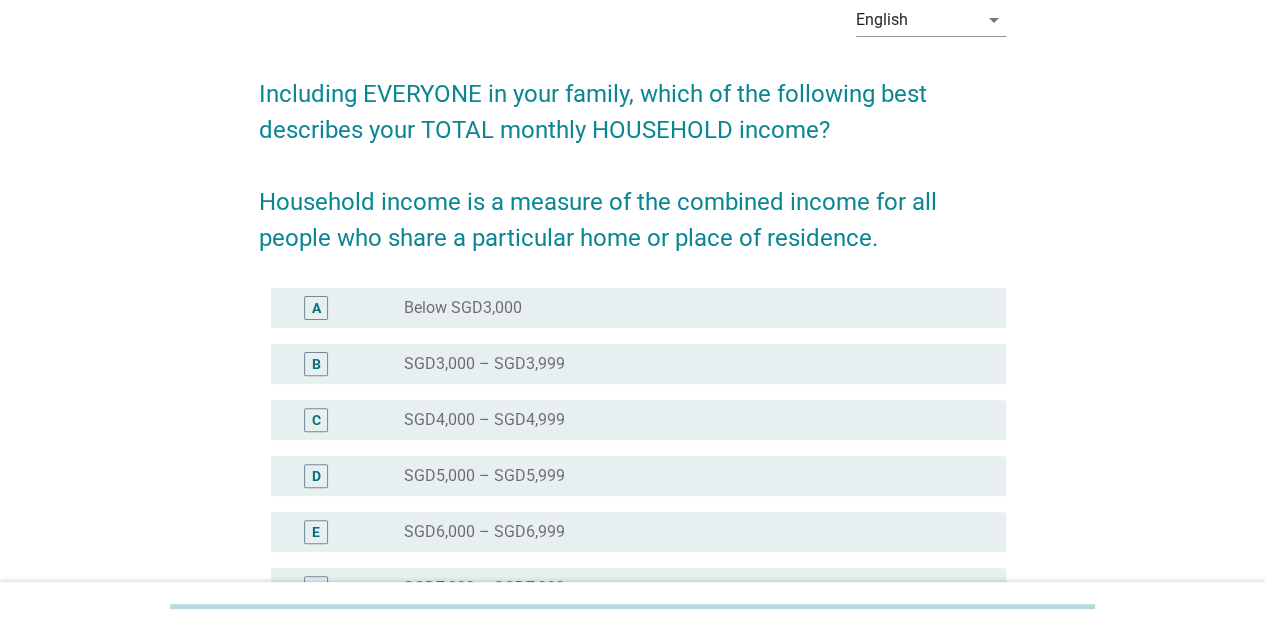 scroll, scrollTop: 200, scrollLeft: 0, axis: vertical 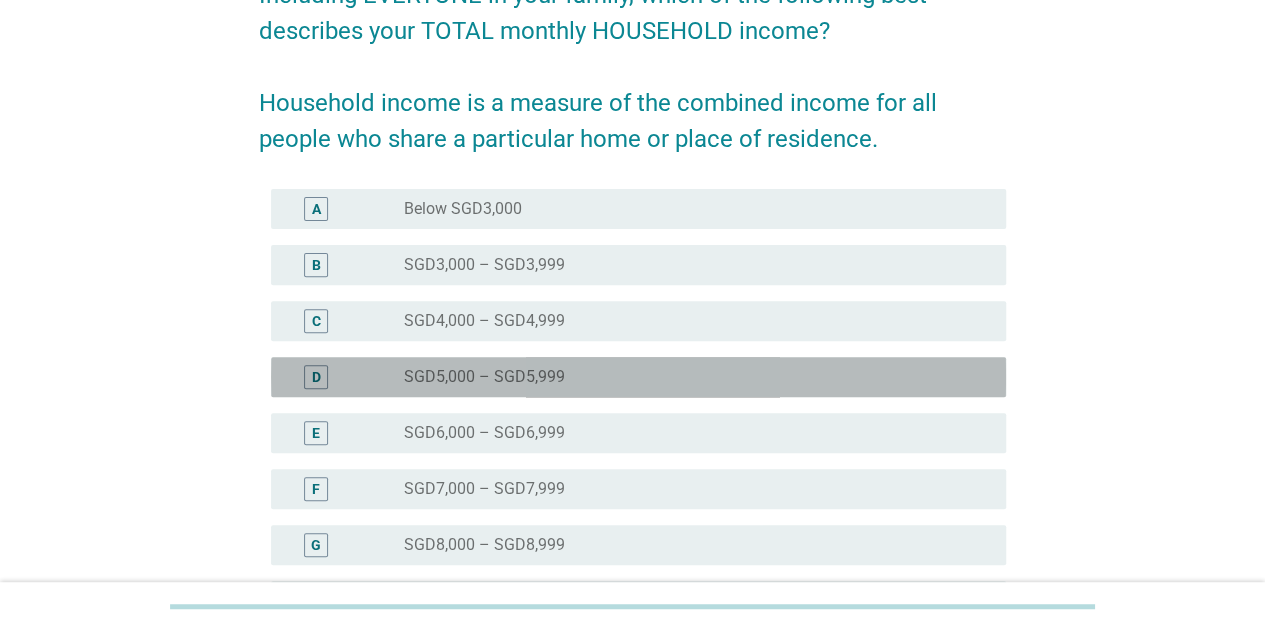 click on "radio_button_unchecked [CURRENCY][AMOUNT] – [CURRENCY][AMOUNT]" at bounding box center (689, 377) 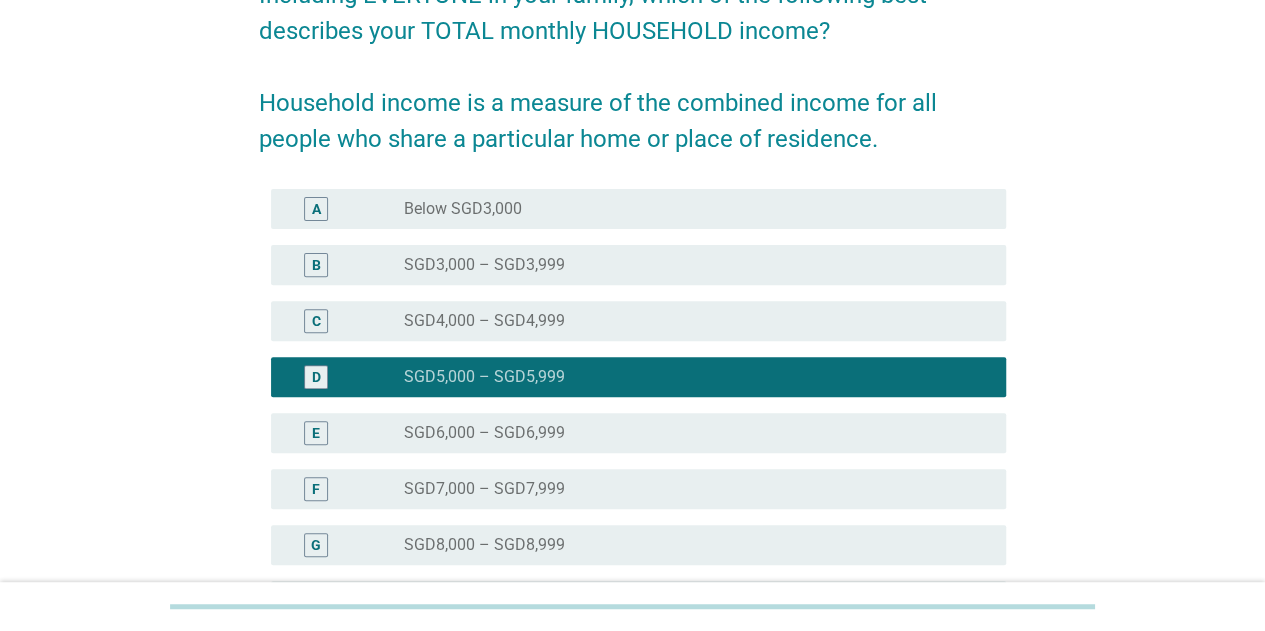 click on "radio_button_checked [CURRENCY][AMOUNT] – [CURRENCY][AMOUNT]" at bounding box center [689, 377] 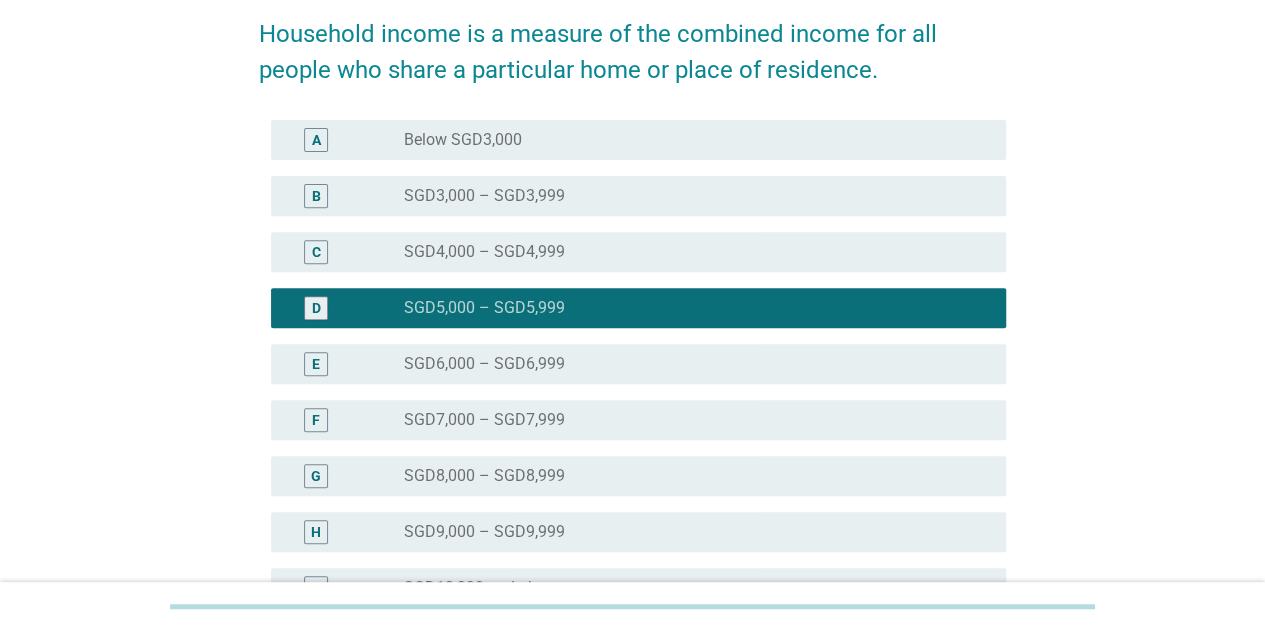 scroll, scrollTop: 300, scrollLeft: 0, axis: vertical 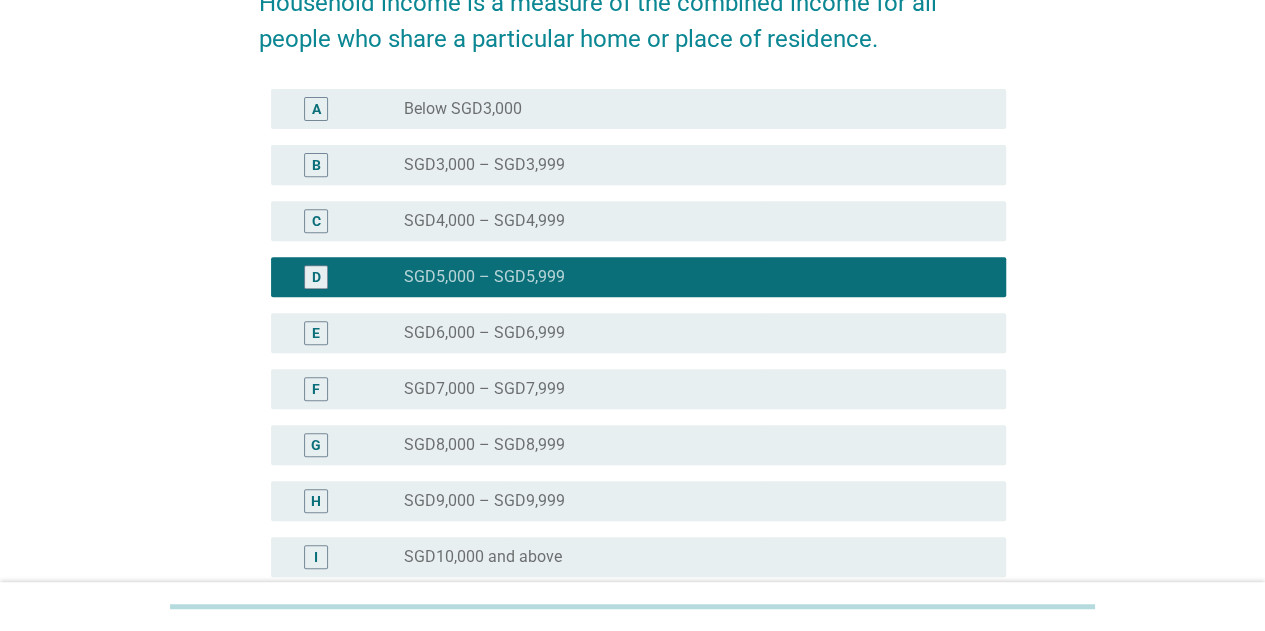 click on "radio_button_unchecked SGD10,000 and above" at bounding box center [689, 557] 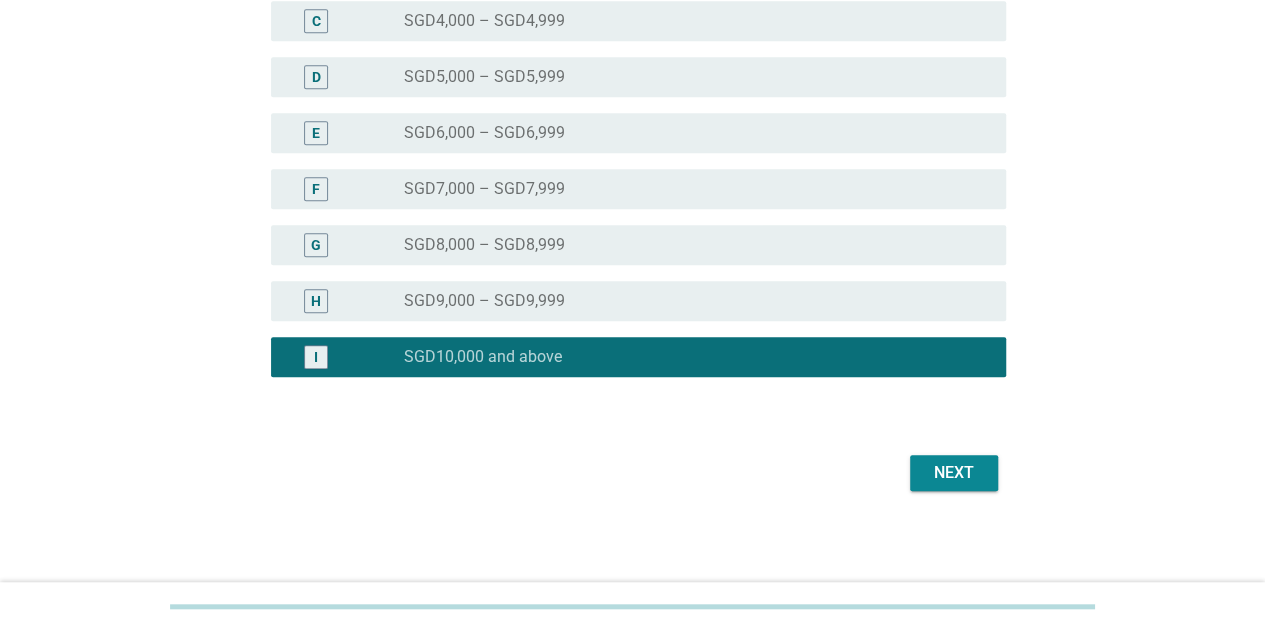 scroll, scrollTop: 502, scrollLeft: 0, axis: vertical 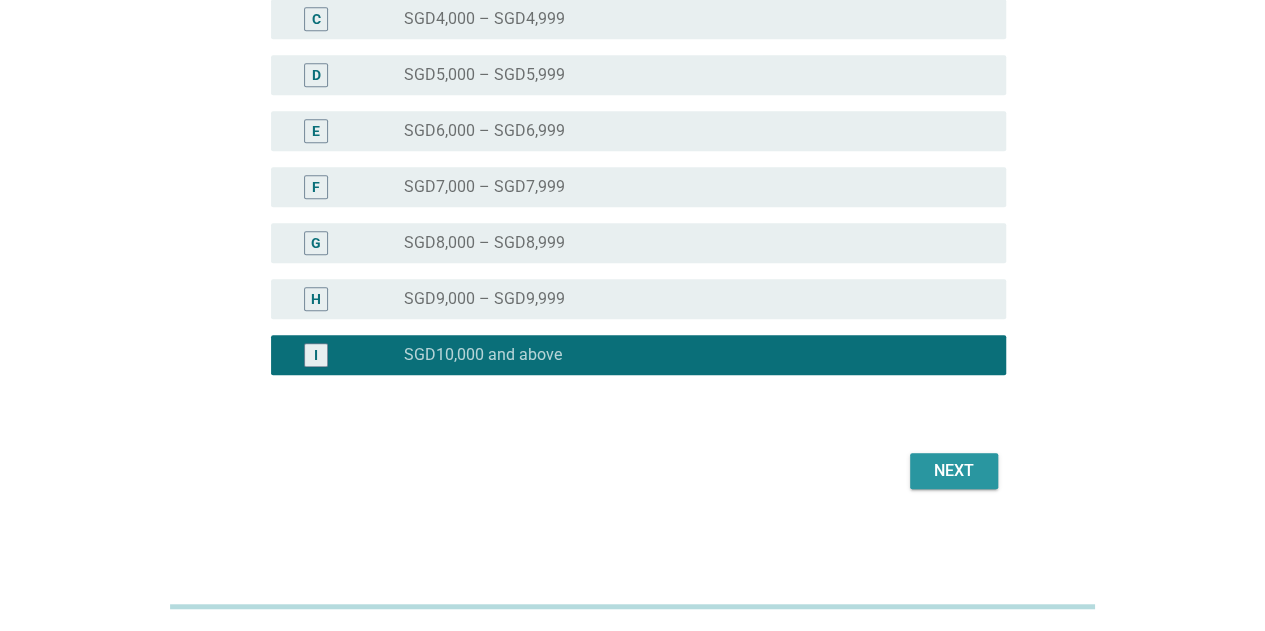 click on "Next" at bounding box center (954, 471) 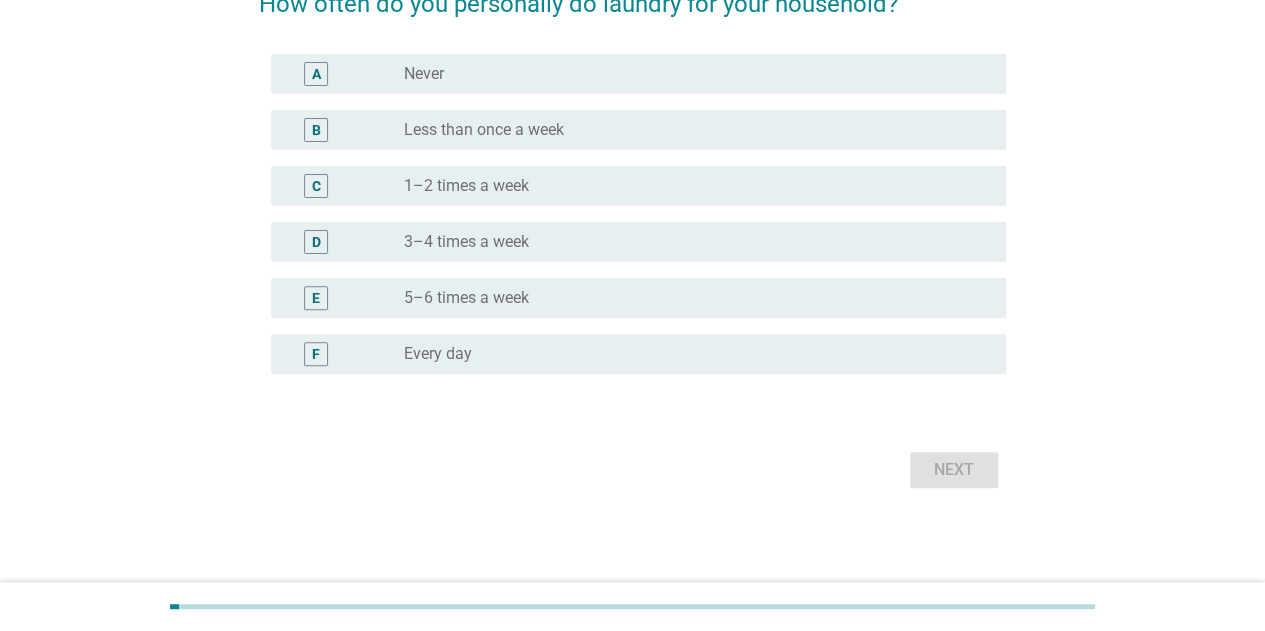scroll, scrollTop: 0, scrollLeft: 0, axis: both 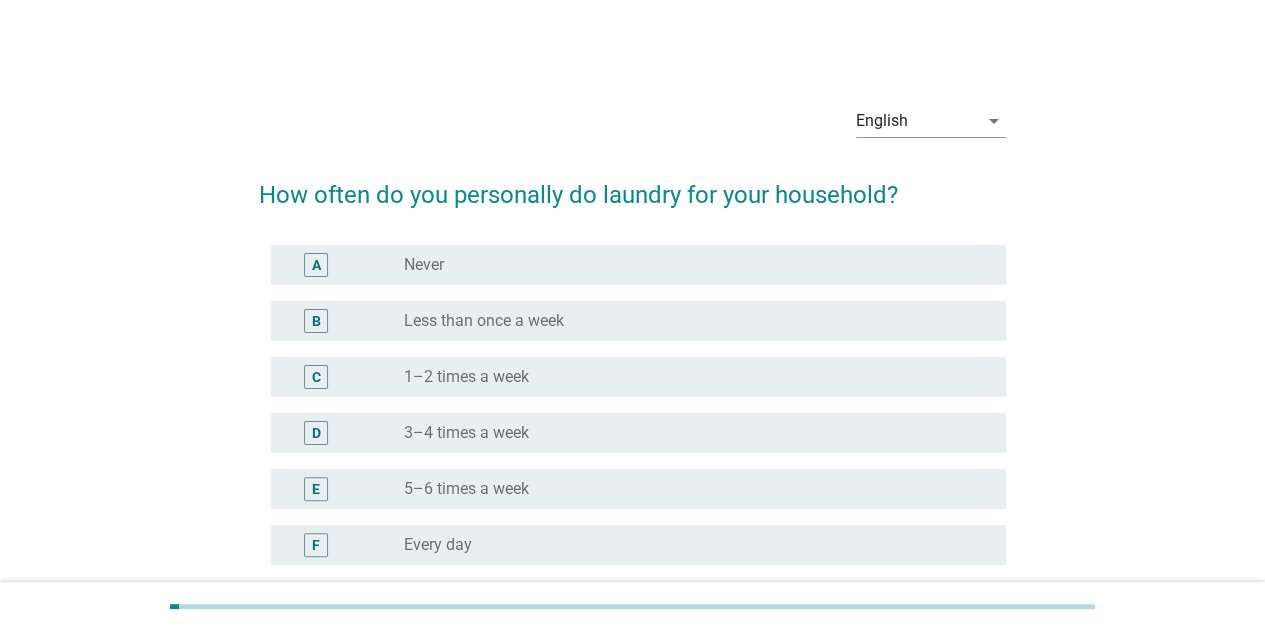 click on "radio_button_unchecked 3–4 times a week" at bounding box center [689, 433] 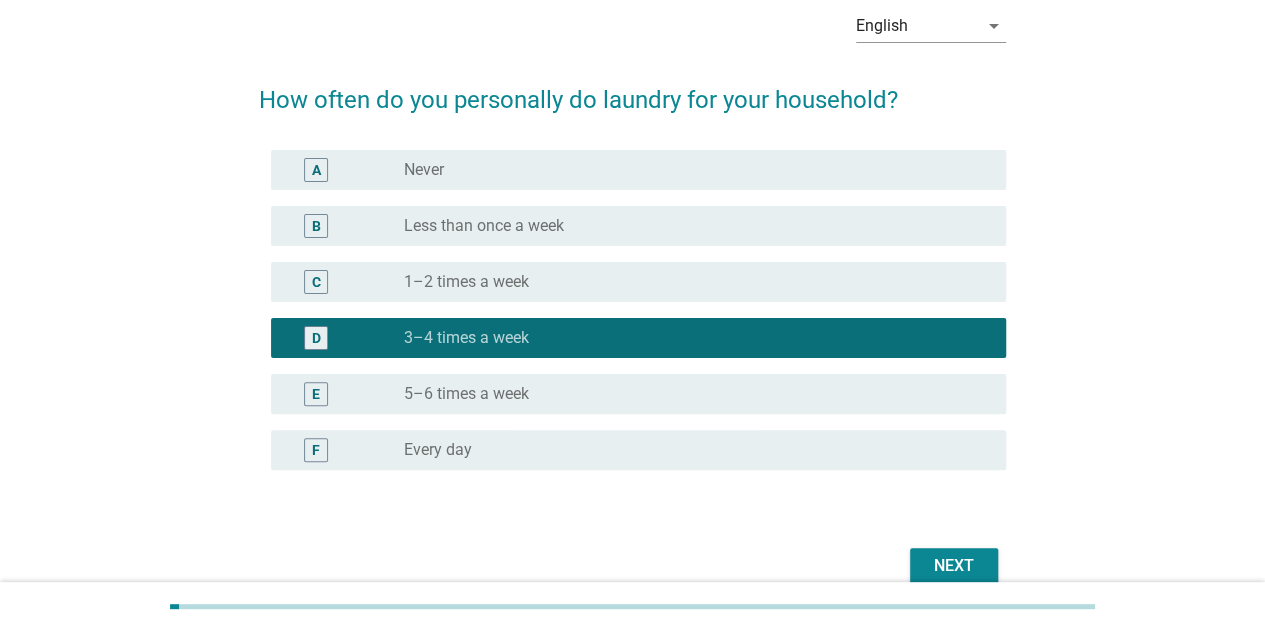 scroll, scrollTop: 190, scrollLeft: 0, axis: vertical 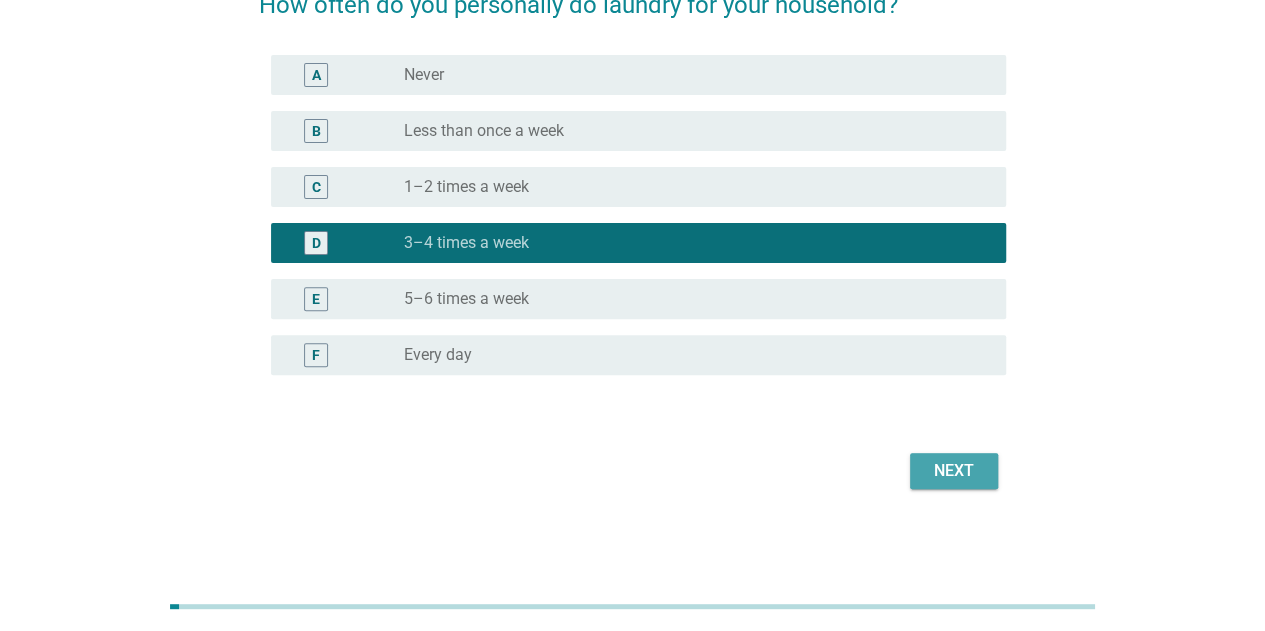 click on "Next" at bounding box center [954, 471] 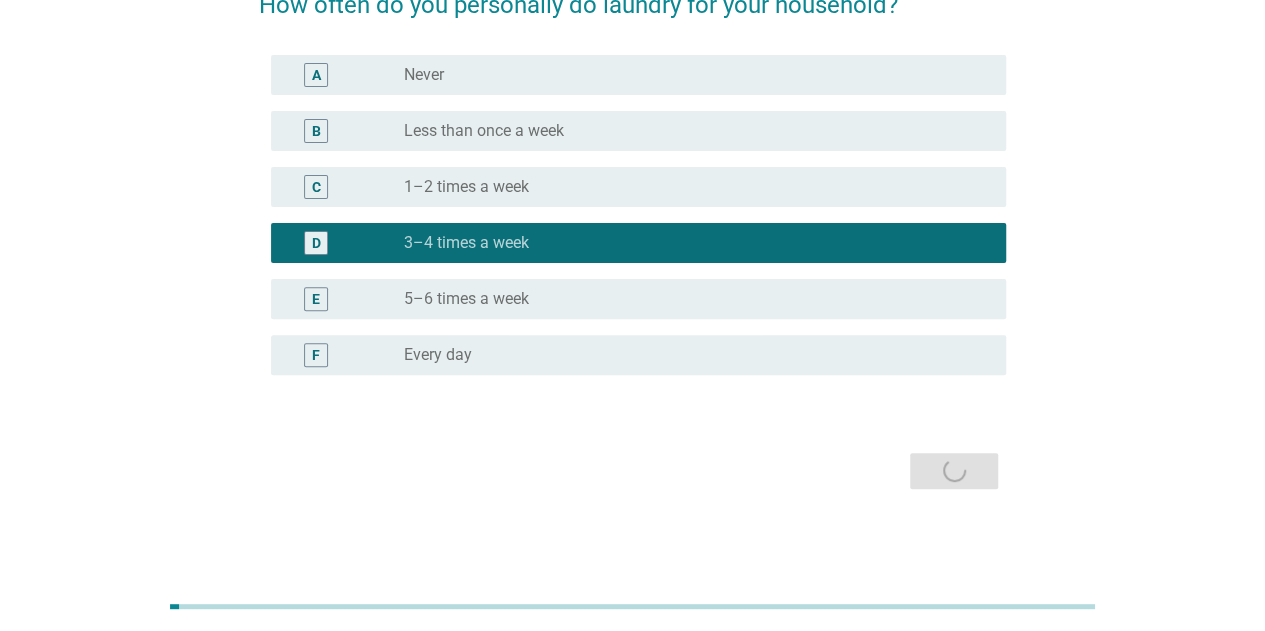 scroll, scrollTop: 0, scrollLeft: 0, axis: both 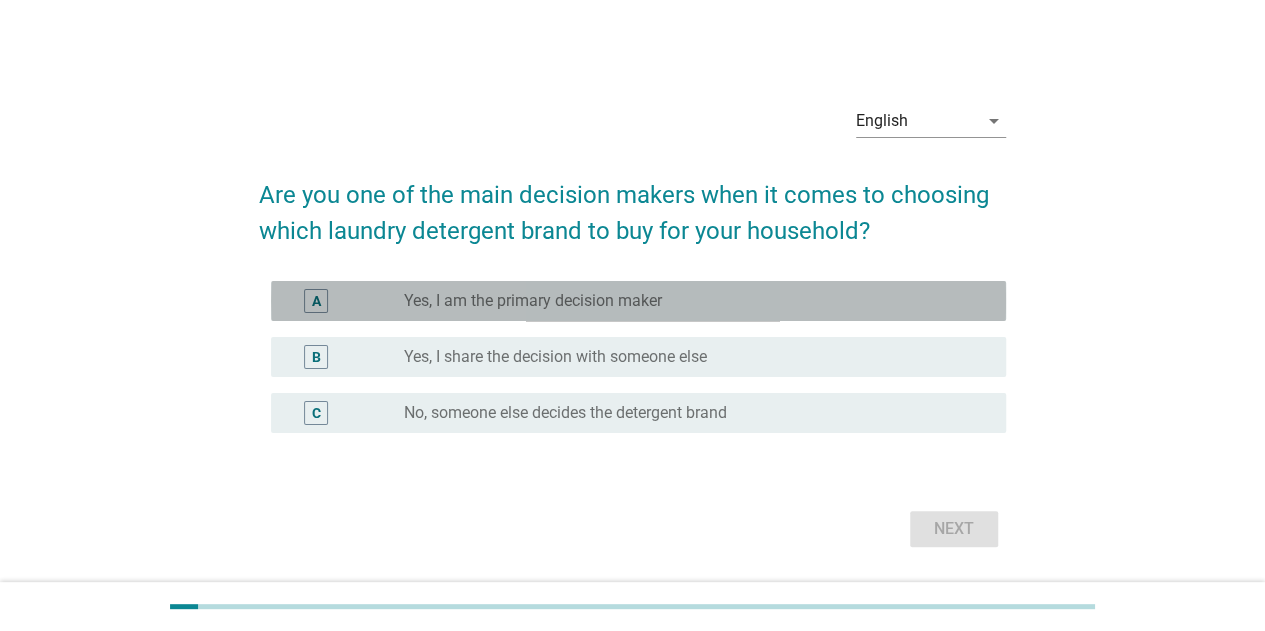 click on "Yes, I am the primary decision maker" at bounding box center [533, 301] 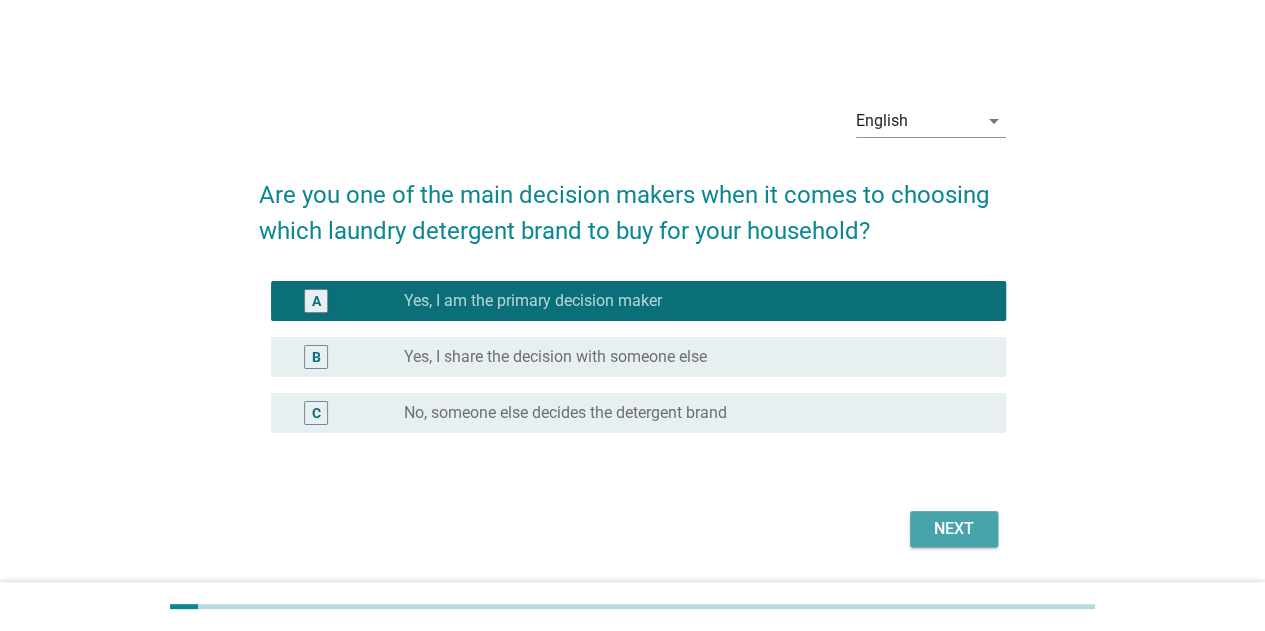 click on "Next" at bounding box center (954, 529) 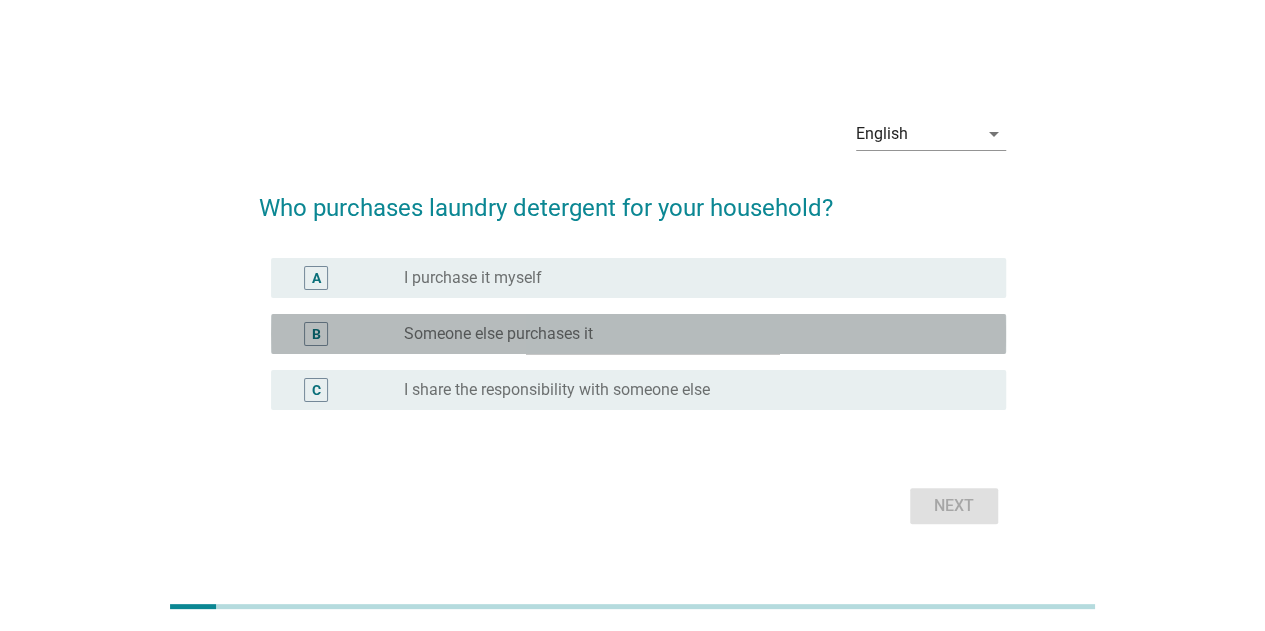 click on "Someone else purchases it" at bounding box center [498, 334] 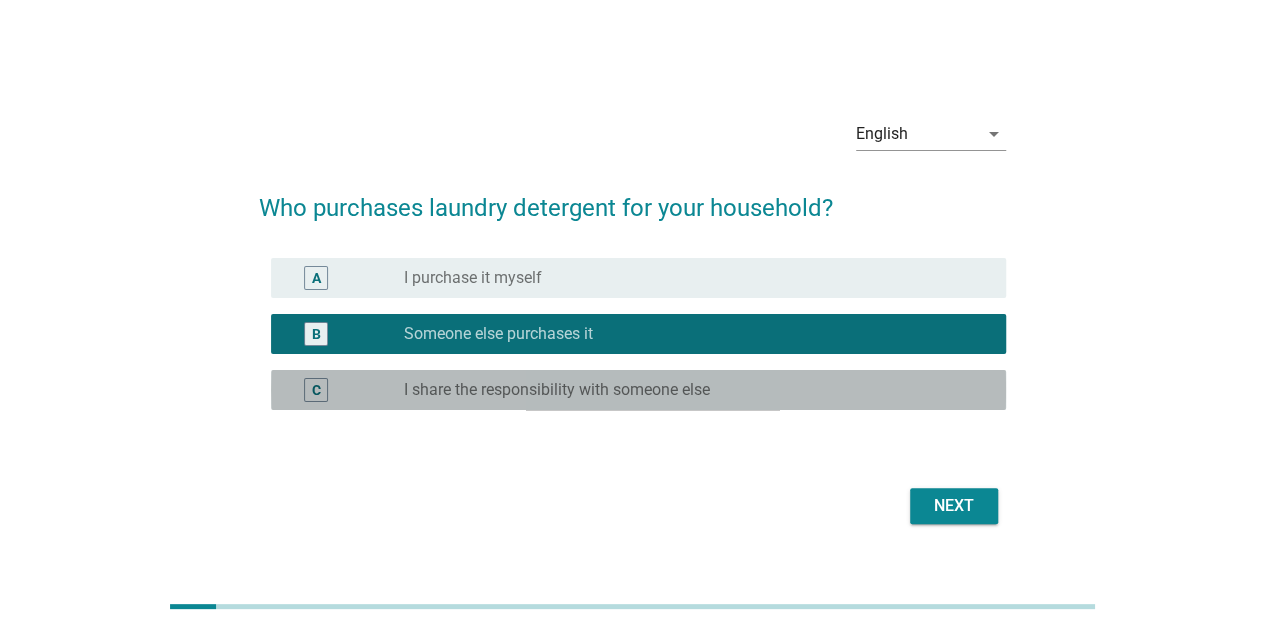 click on "radio_button_unchecked I share the responsibility with someone else" at bounding box center [697, 390] 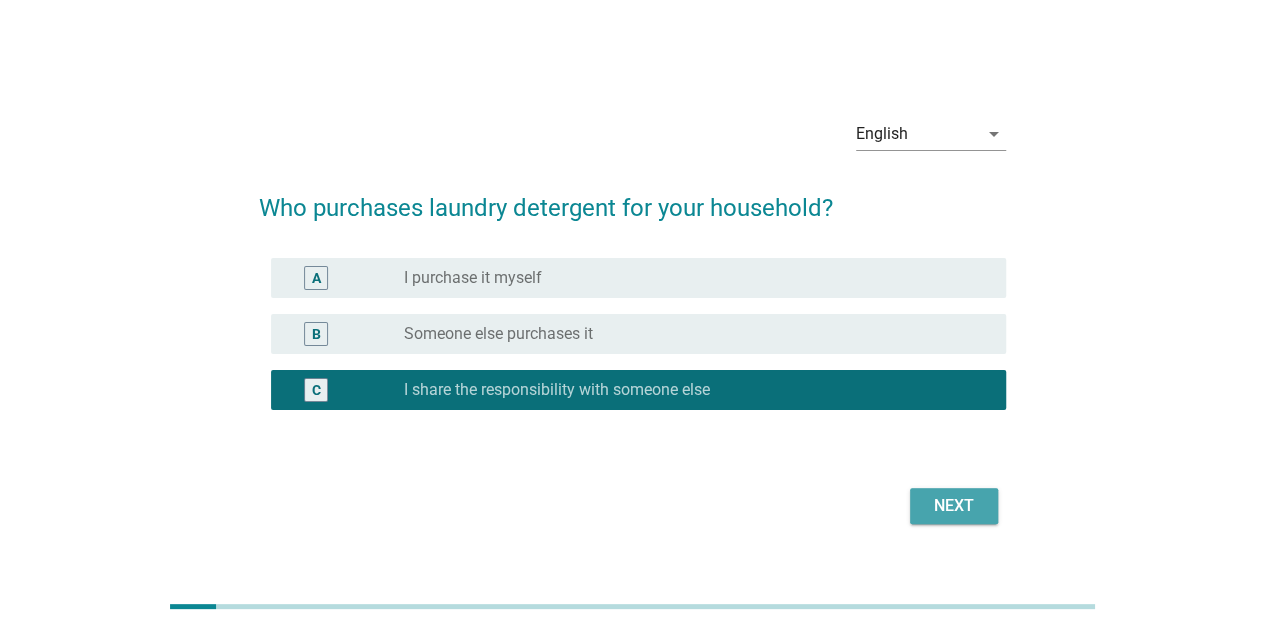 click on "Next" at bounding box center [954, 506] 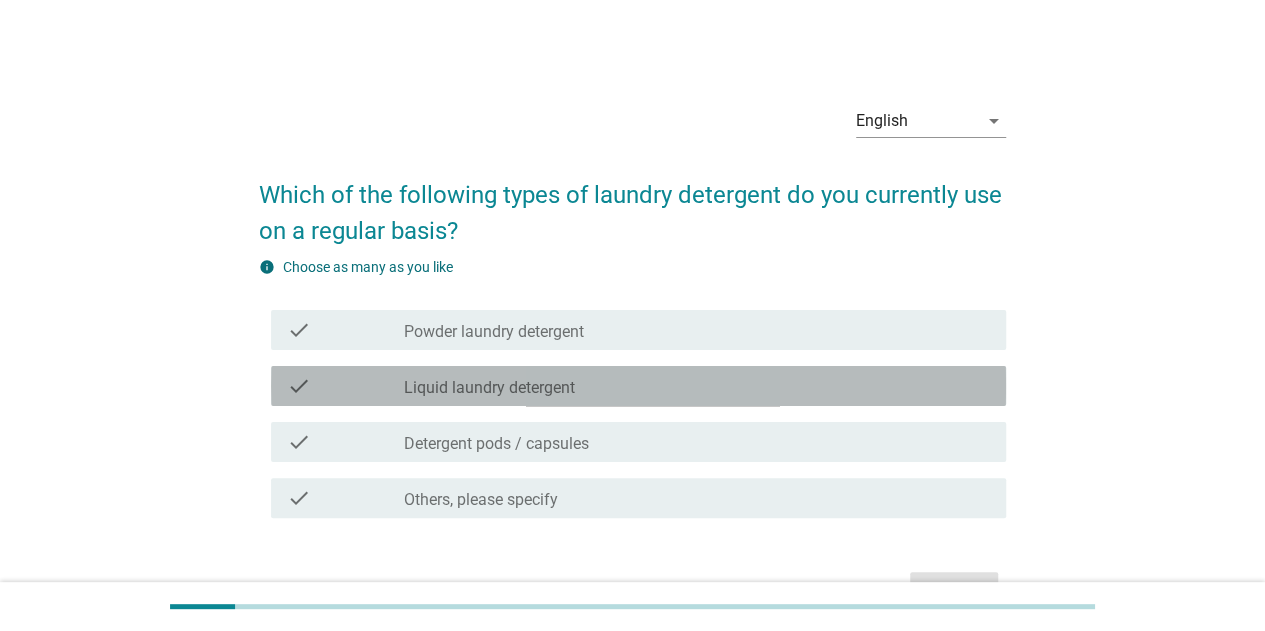 click on "Liquid laundry detergent" at bounding box center (489, 388) 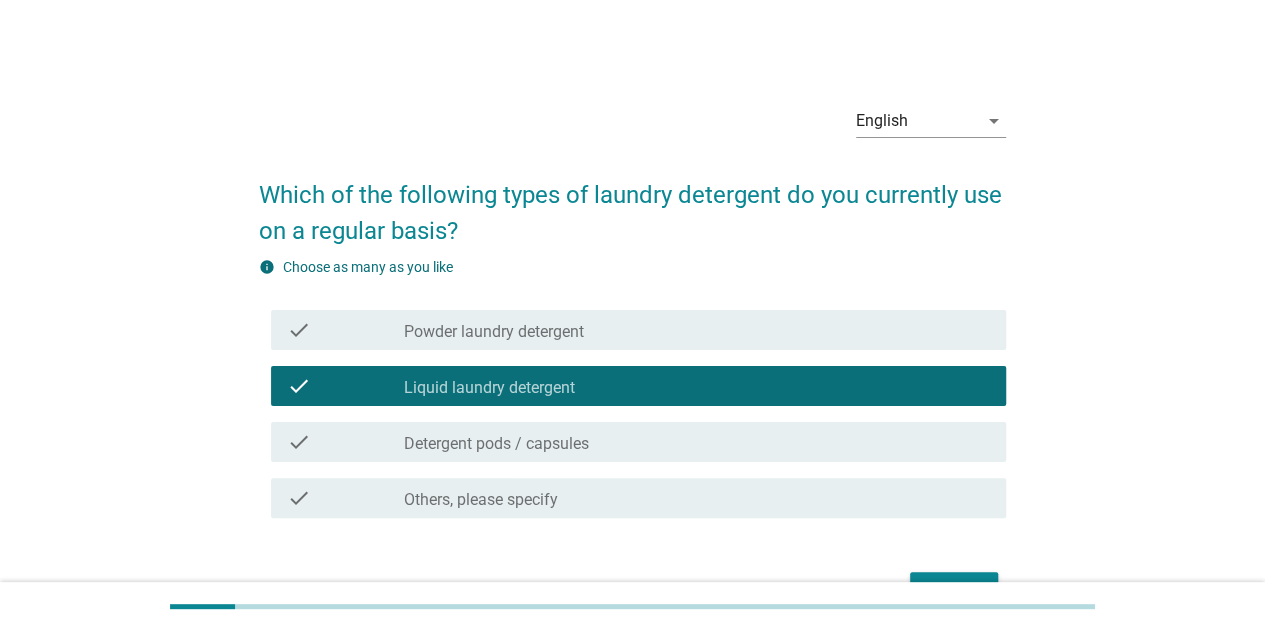 scroll, scrollTop: 100, scrollLeft: 0, axis: vertical 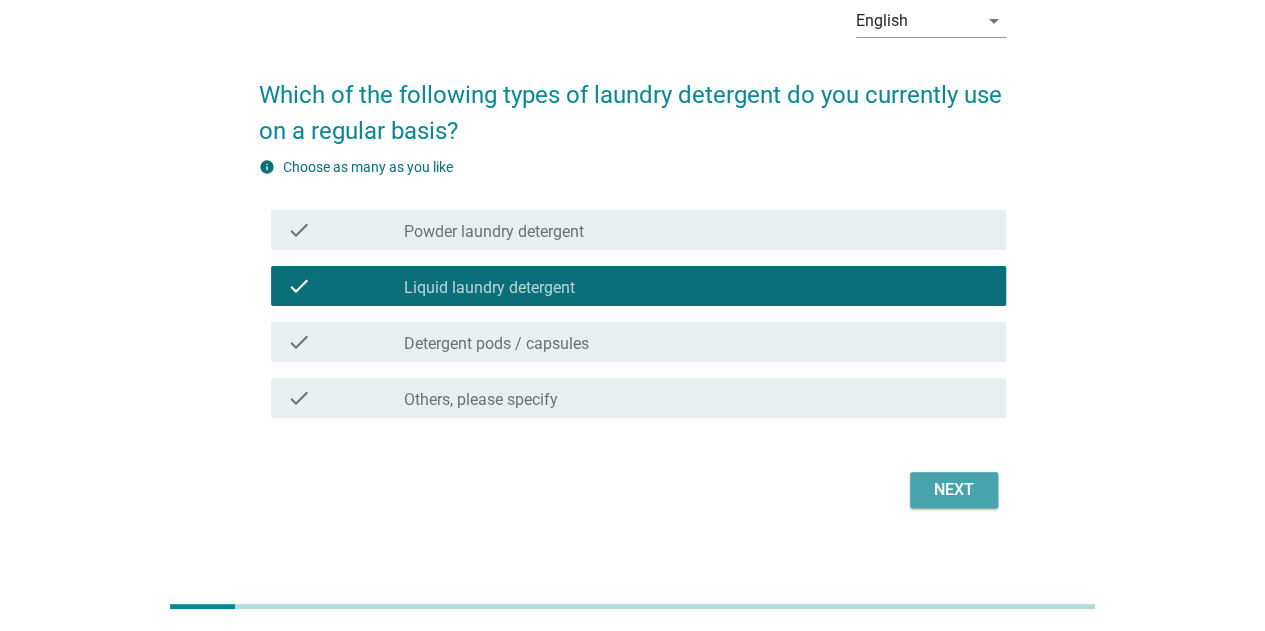 click on "Next" at bounding box center (954, 490) 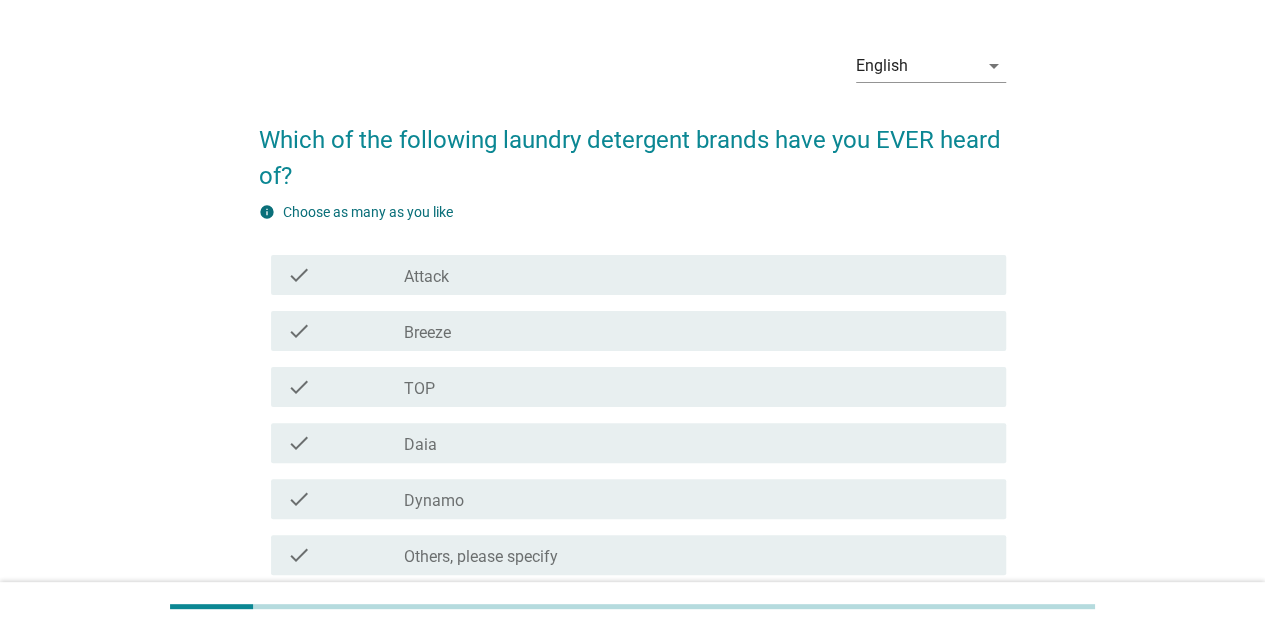 scroll, scrollTop: 100, scrollLeft: 0, axis: vertical 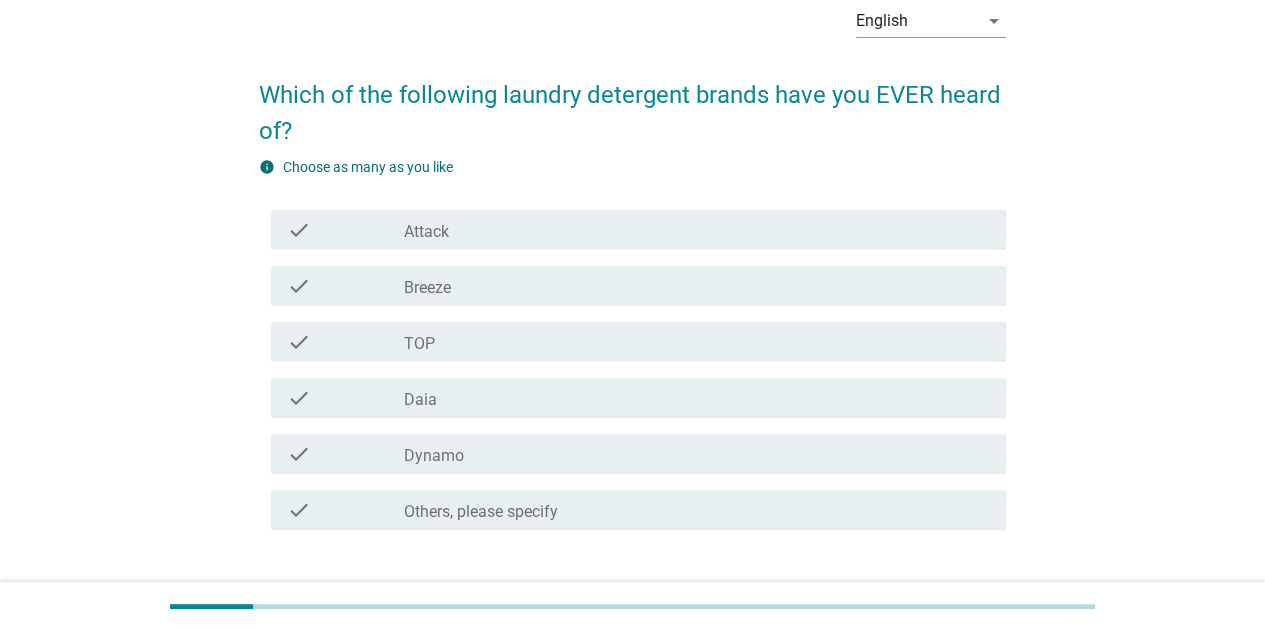 click on "check_box_outline_blank Dynamo" at bounding box center [697, 454] 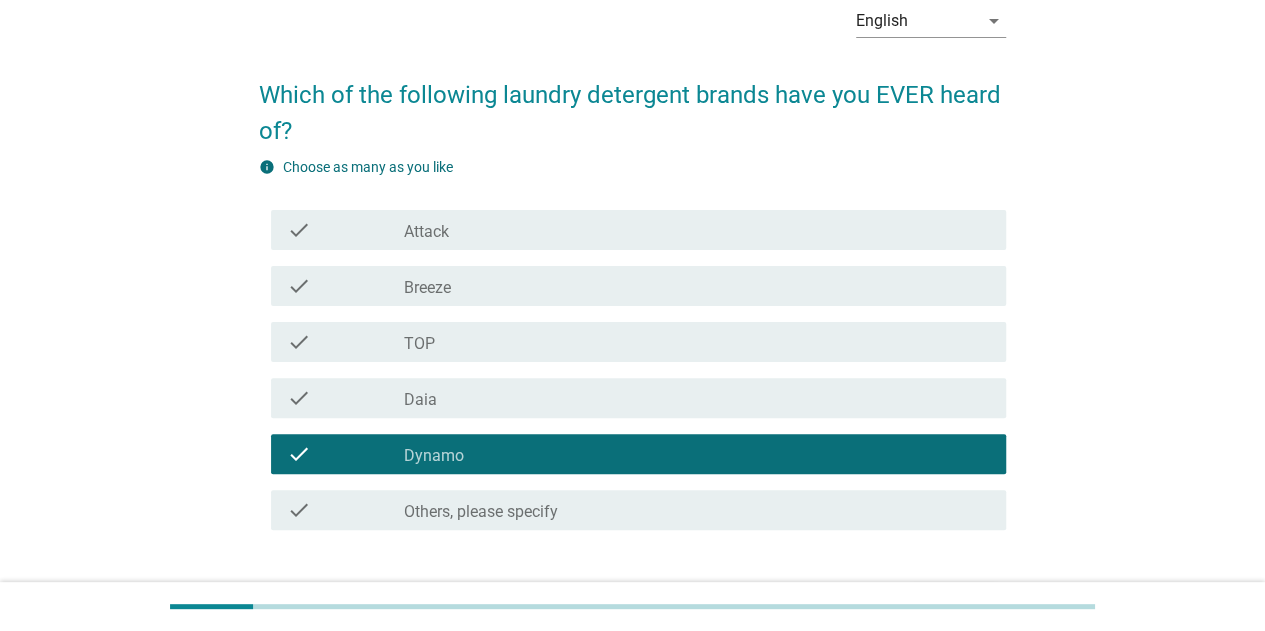 scroll, scrollTop: 232, scrollLeft: 0, axis: vertical 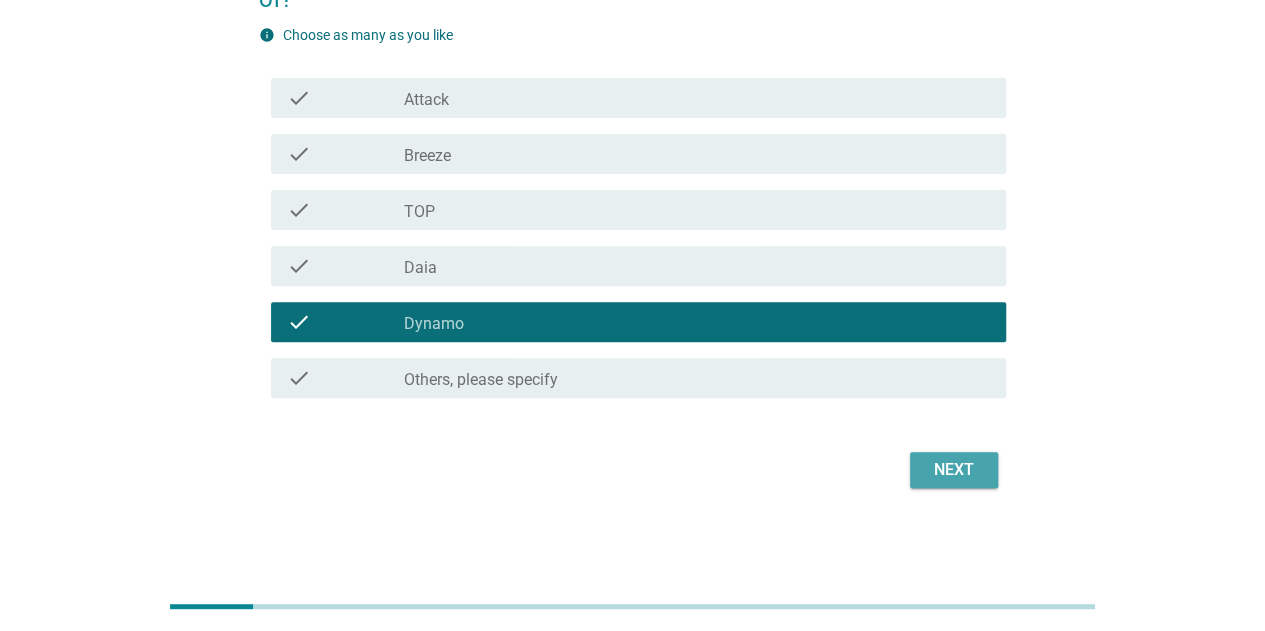 click on "Next" at bounding box center [954, 470] 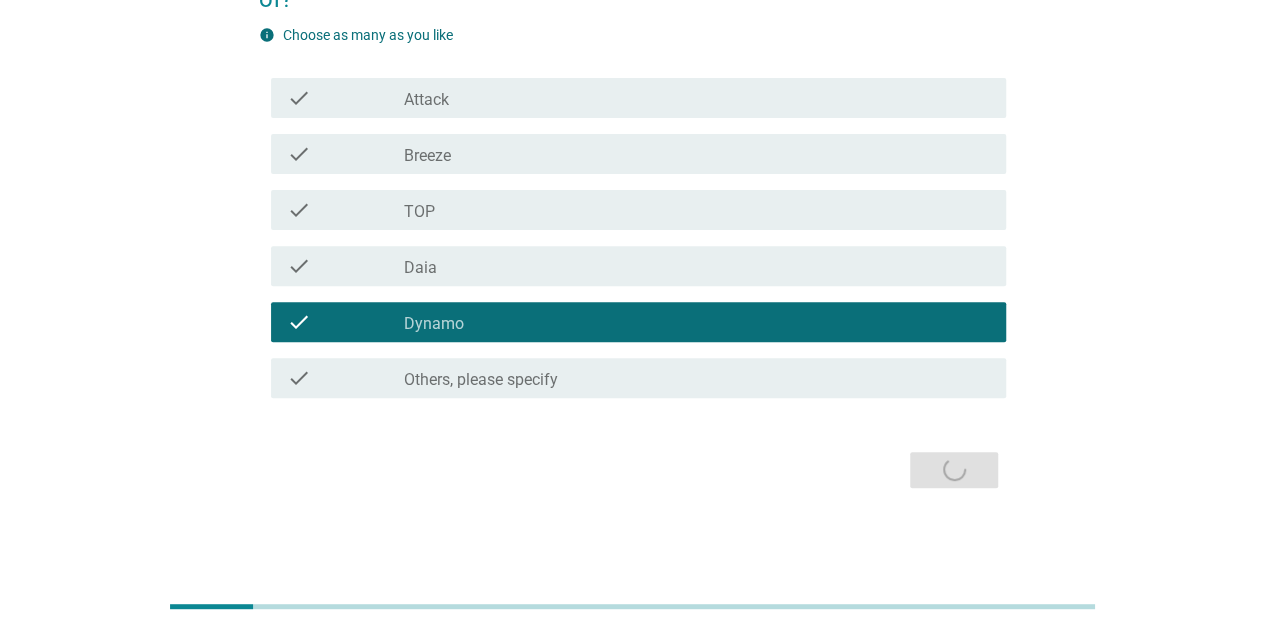 scroll, scrollTop: 0, scrollLeft: 0, axis: both 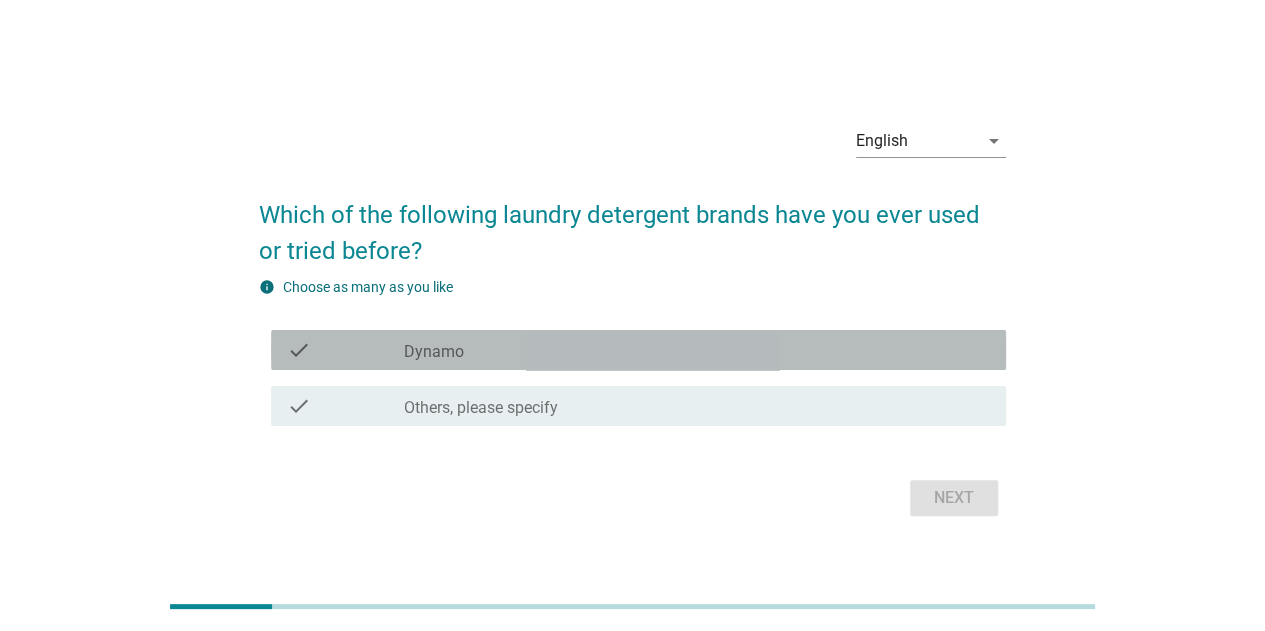click on "check_box_outline_blank Dynamo" at bounding box center [697, 350] 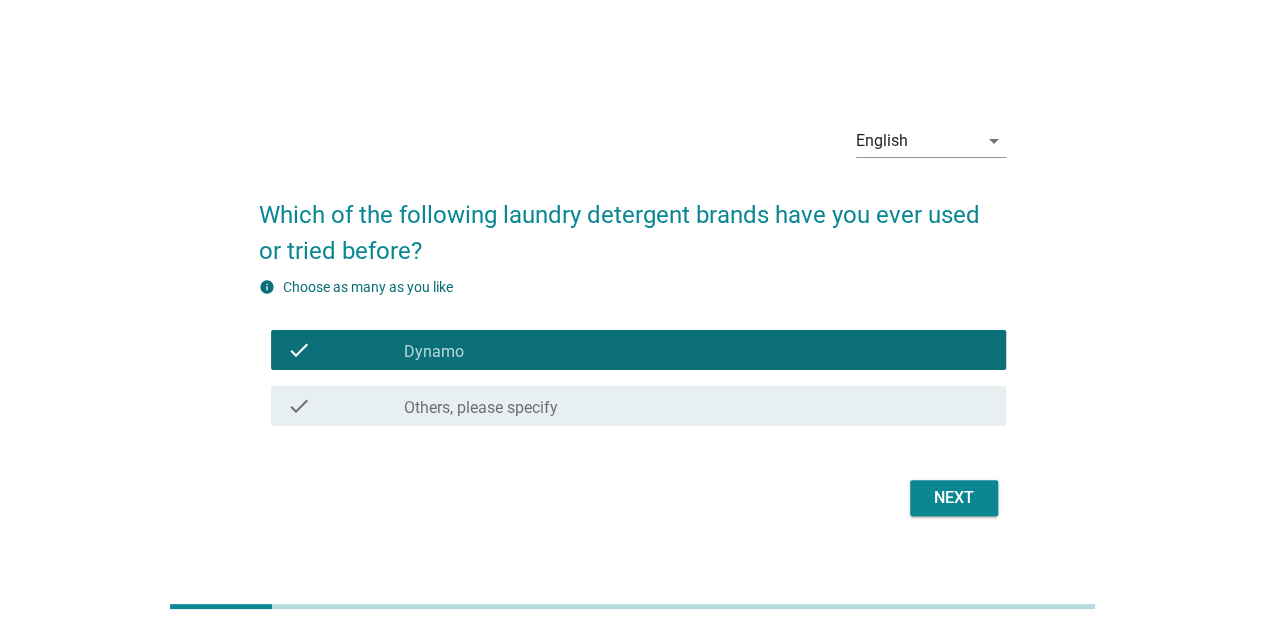 click on "Next" at bounding box center (954, 498) 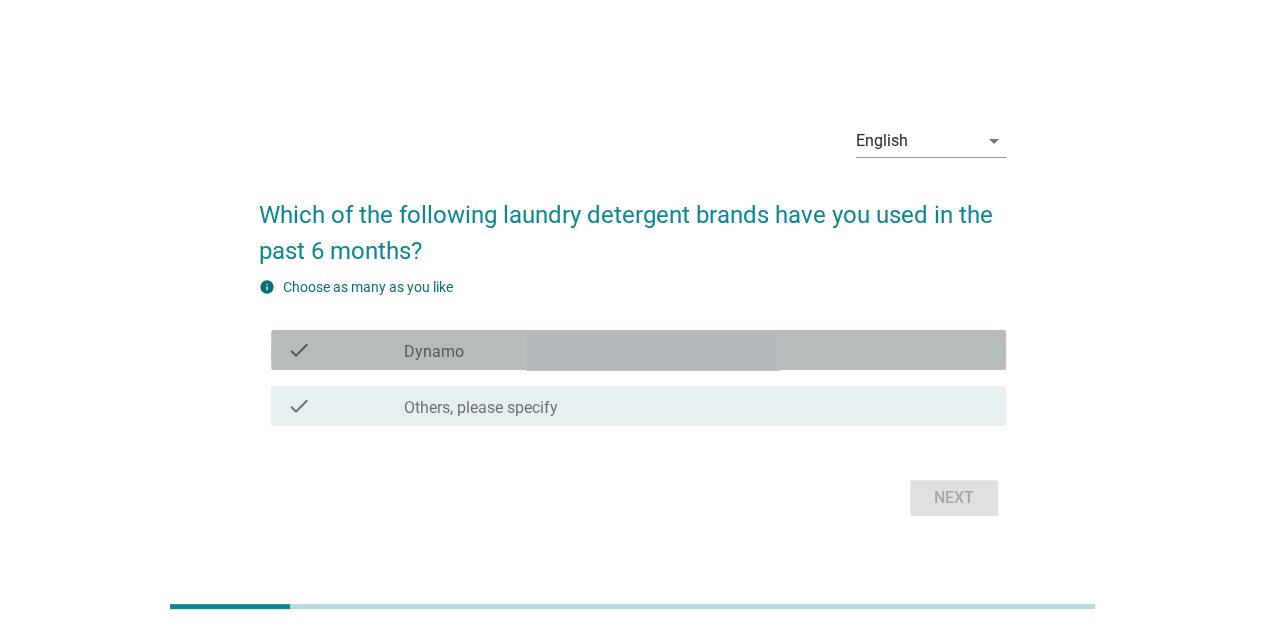 click on "check_box_outline_blank Dynamo" at bounding box center [697, 350] 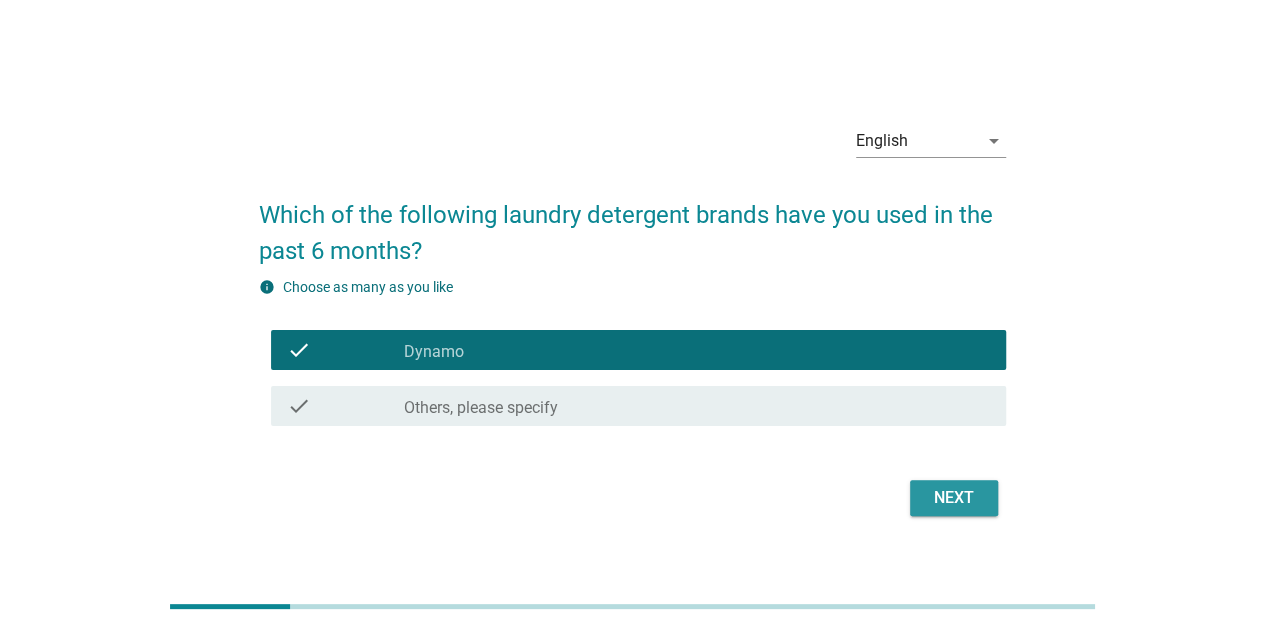 click on "Next" at bounding box center (954, 498) 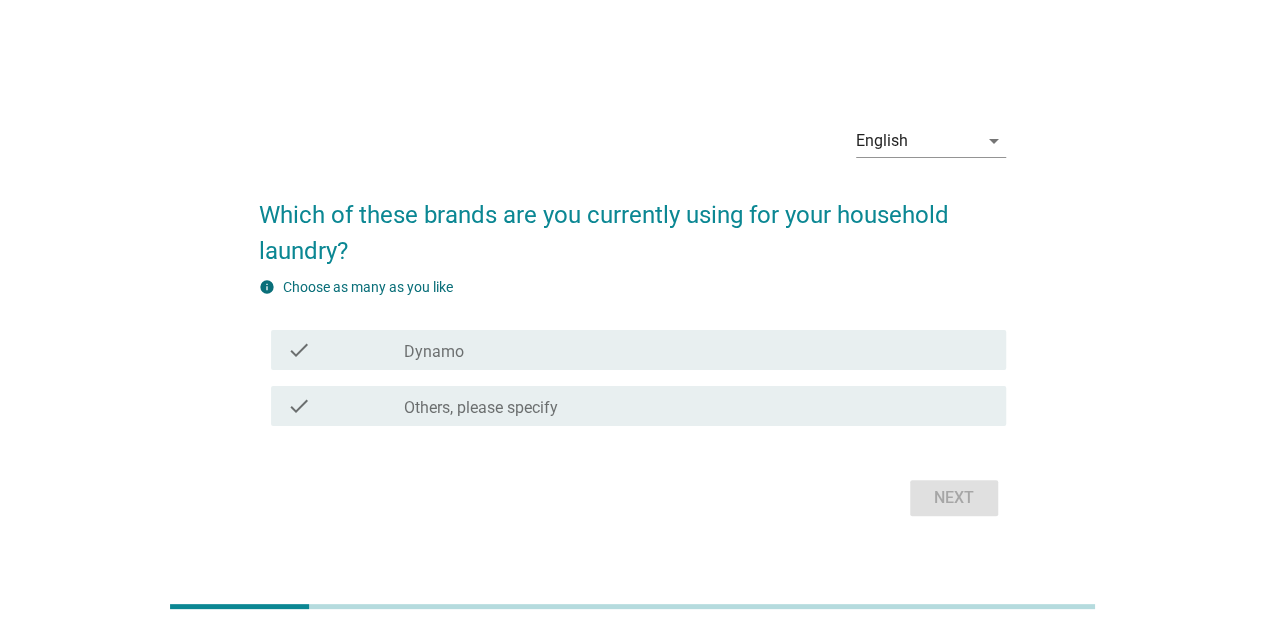 click on "check_box_outline_blank Dynamo" at bounding box center (697, 350) 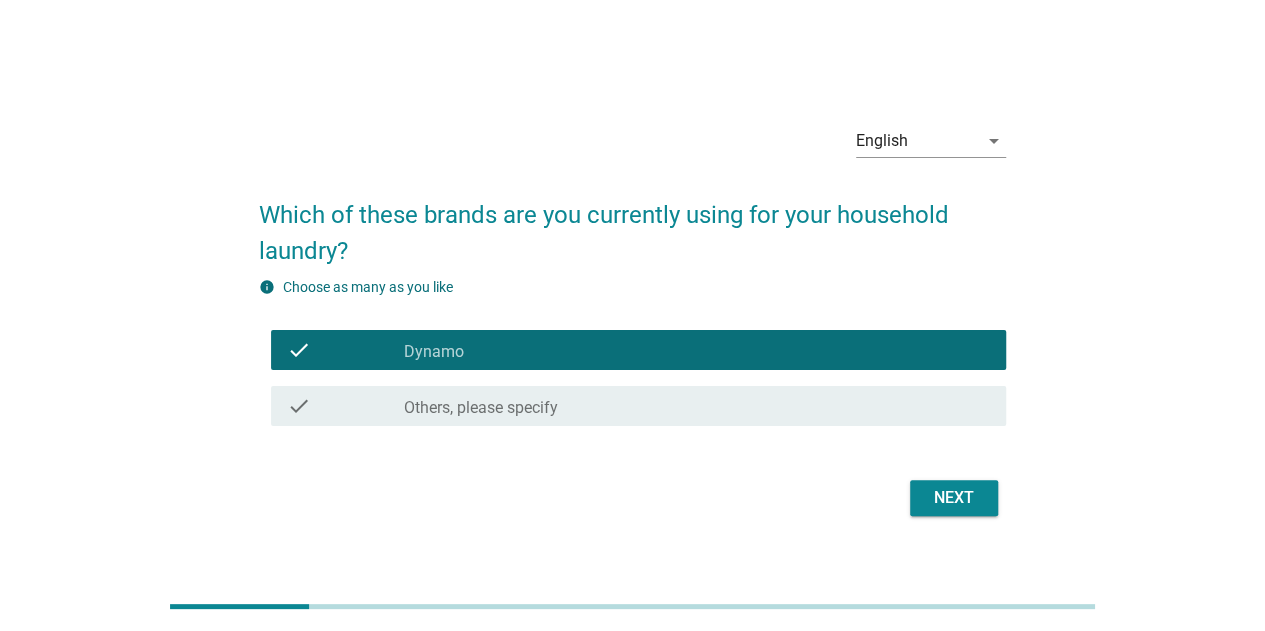 click on "Next" at bounding box center [954, 498] 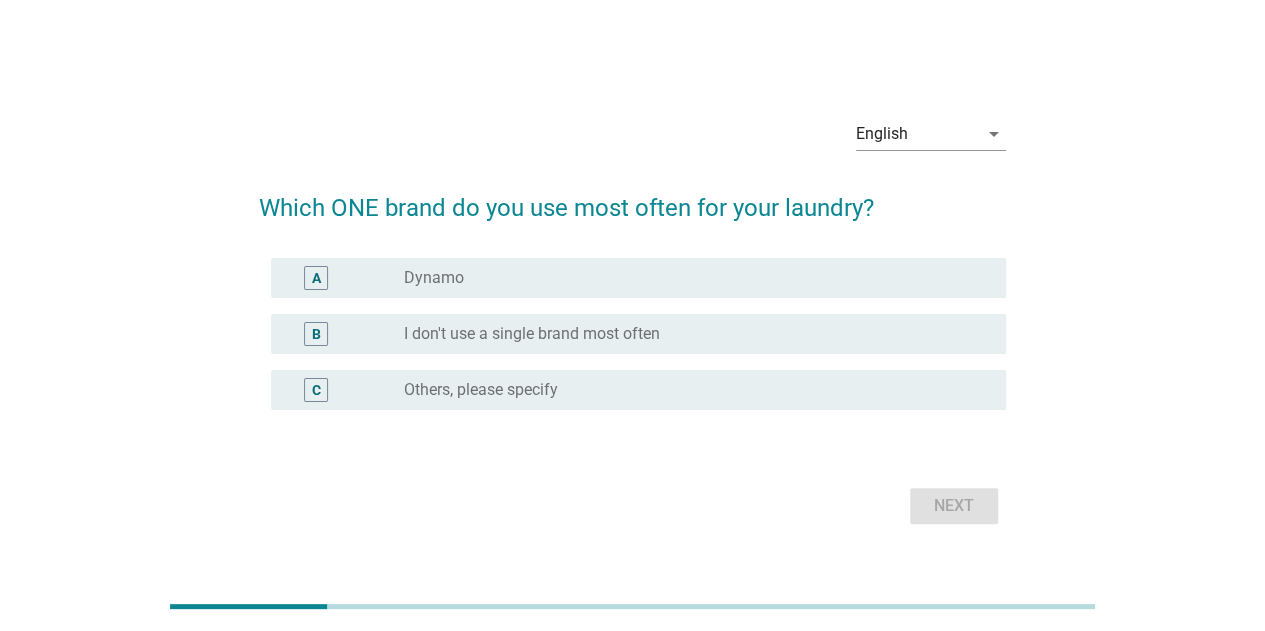 click on "radio_button_unchecked Dynamo" at bounding box center [689, 278] 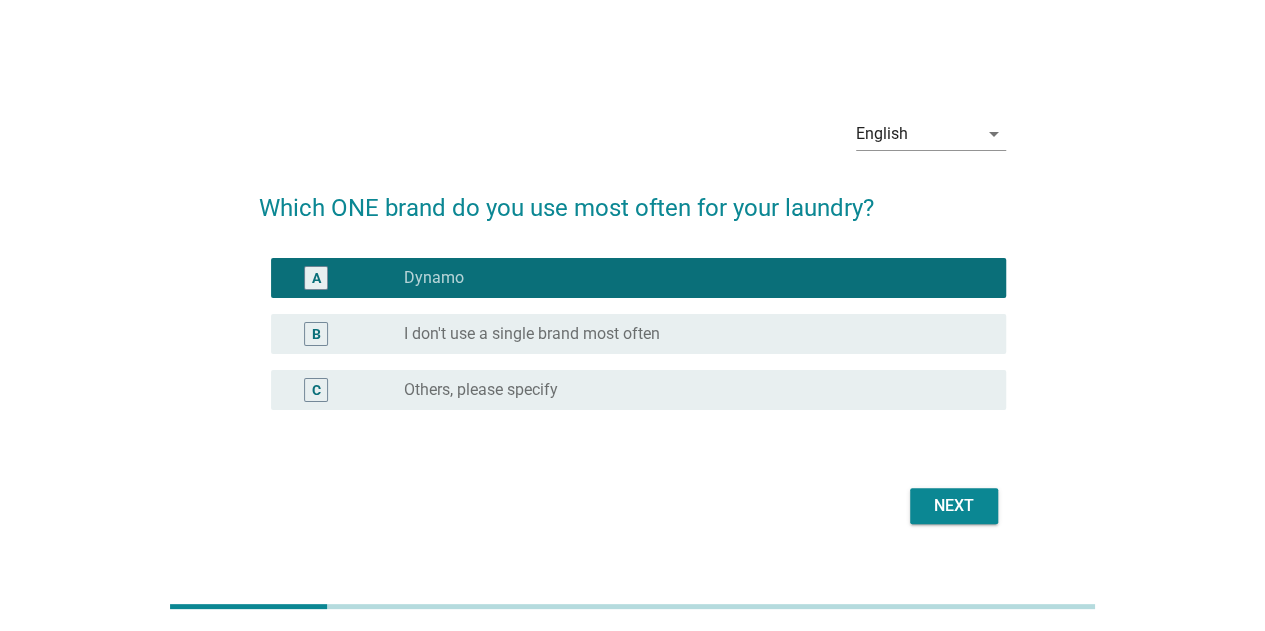 drag, startPoint x: 925, startPoint y: 480, endPoint x: 944, endPoint y: 494, distance: 23.600847 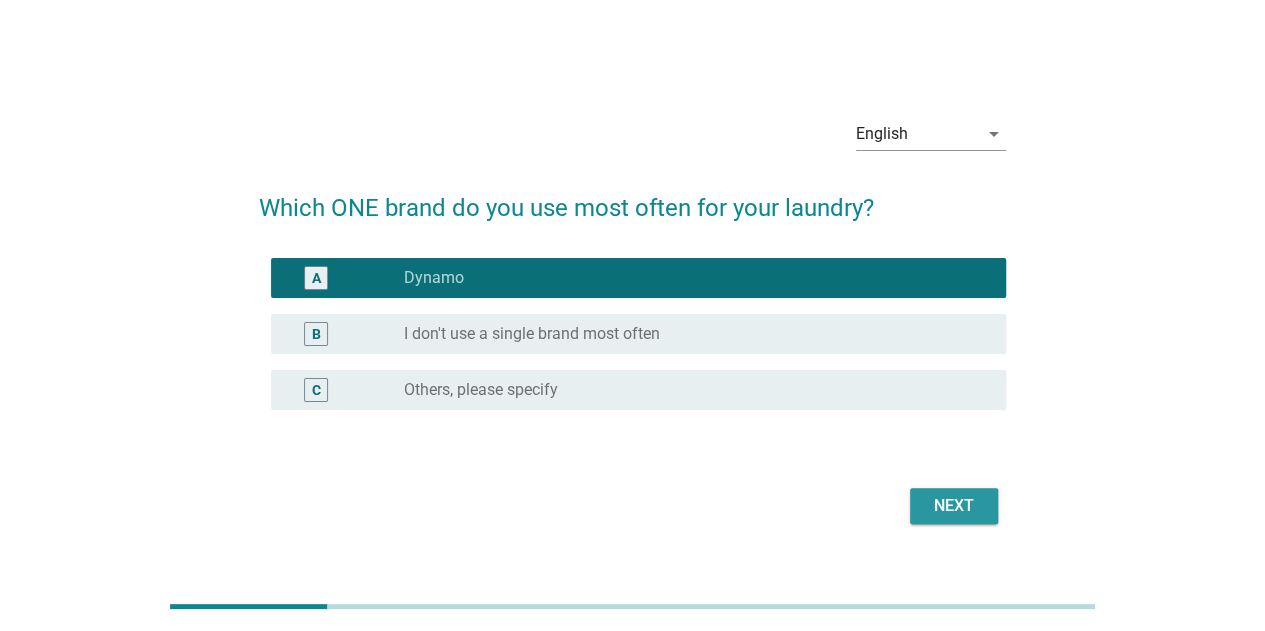 click on "Next" at bounding box center (954, 506) 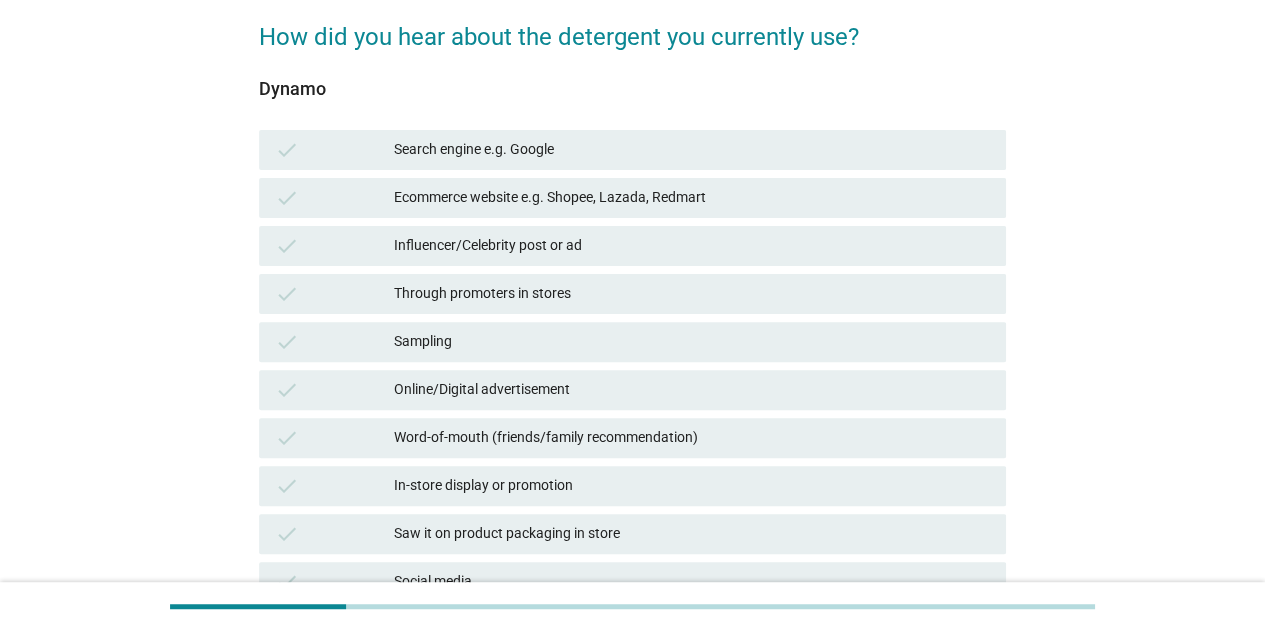 scroll, scrollTop: 200, scrollLeft: 0, axis: vertical 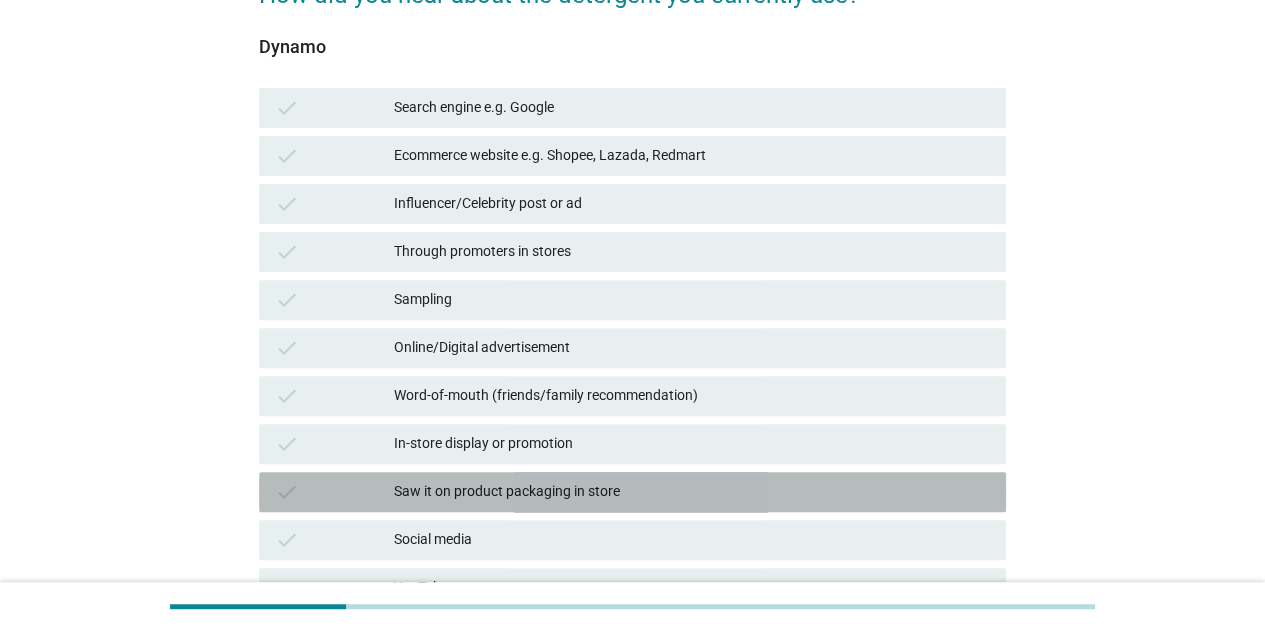 click on "Saw it on product packaging in store" at bounding box center (692, 492) 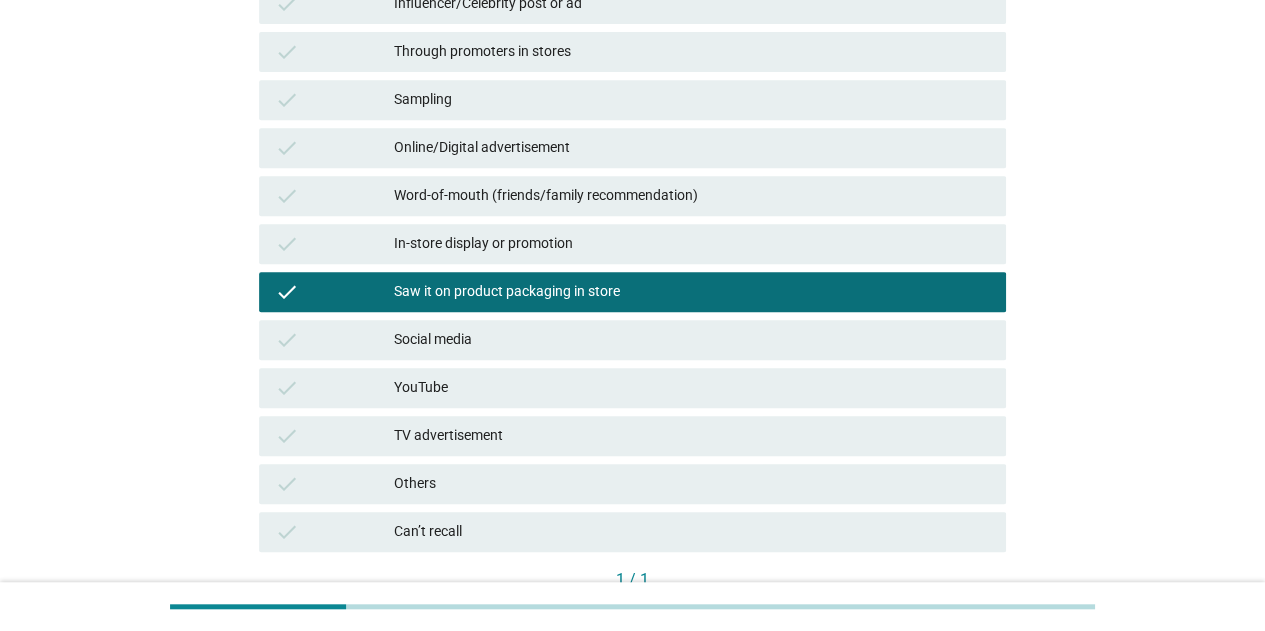 scroll, scrollTop: 538, scrollLeft: 0, axis: vertical 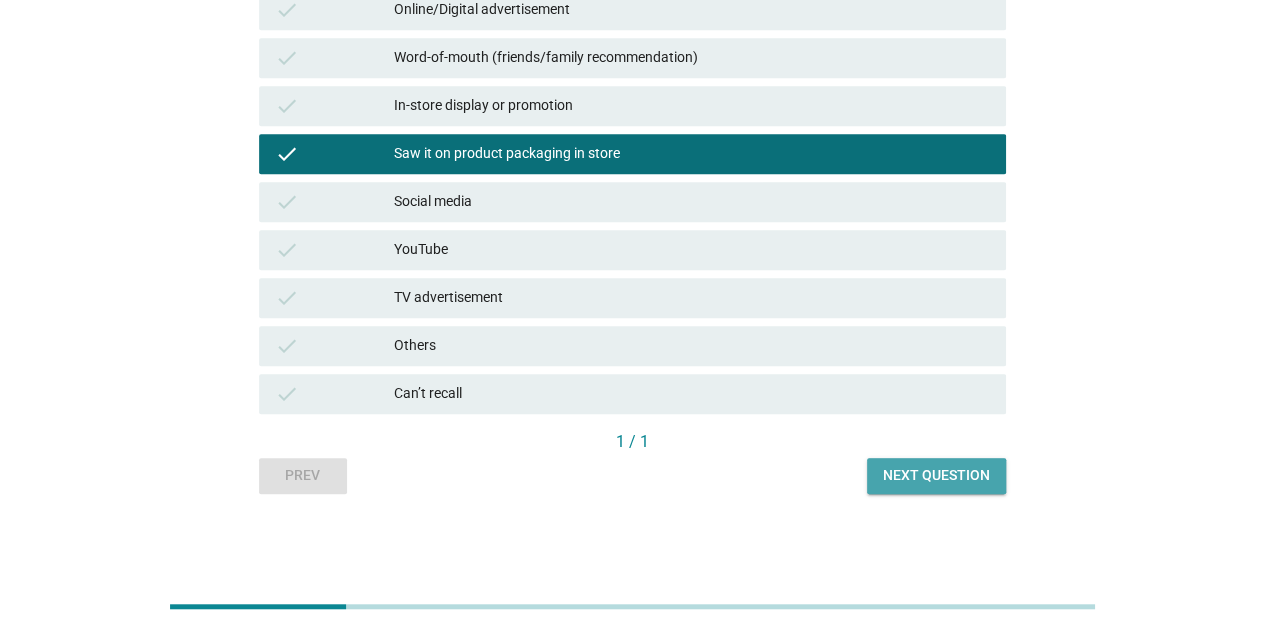 click on "Next question" at bounding box center (936, 475) 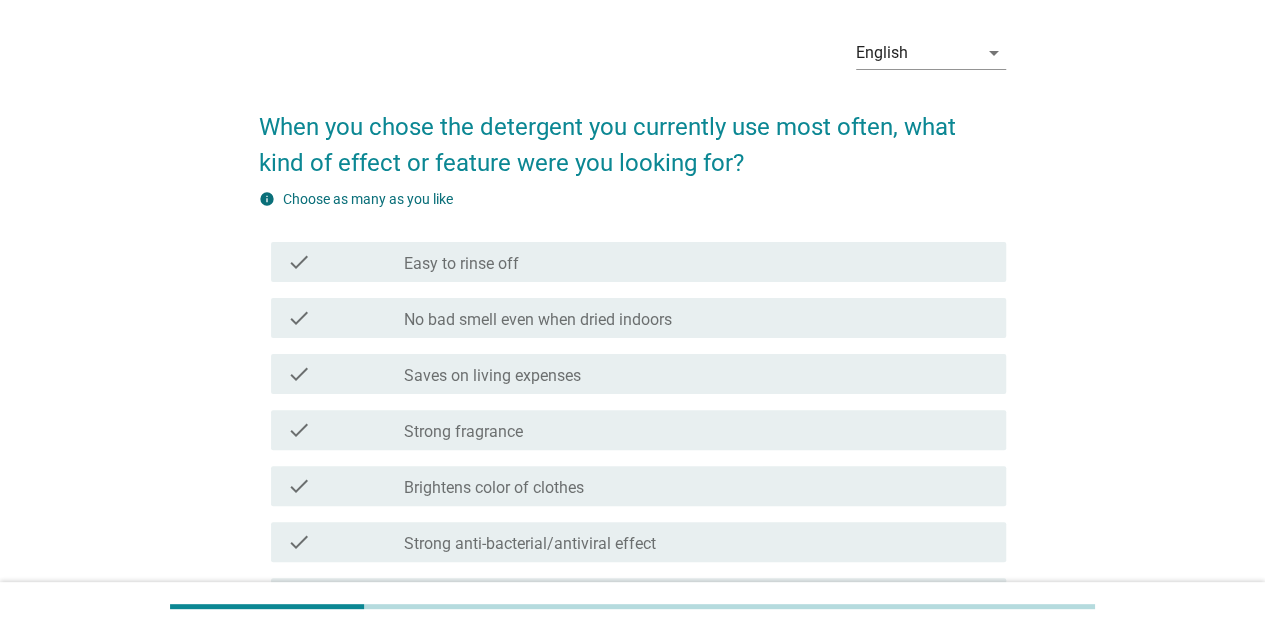 scroll, scrollTop: 100, scrollLeft: 0, axis: vertical 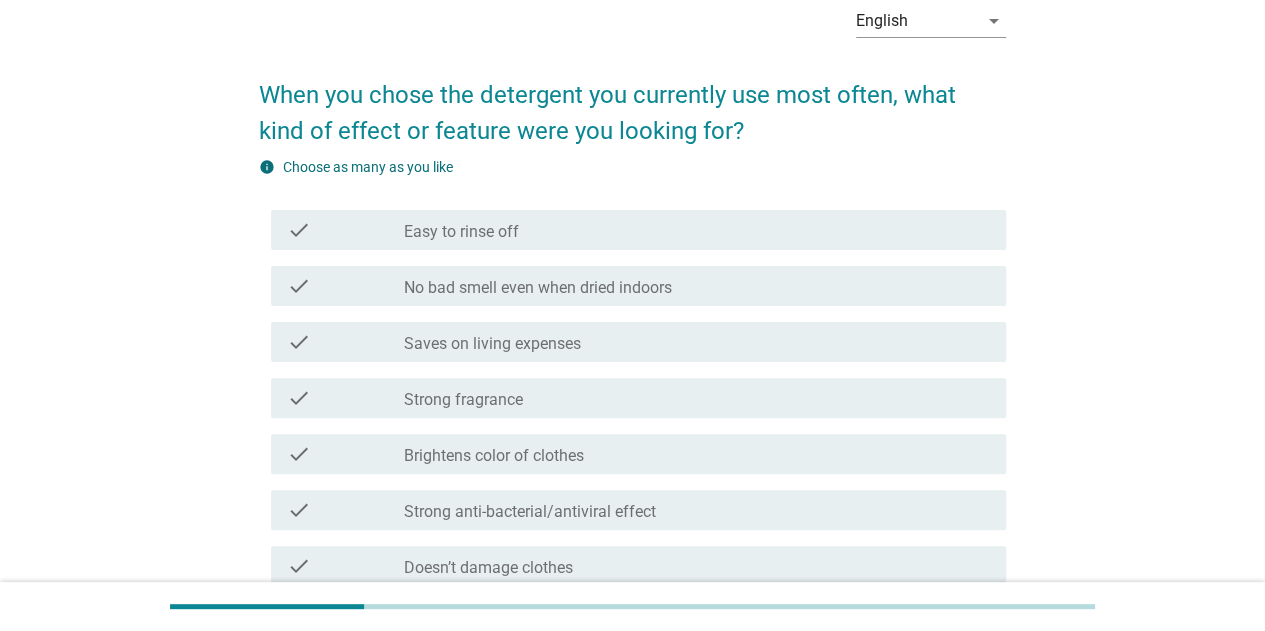 click on "check_box_outline_blank Easy to rinse off" at bounding box center [697, 230] 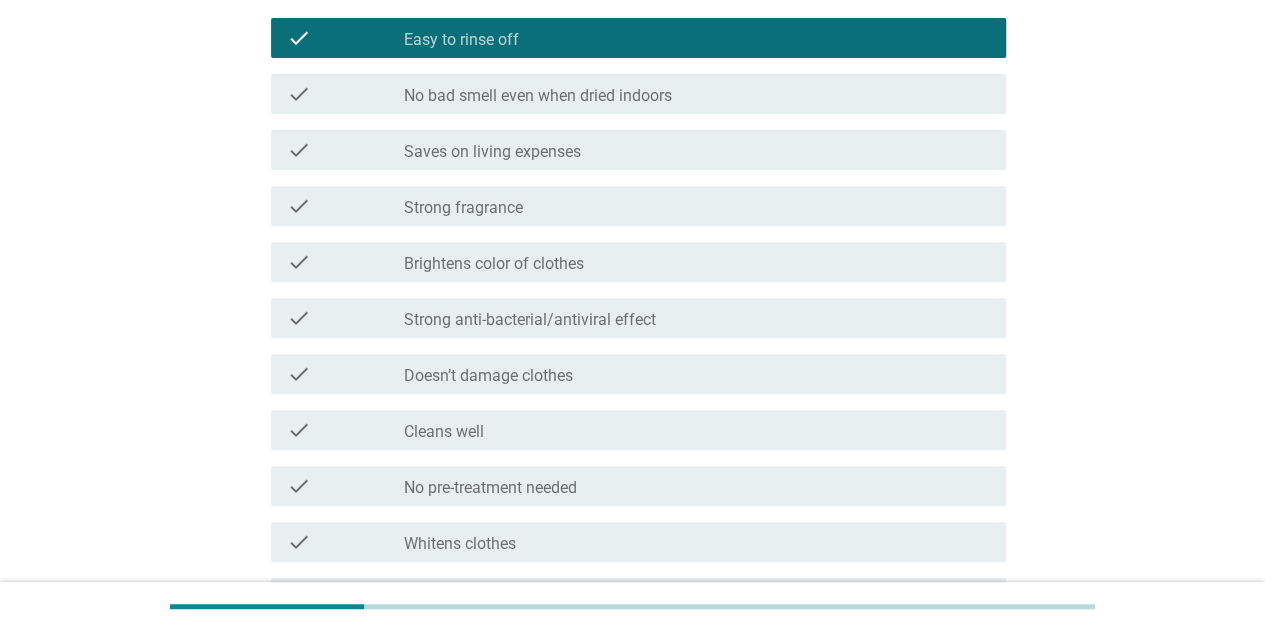 scroll, scrollTop: 300, scrollLeft: 0, axis: vertical 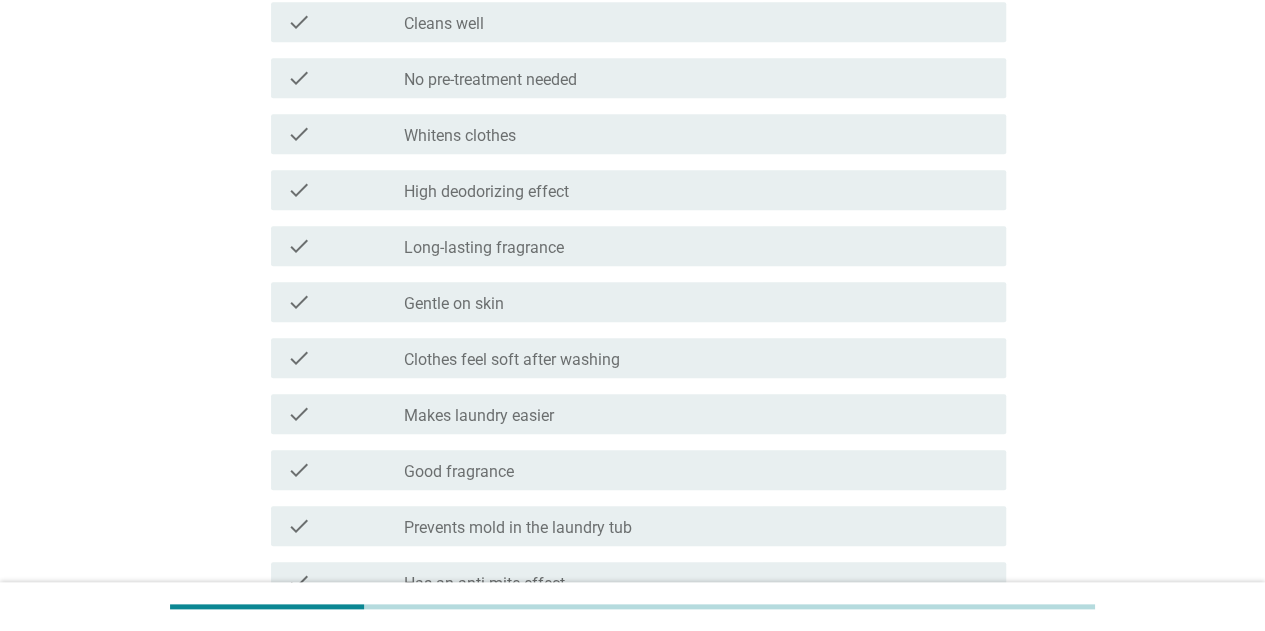 click on "check_box_outline_blank Long-lasting fragrance" at bounding box center (697, 246) 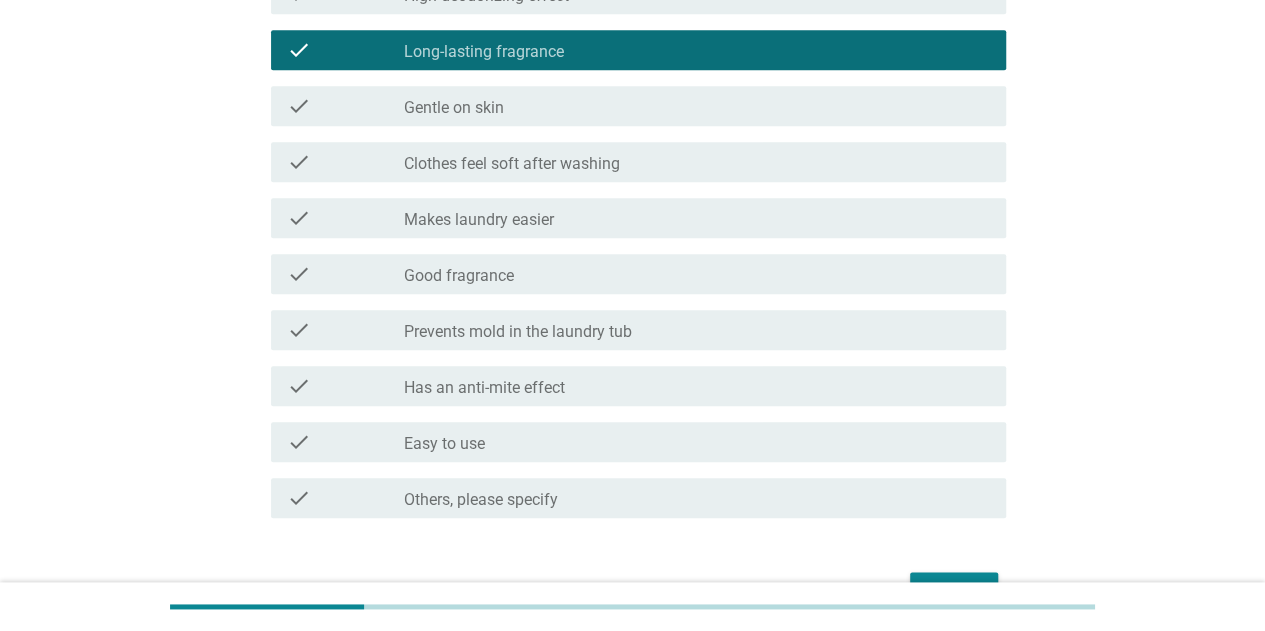 scroll, scrollTop: 1016, scrollLeft: 0, axis: vertical 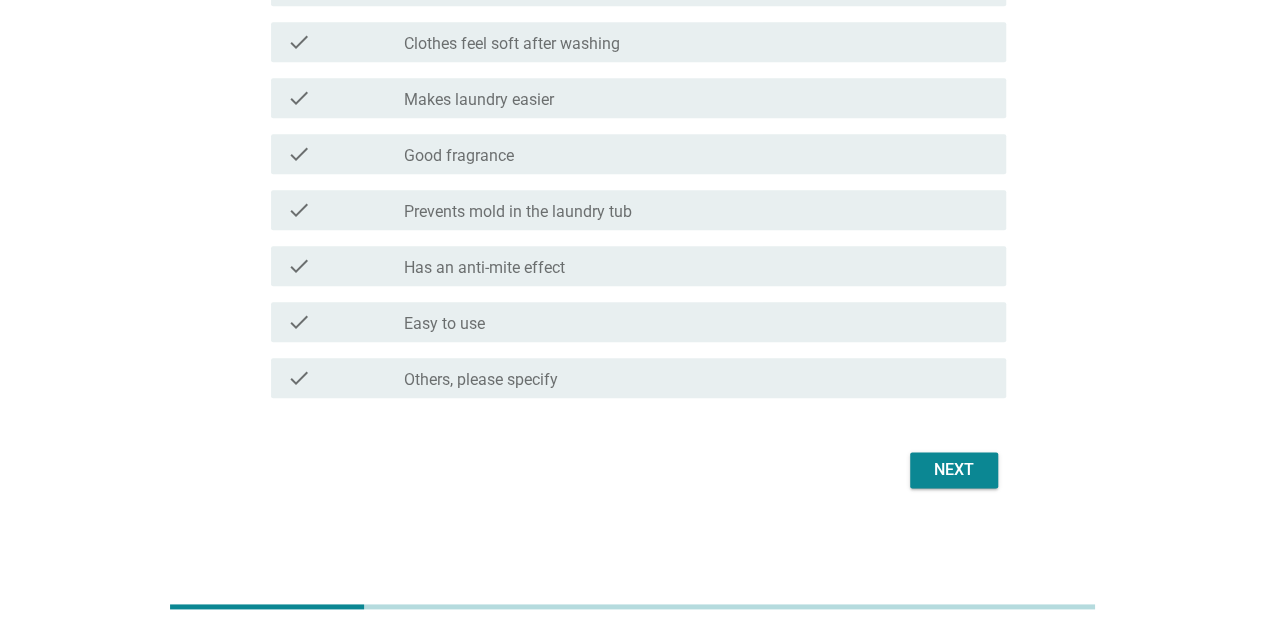 click on "Next" at bounding box center [954, 470] 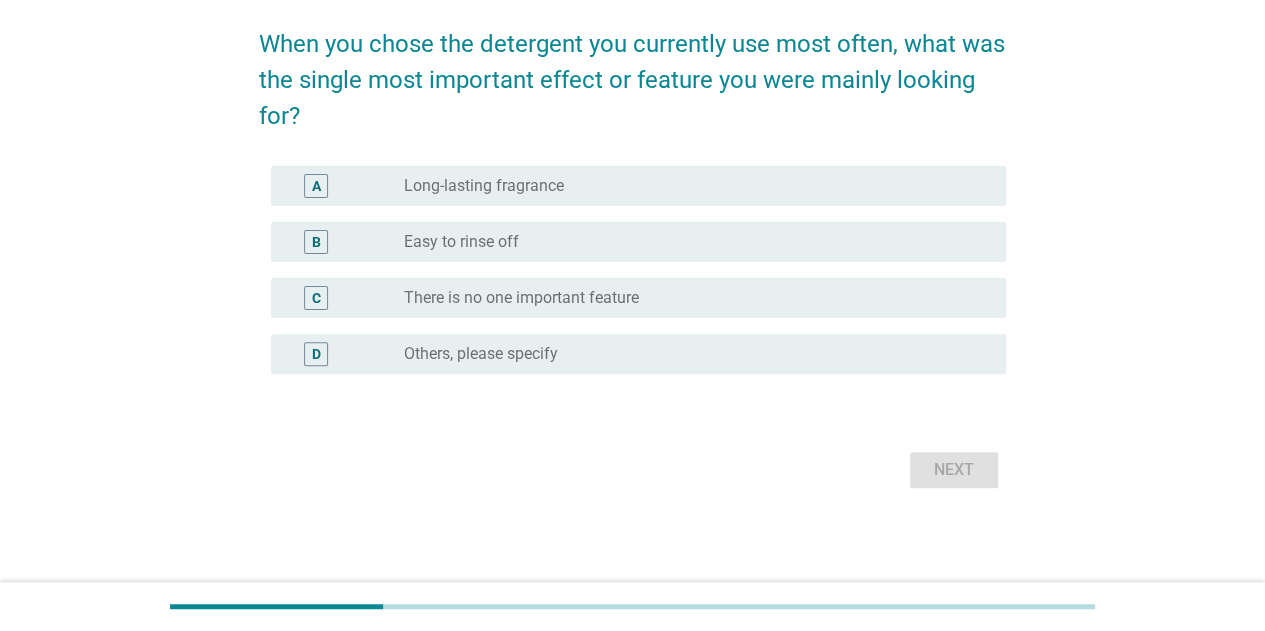 scroll, scrollTop: 0, scrollLeft: 0, axis: both 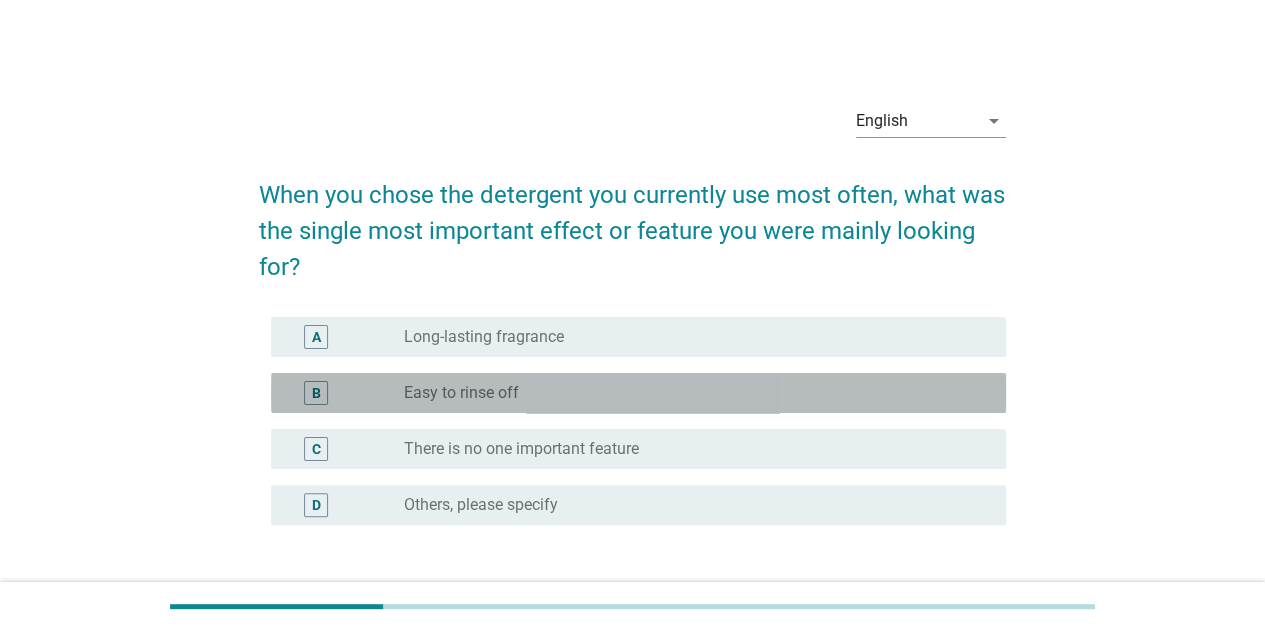 click on "radio_button_unchecked Easy to rinse off" at bounding box center [689, 393] 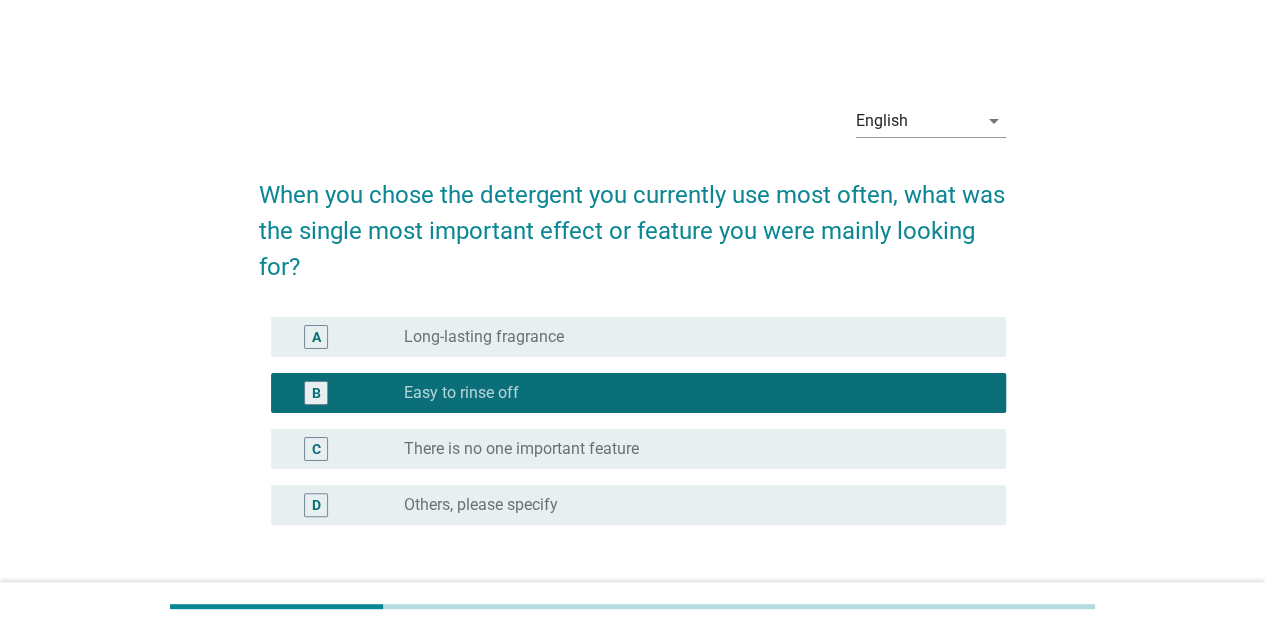 scroll, scrollTop: 150, scrollLeft: 0, axis: vertical 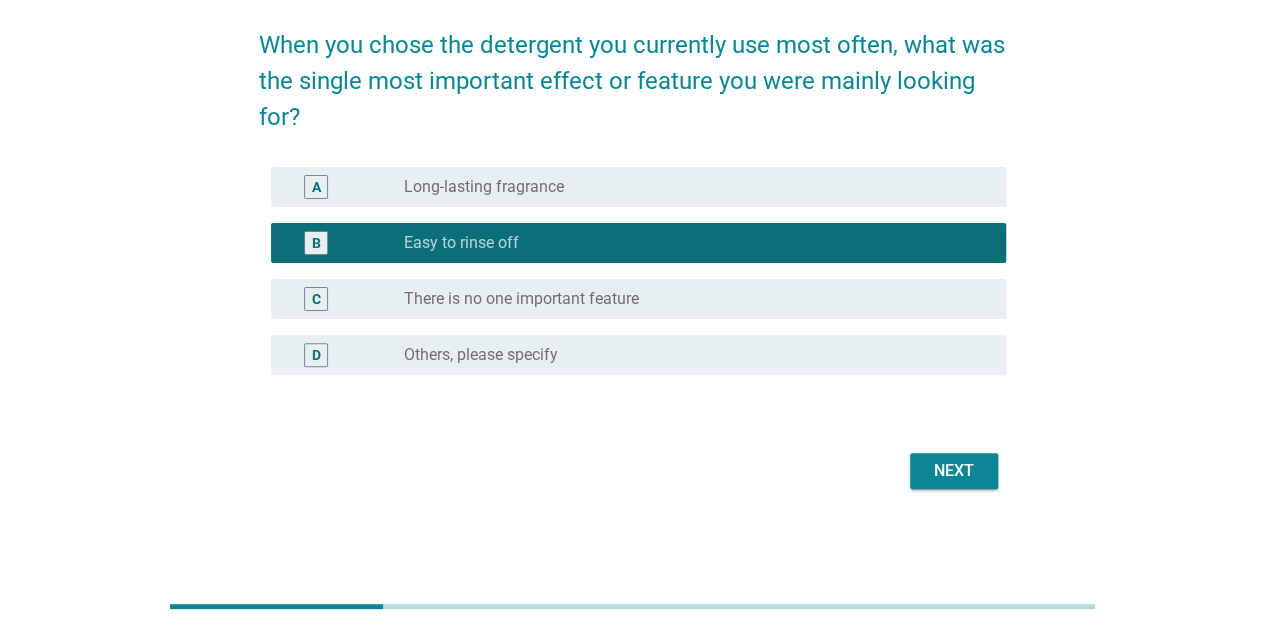 click on "Next" at bounding box center (632, 471) 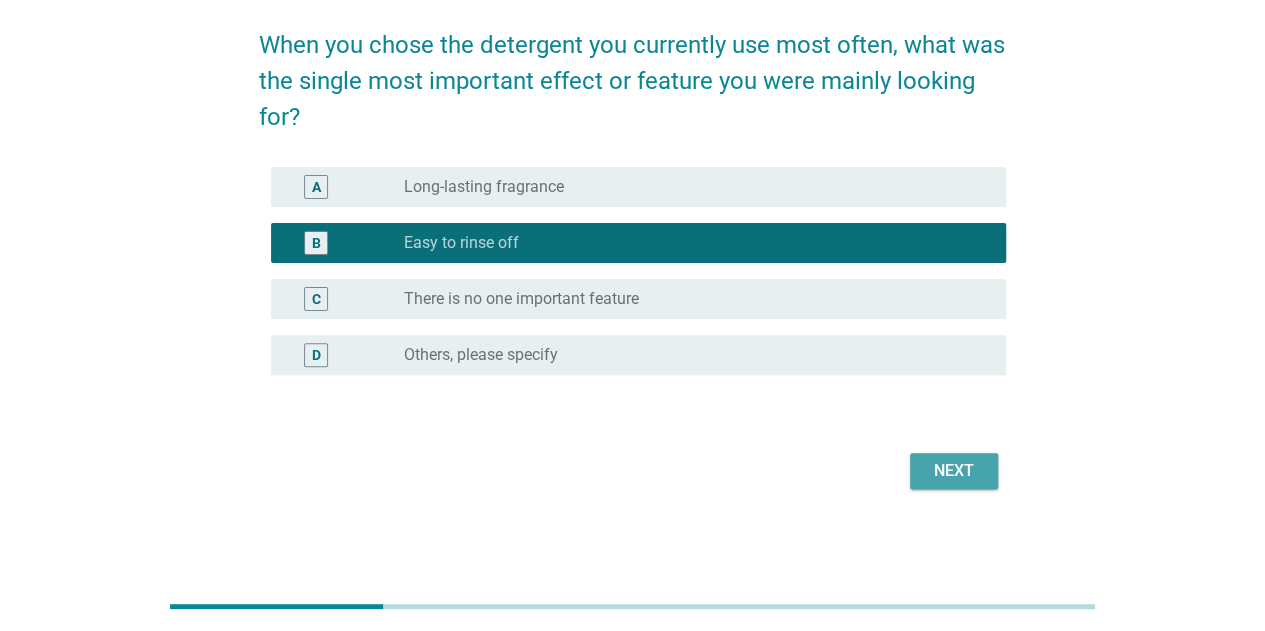 click on "Next" at bounding box center (954, 471) 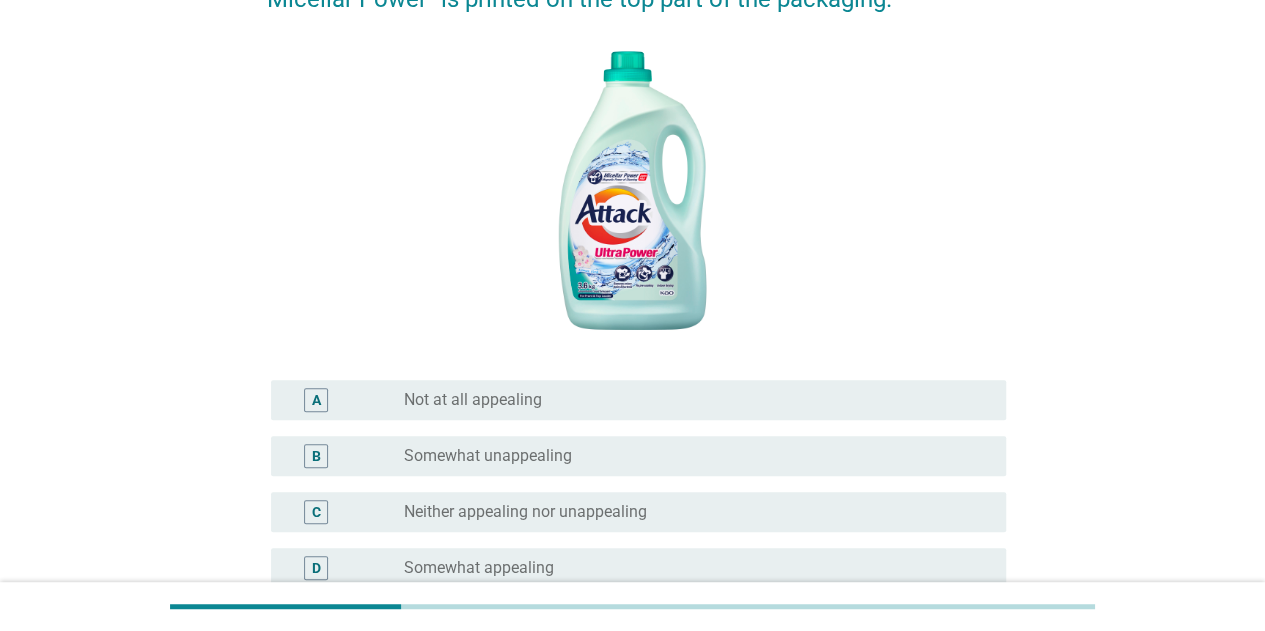 scroll, scrollTop: 300, scrollLeft: 0, axis: vertical 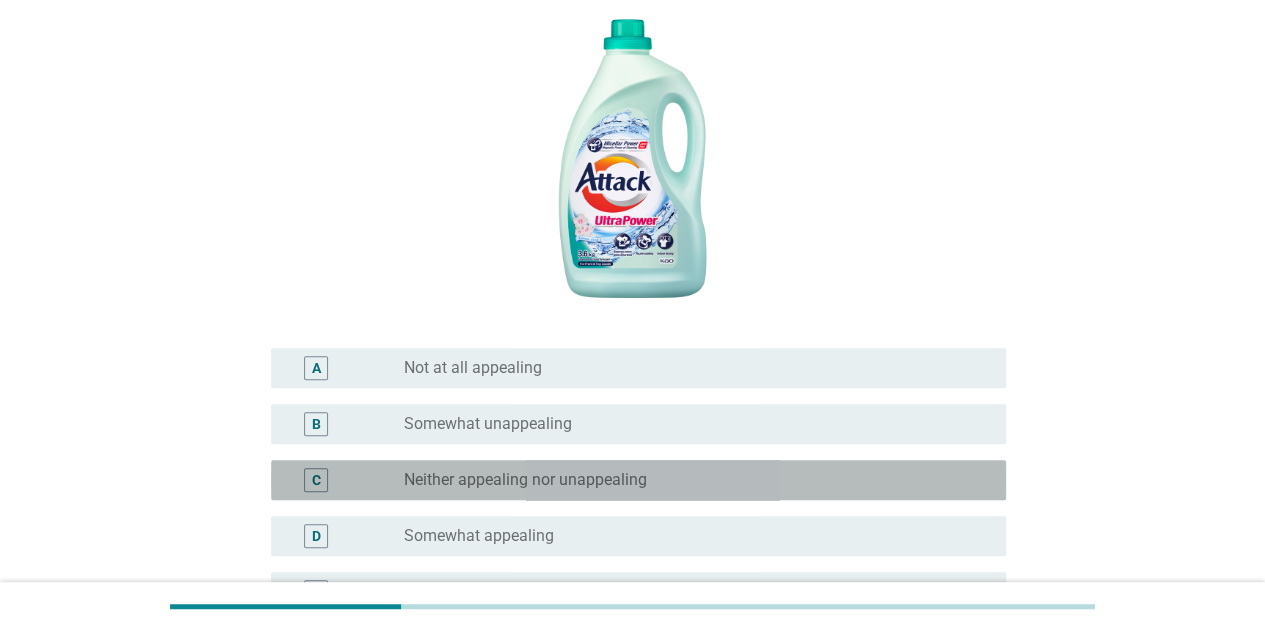 click on "radio_button_unchecked Neither appealing nor unappealing" at bounding box center (689, 480) 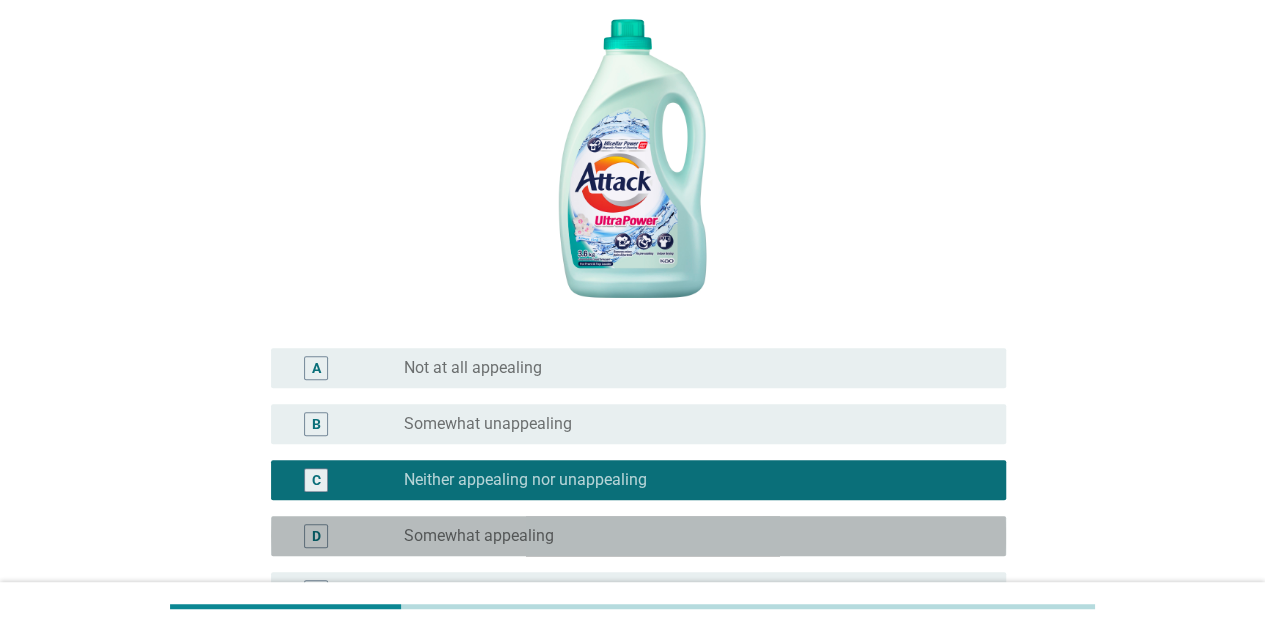 click on "radio_button_unchecked Somewhat appealing" at bounding box center (689, 536) 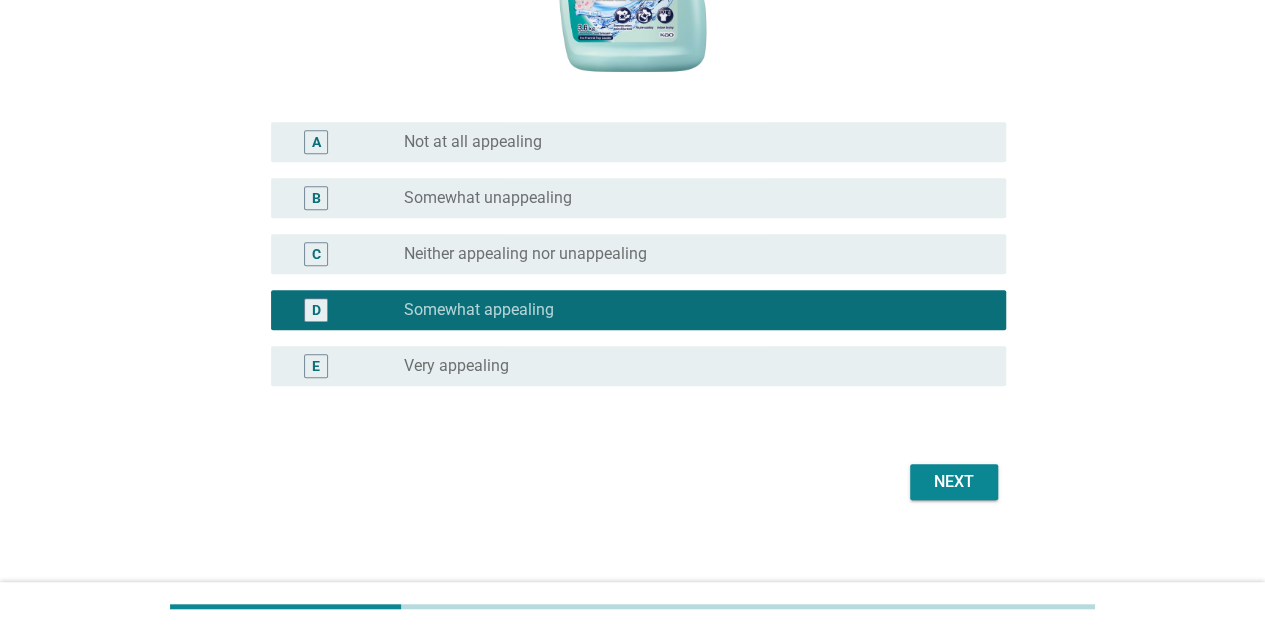 scroll, scrollTop: 538, scrollLeft: 0, axis: vertical 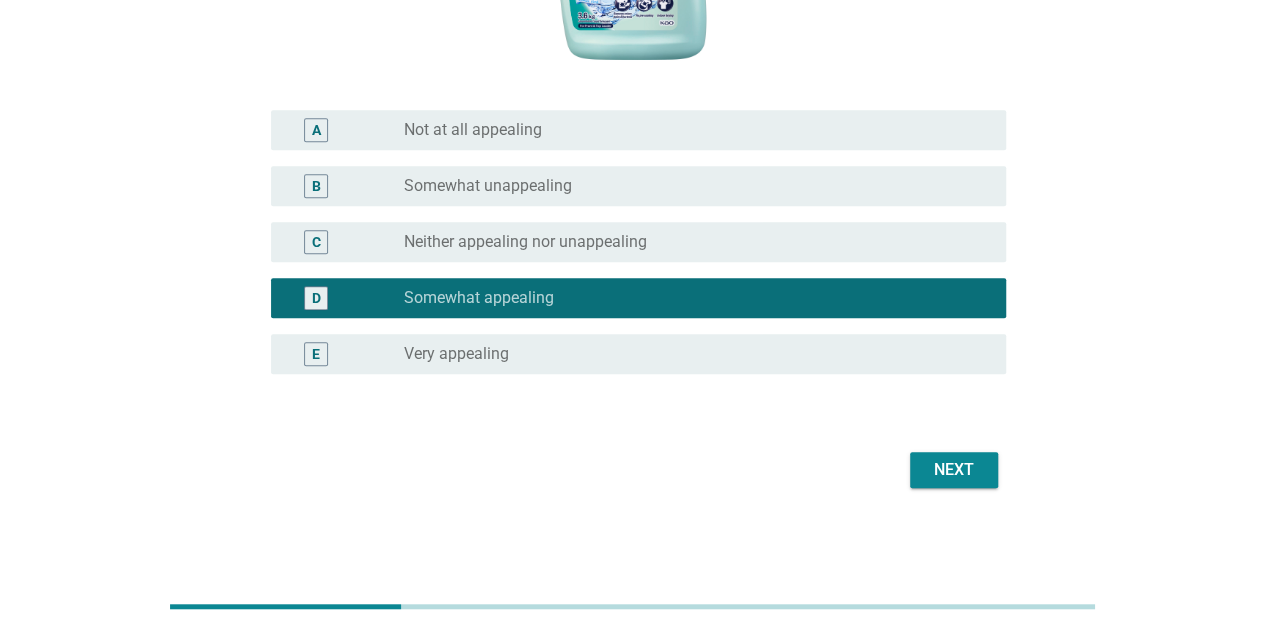click on "Next" at bounding box center (954, 470) 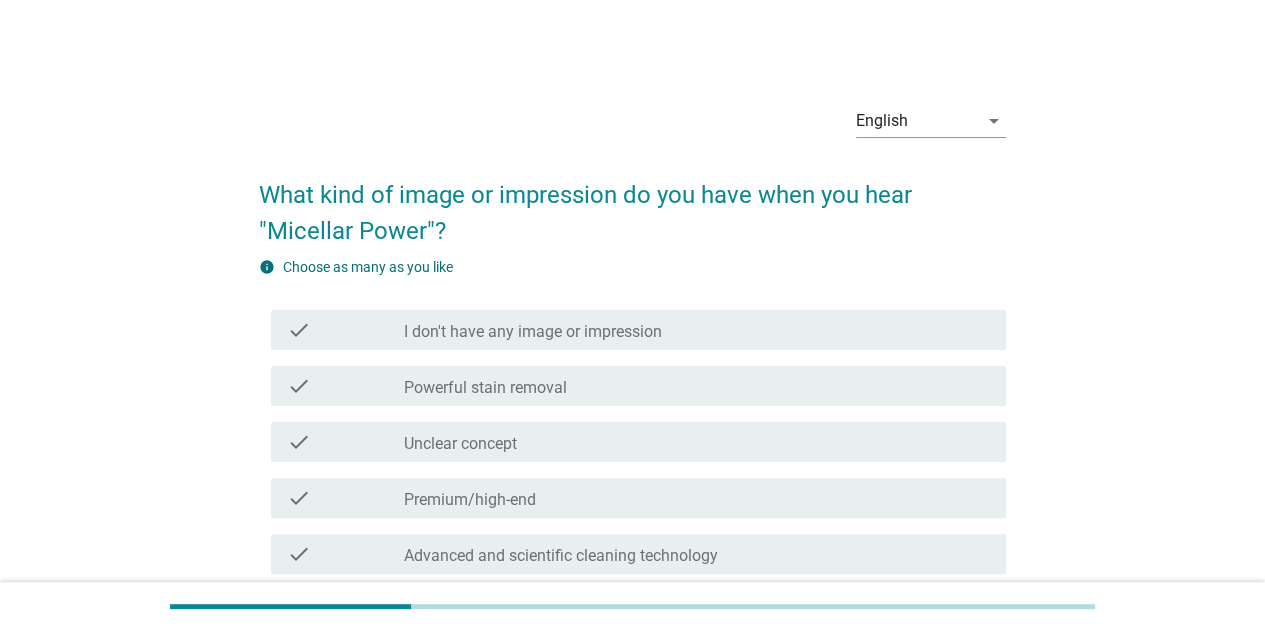 scroll, scrollTop: 100, scrollLeft: 0, axis: vertical 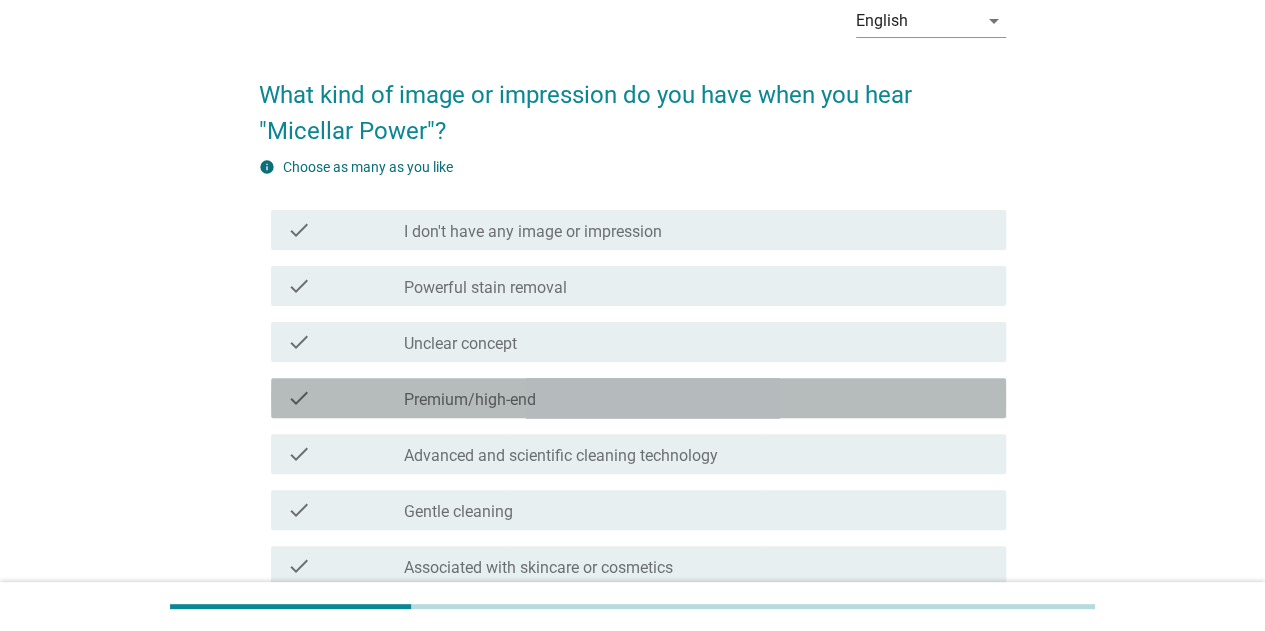 click on "check_box_outline_blank Premium/high-end" at bounding box center [697, 398] 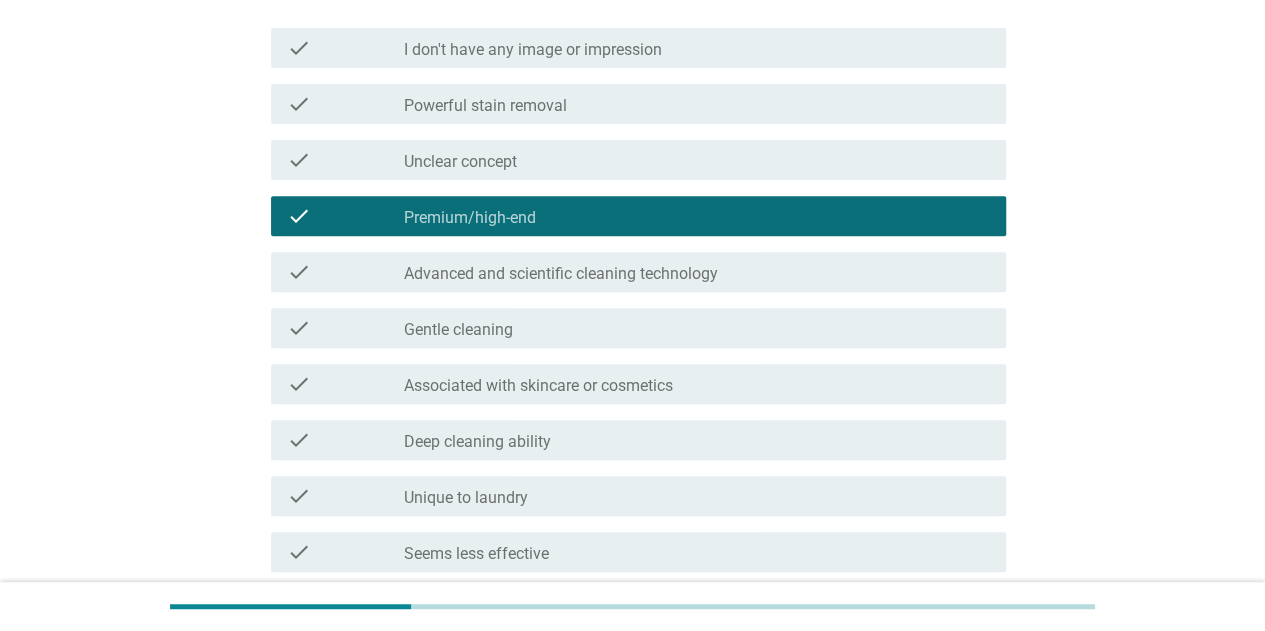 scroll, scrollTop: 300, scrollLeft: 0, axis: vertical 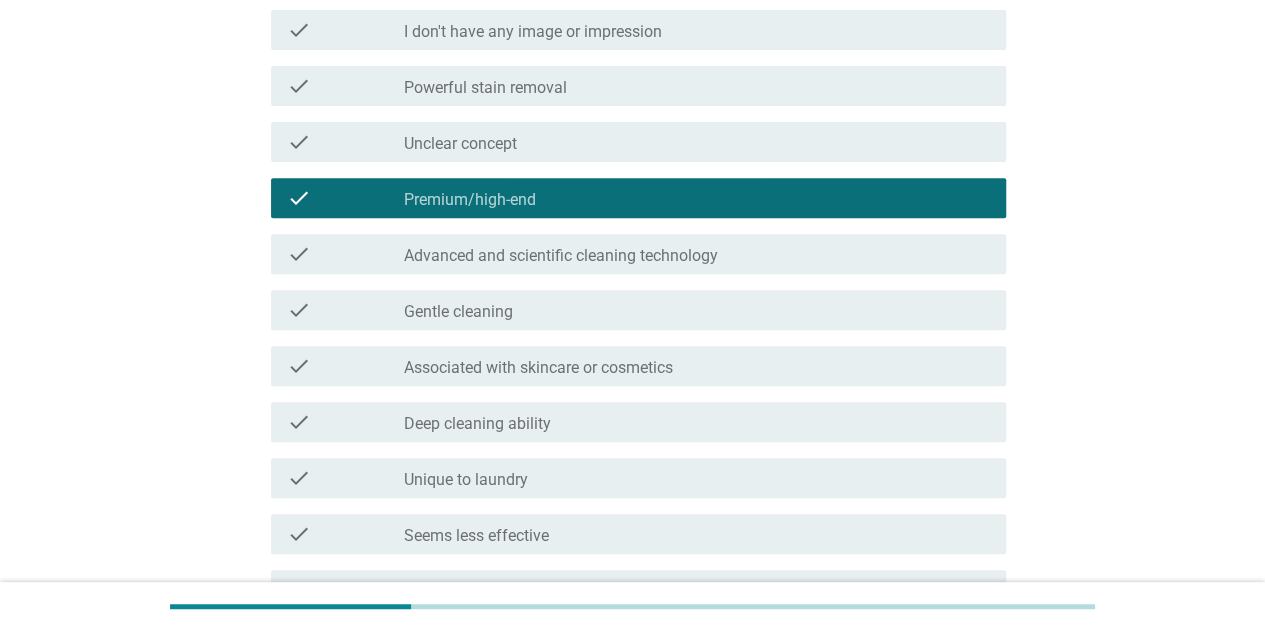 click on "check_box_outline_blank Deep cleaning ability" at bounding box center (697, 422) 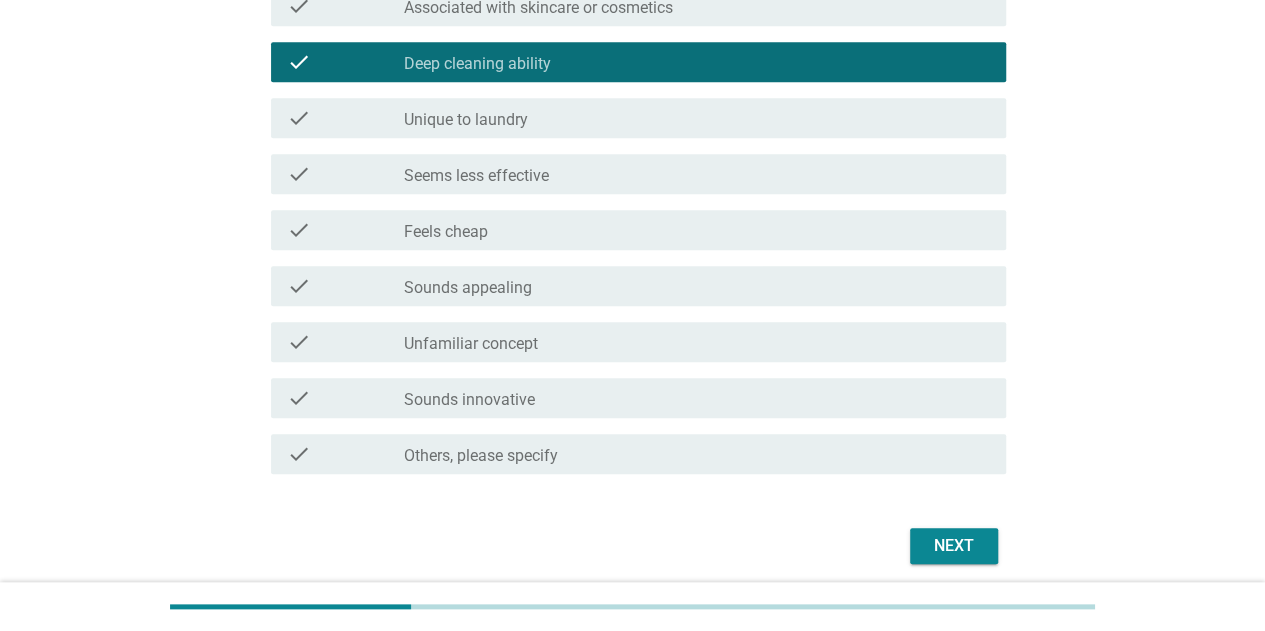 scroll, scrollTop: 736, scrollLeft: 0, axis: vertical 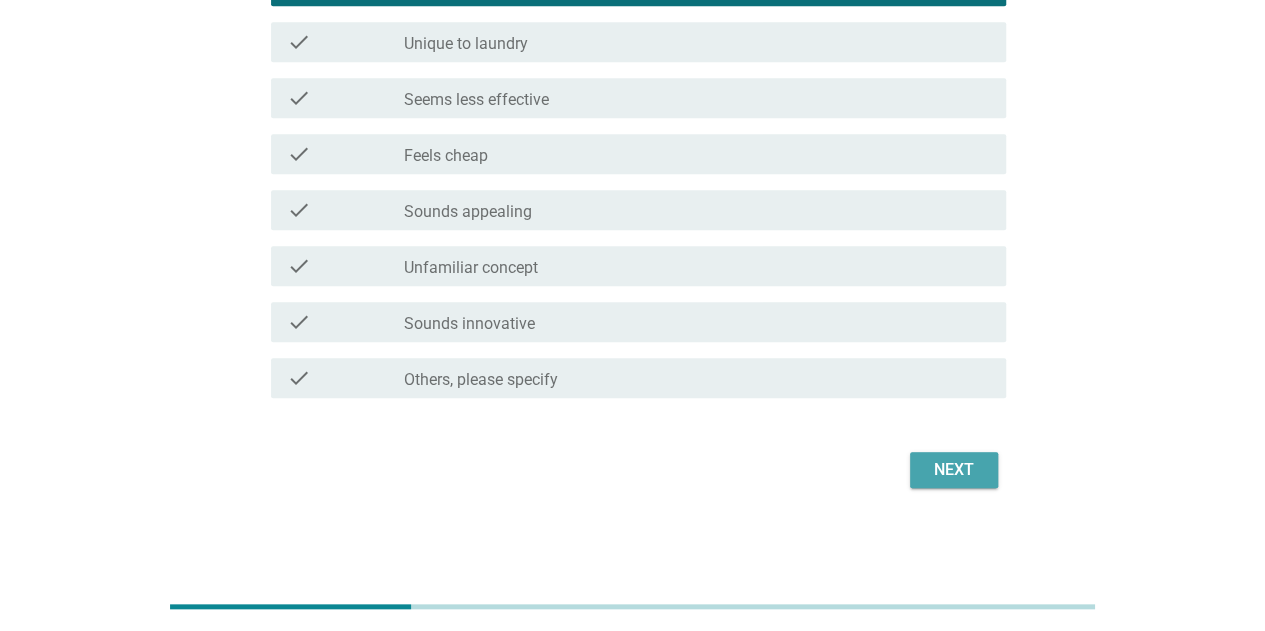 click on "Next" at bounding box center (954, 470) 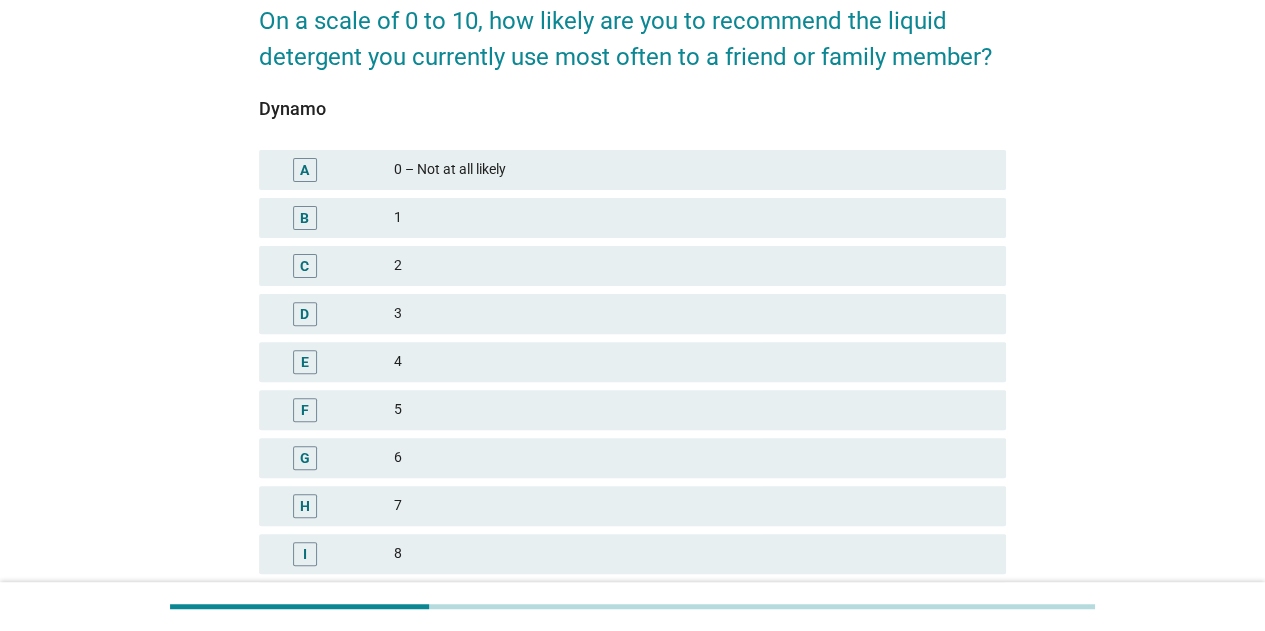 scroll, scrollTop: 200, scrollLeft: 0, axis: vertical 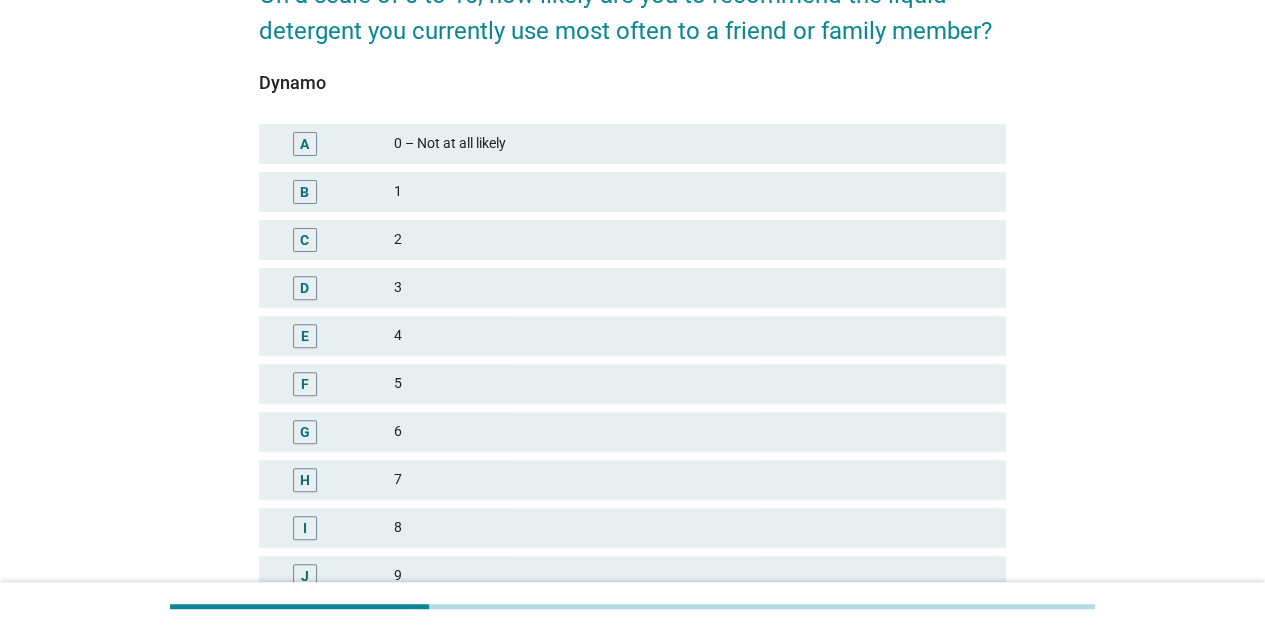 click on "8" at bounding box center (692, 528) 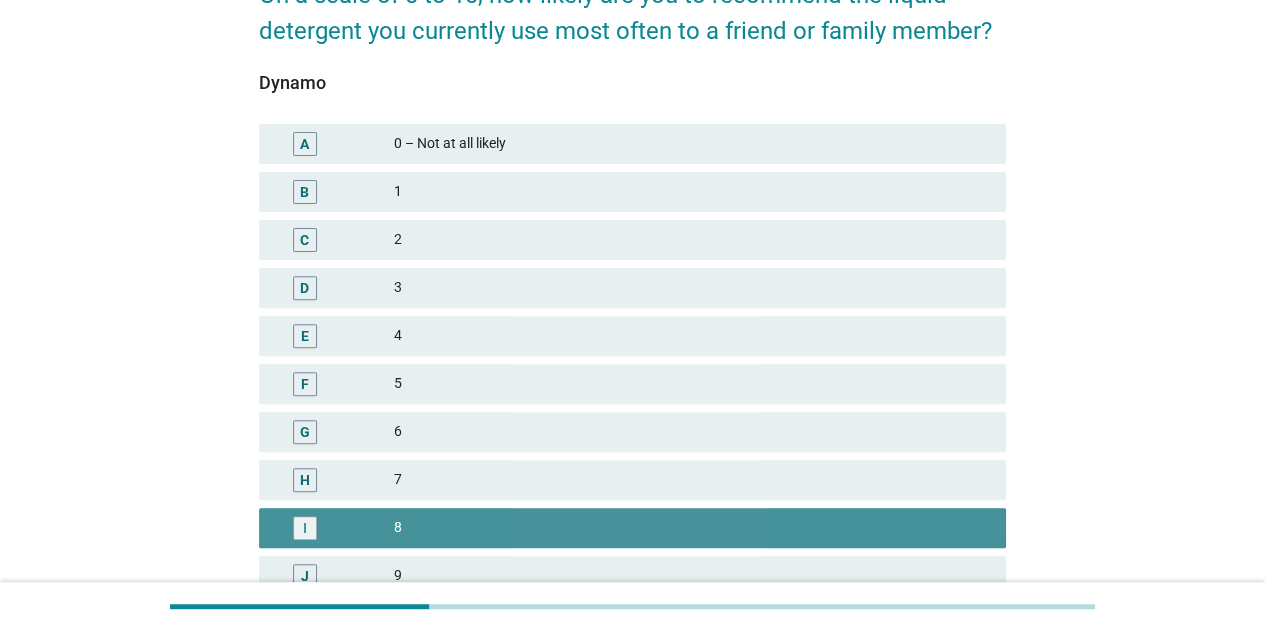 scroll, scrollTop: 430, scrollLeft: 0, axis: vertical 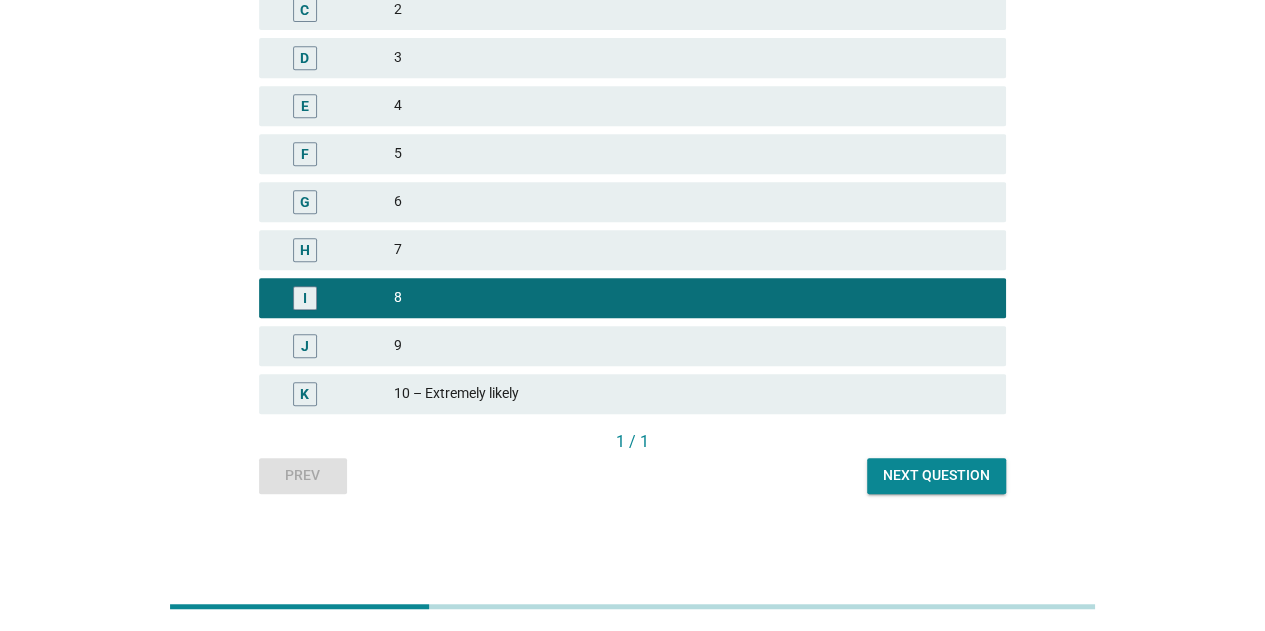 click on "Next question" at bounding box center (936, 475) 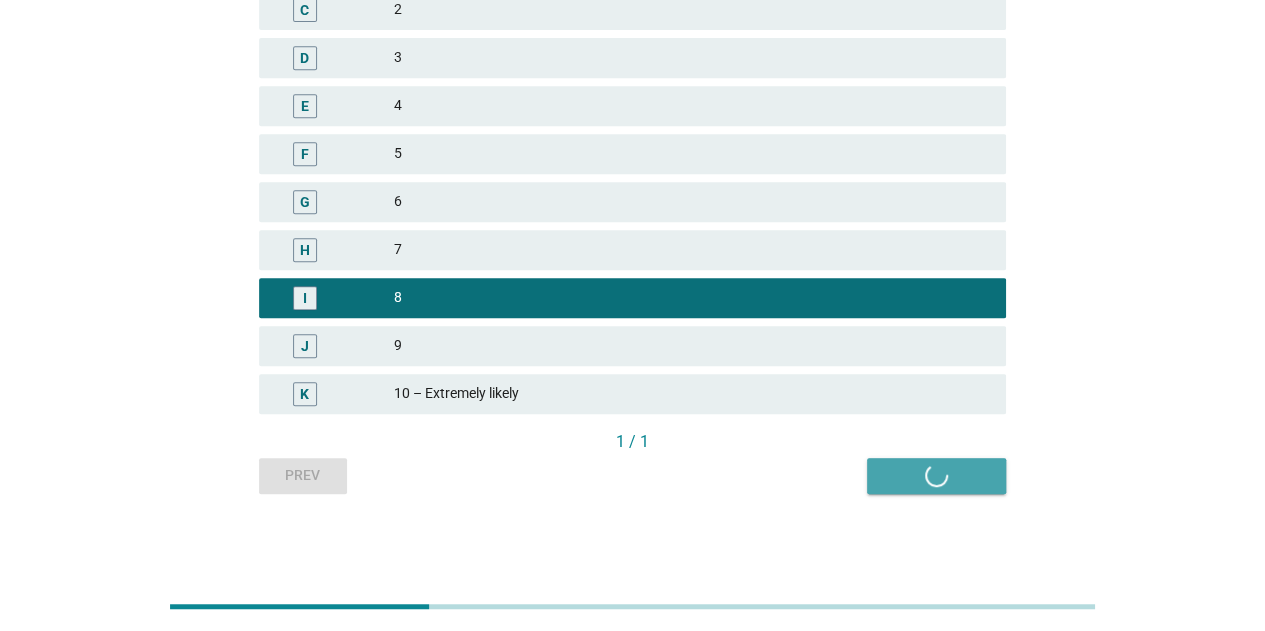 scroll, scrollTop: 0, scrollLeft: 0, axis: both 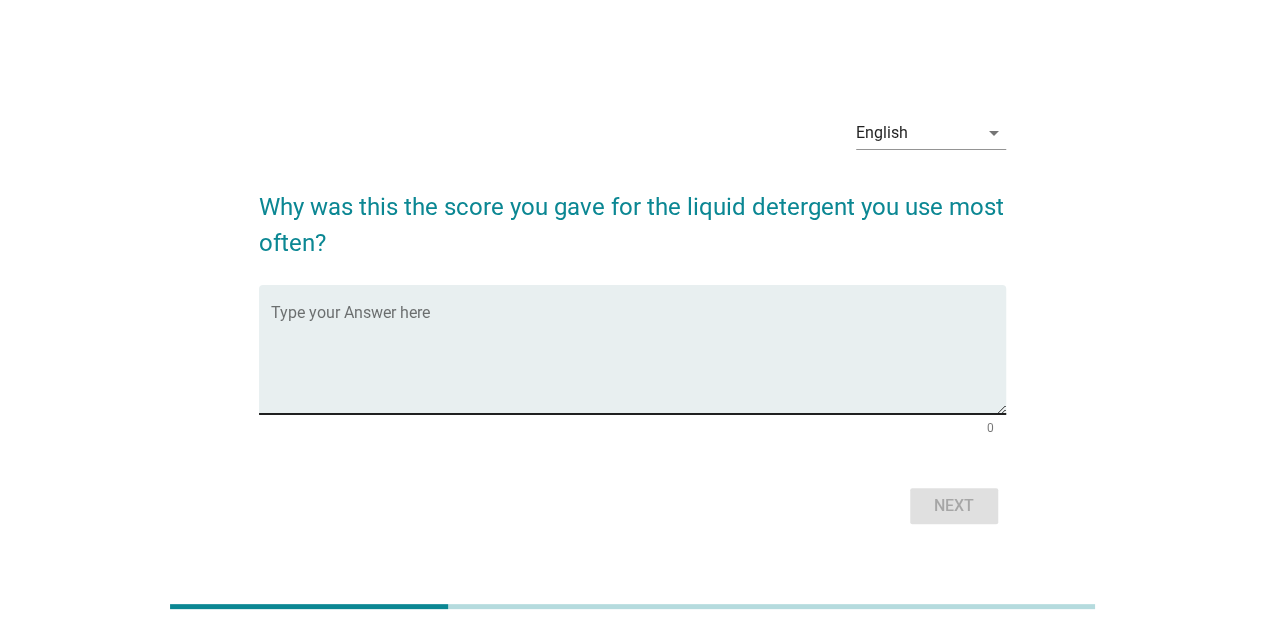 click at bounding box center (638, 361) 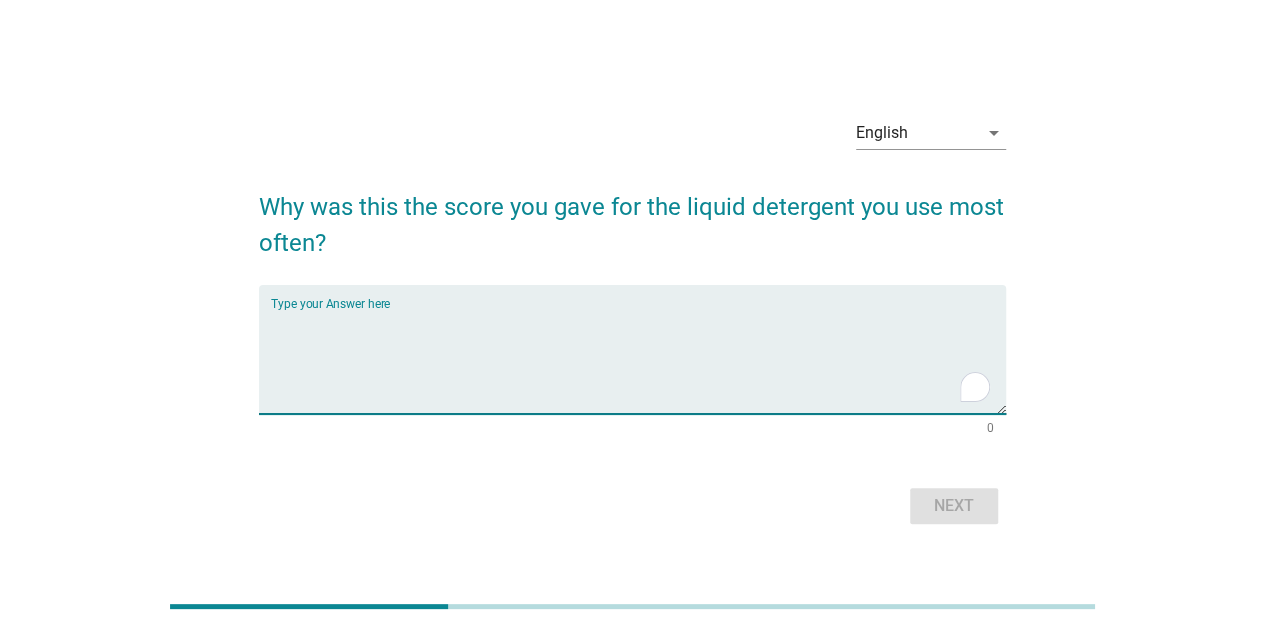 type on "O" 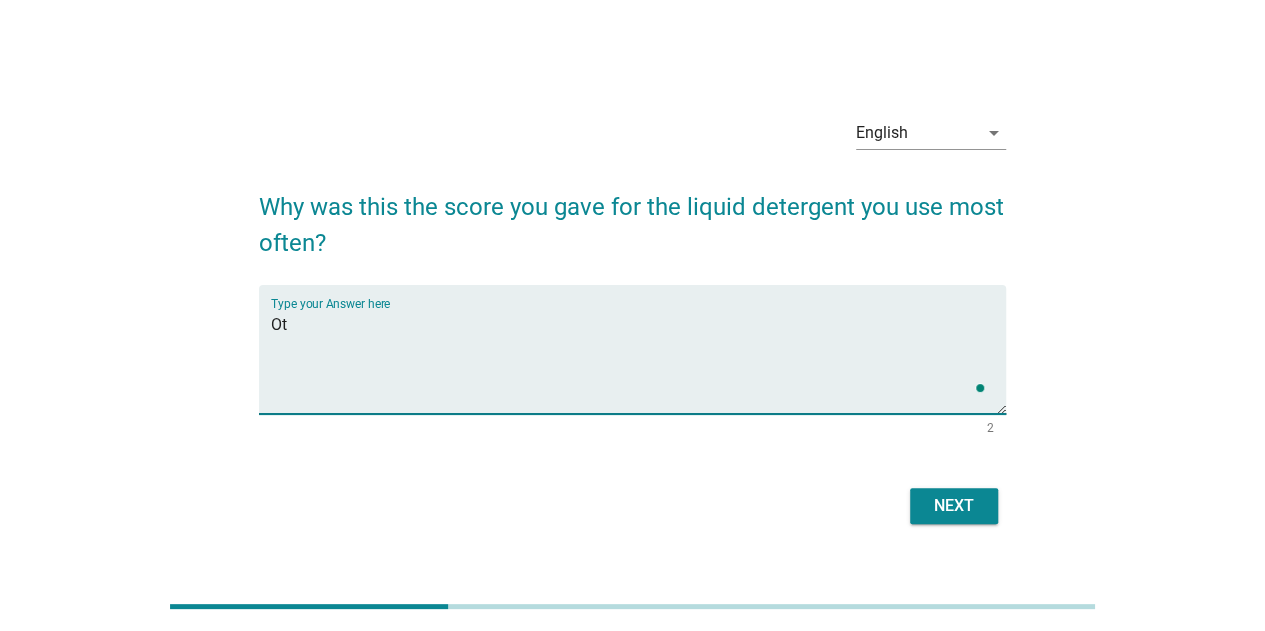 type on "O" 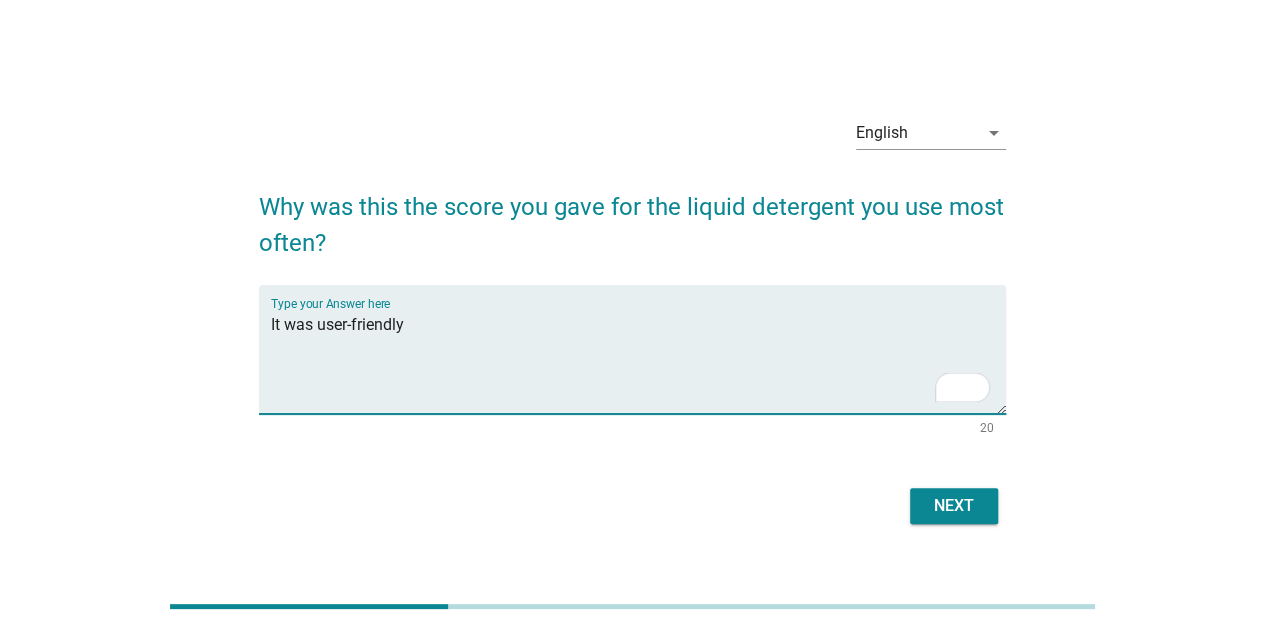 type on "It was user-friendly" 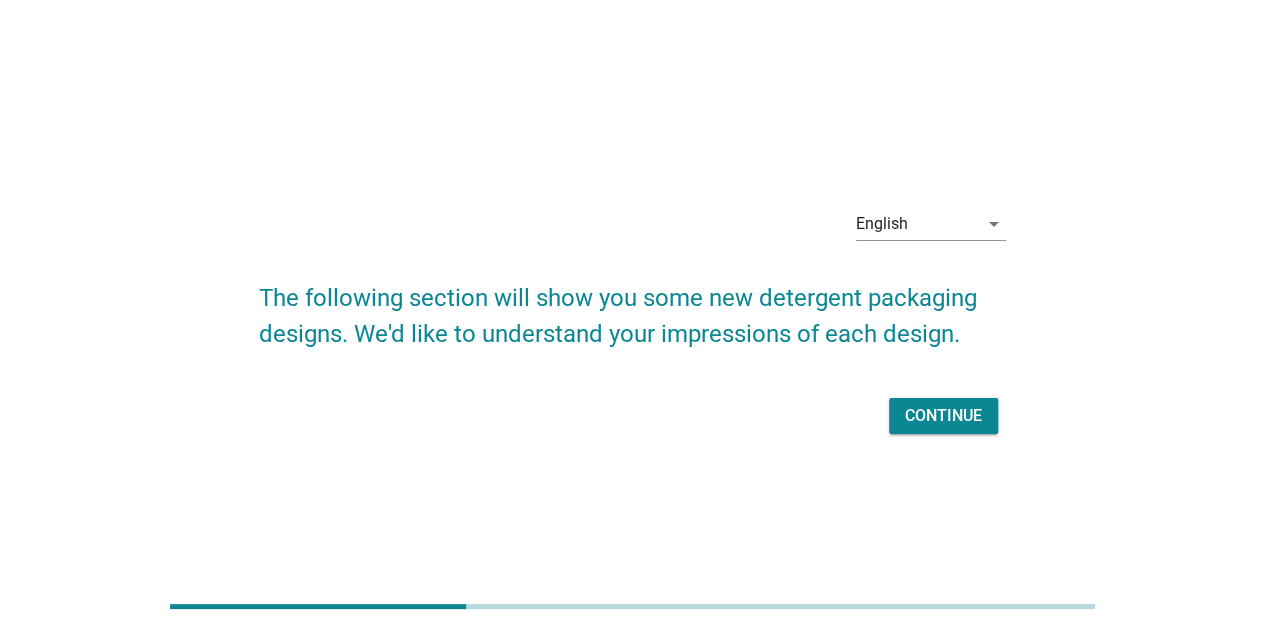 click on "Continue" at bounding box center [943, 416] 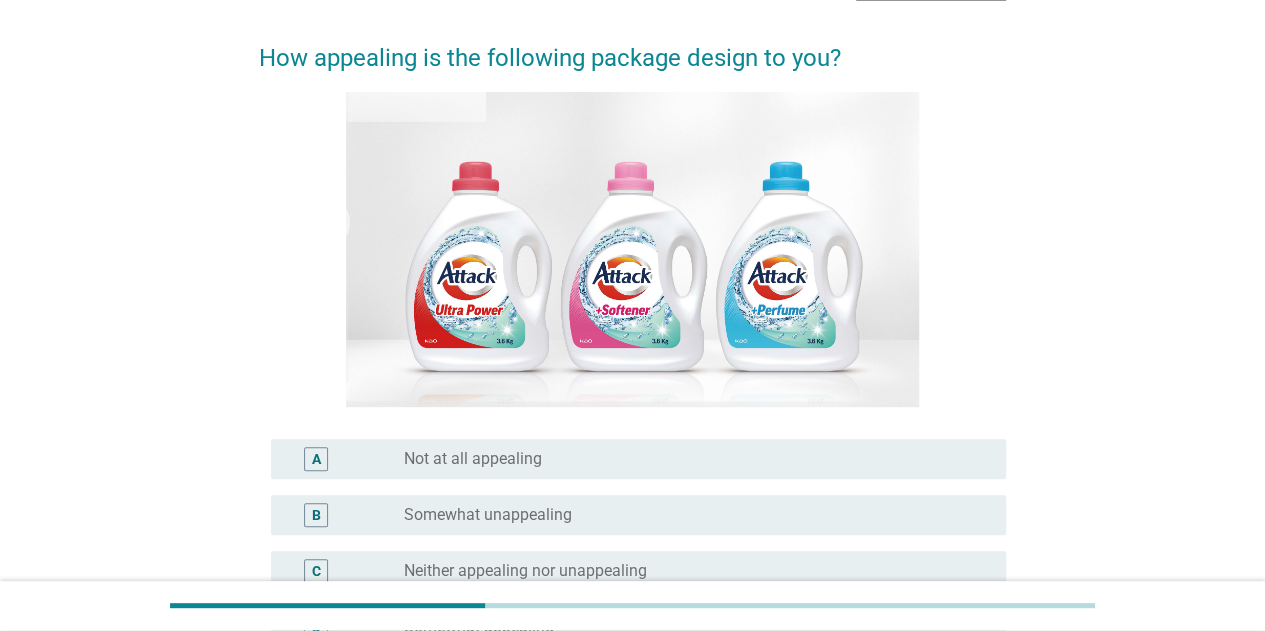 scroll, scrollTop: 300, scrollLeft: 0, axis: vertical 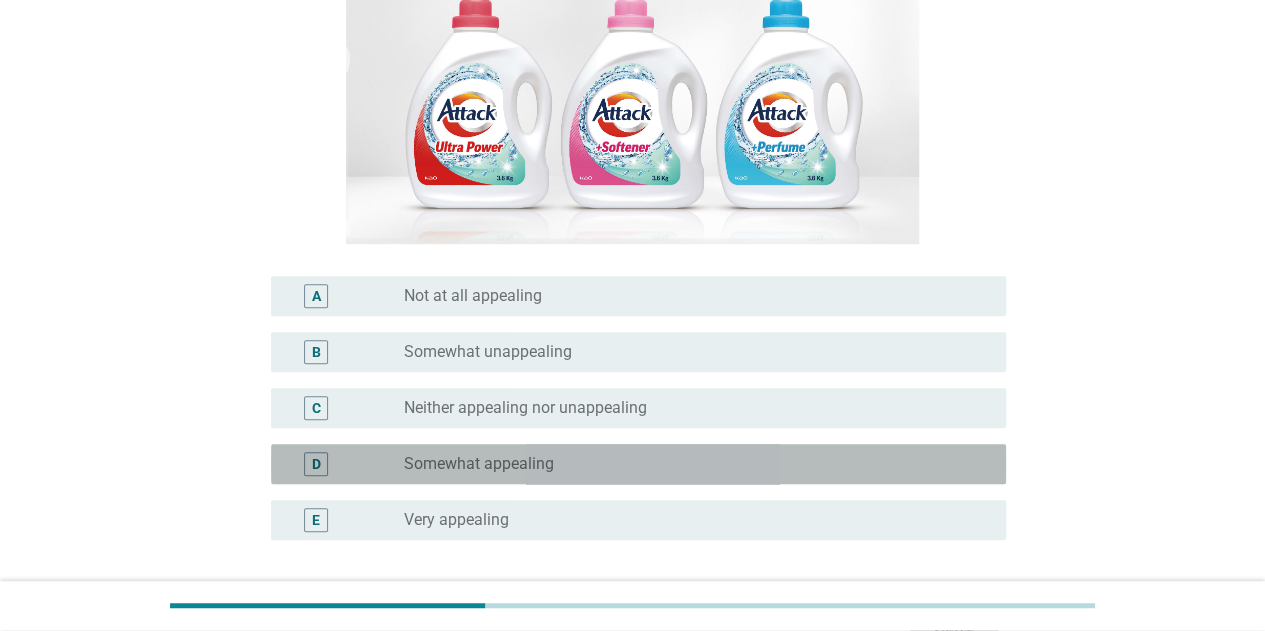 click on "radio_button_unchecked Somewhat appealing" at bounding box center (689, 464) 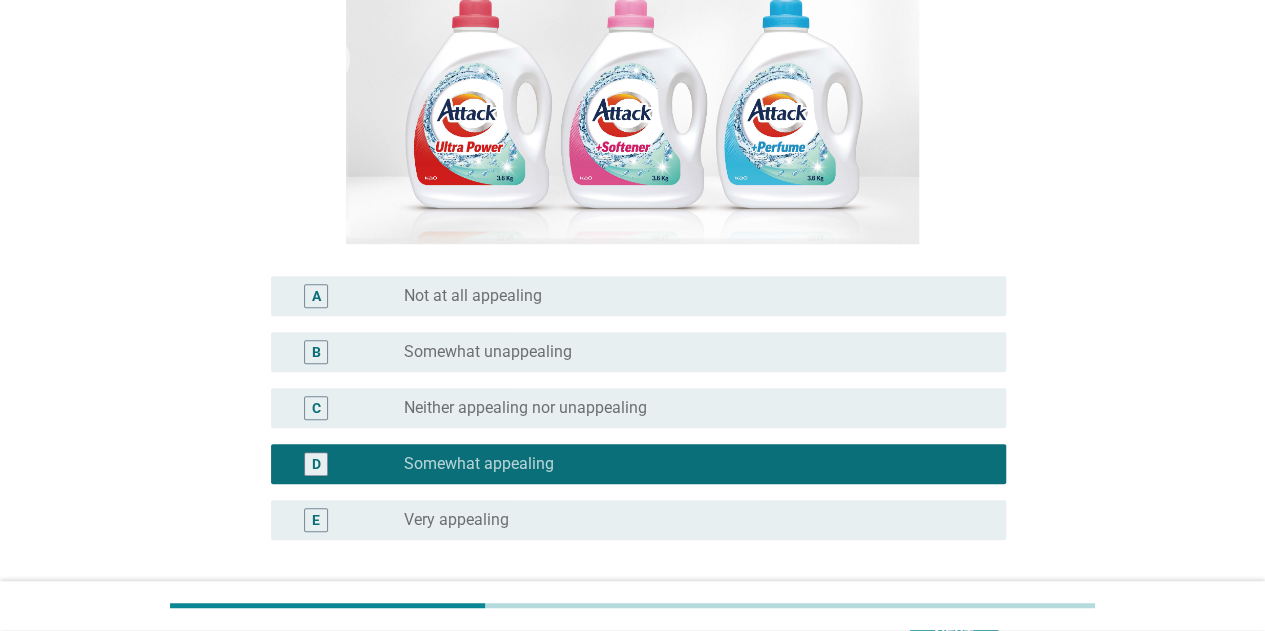 scroll, scrollTop: 466, scrollLeft: 0, axis: vertical 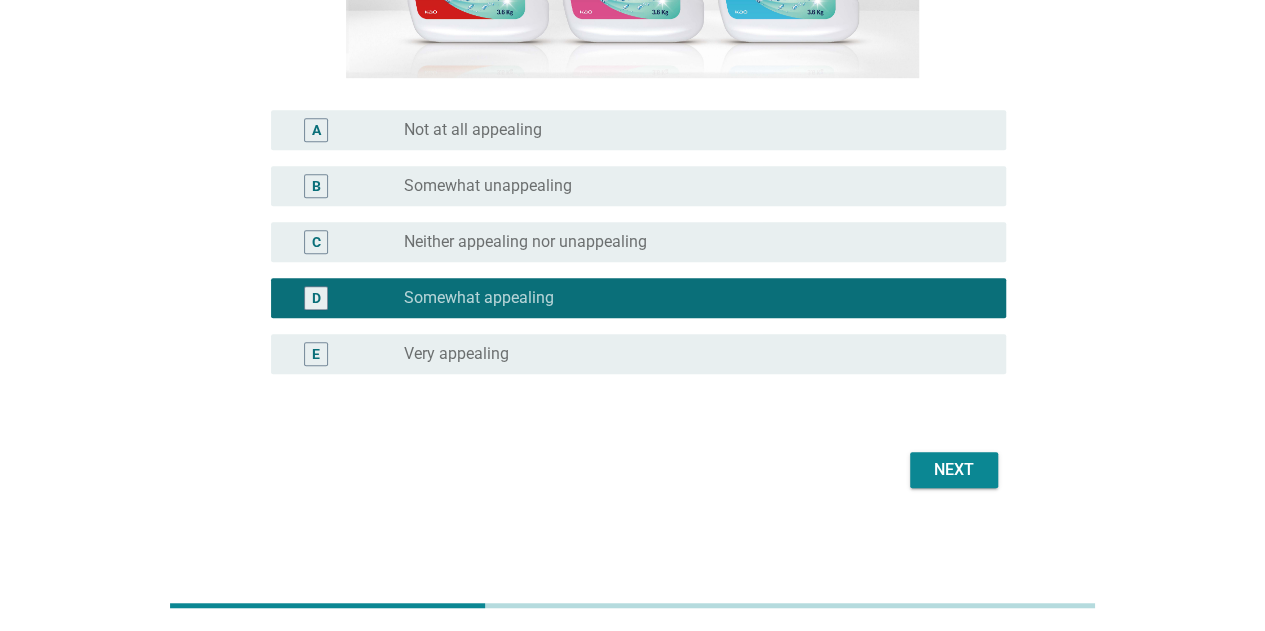 click on "Next" at bounding box center [954, 470] 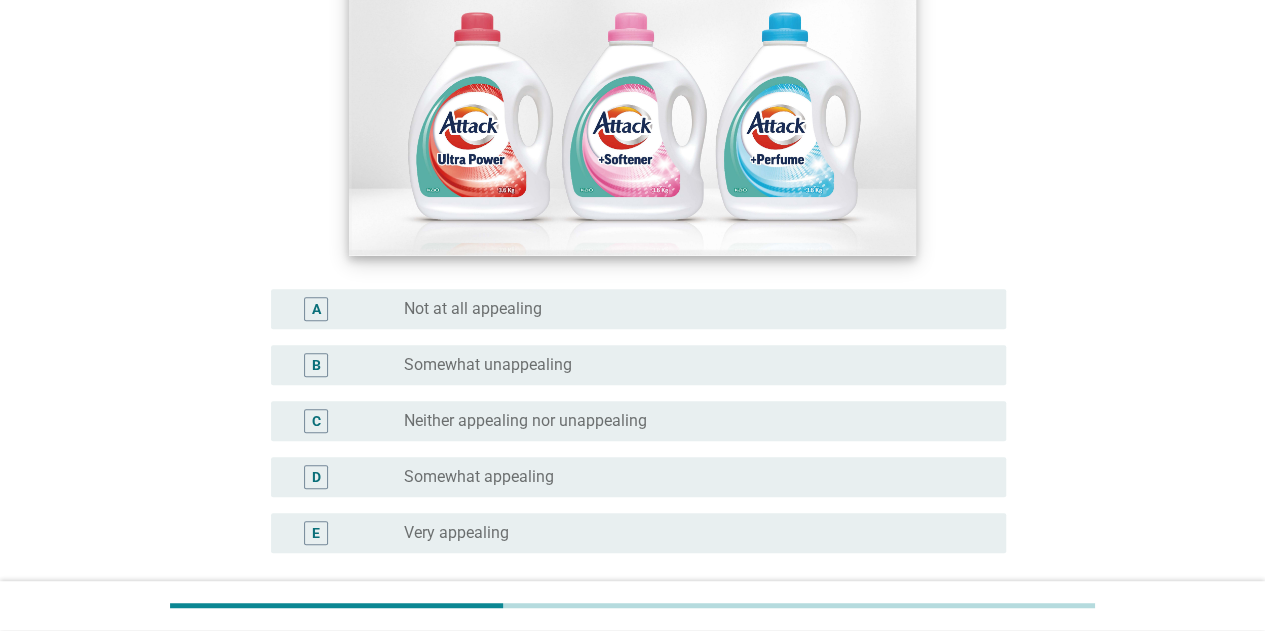 scroll, scrollTop: 300, scrollLeft: 0, axis: vertical 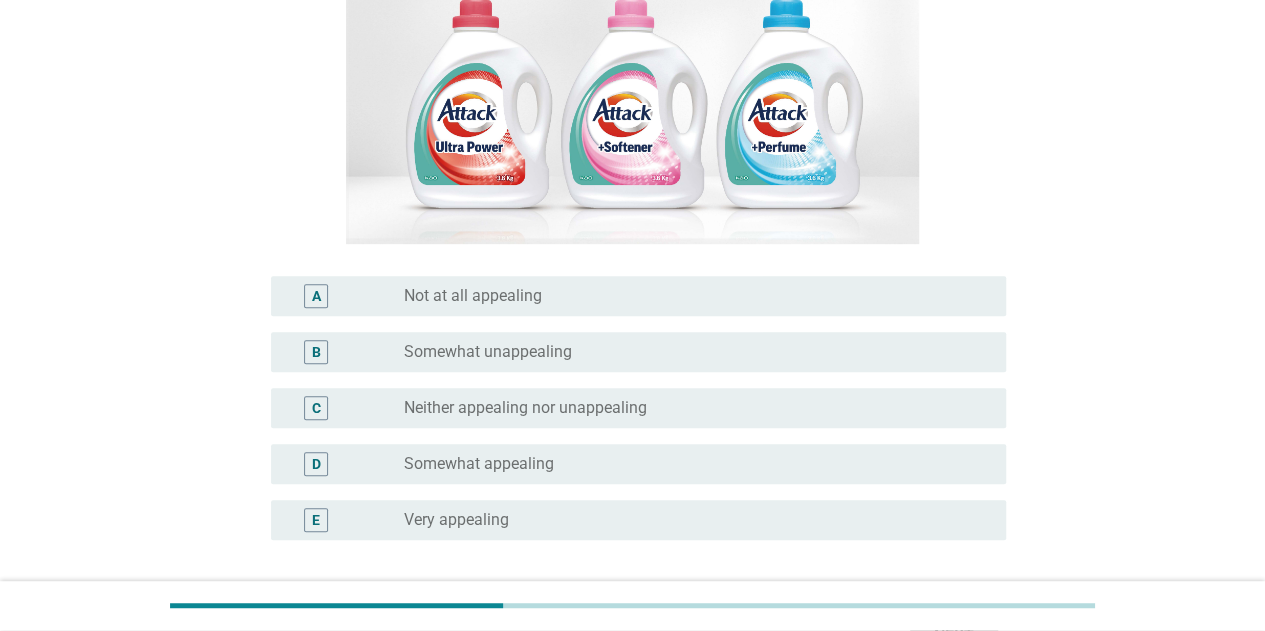 click on "Neither appealing nor unappealing" at bounding box center (525, 408) 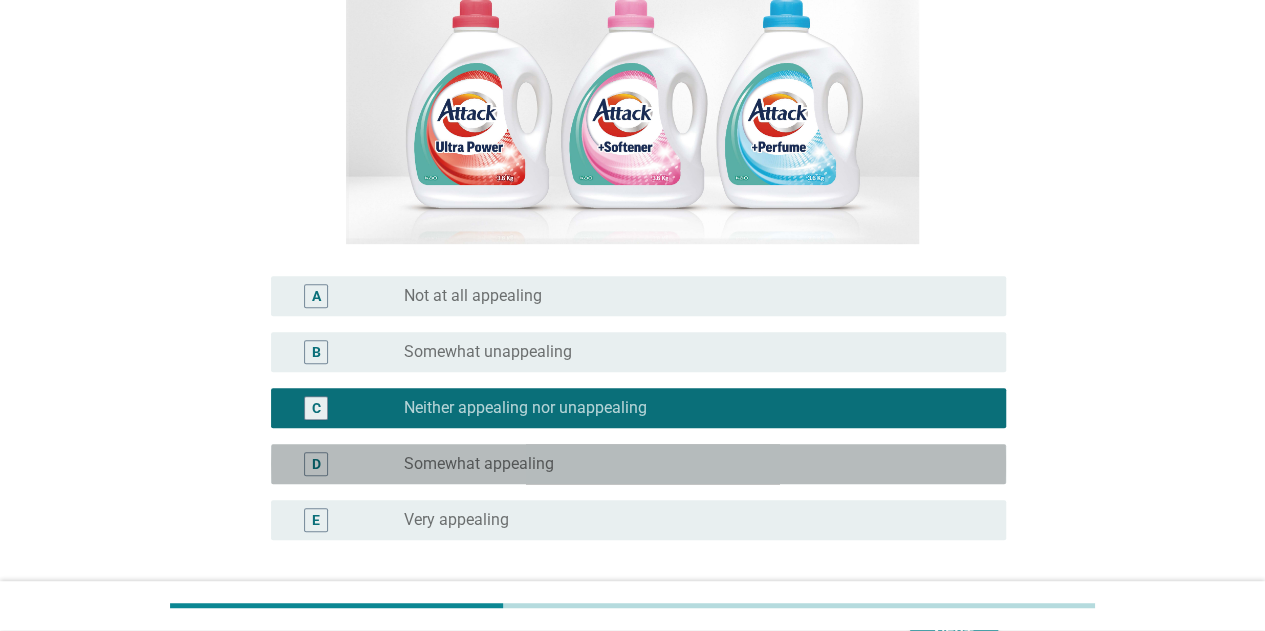 click on "radio_button_unchecked Somewhat appealing" at bounding box center (689, 464) 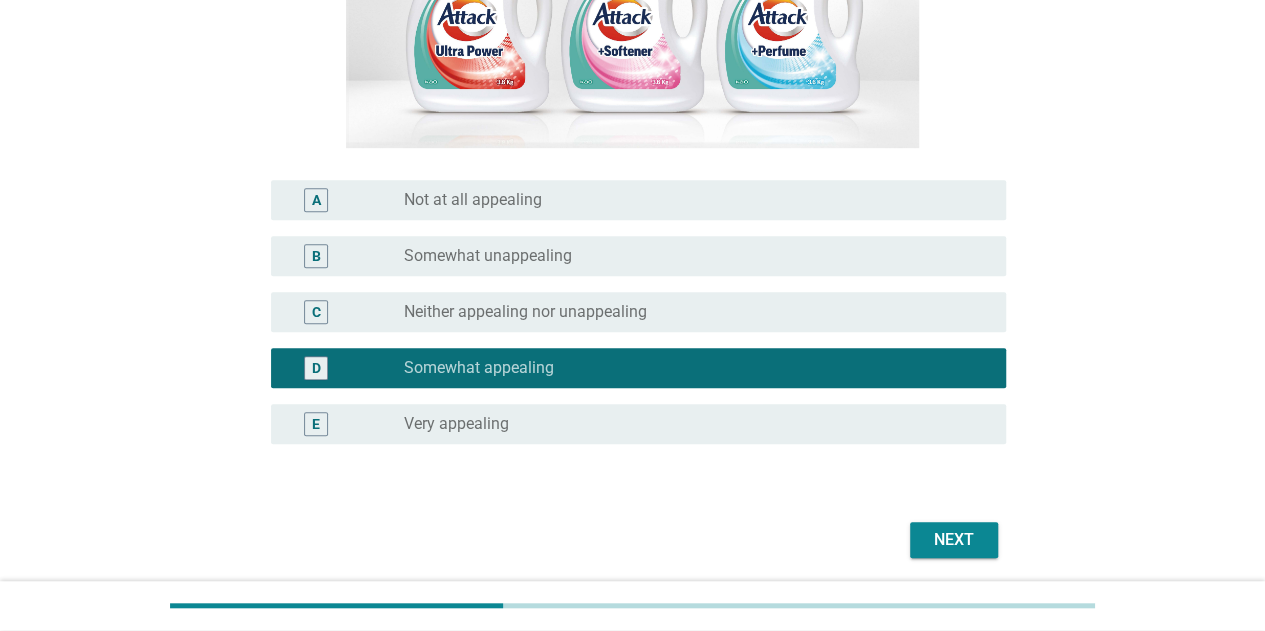 scroll, scrollTop: 466, scrollLeft: 0, axis: vertical 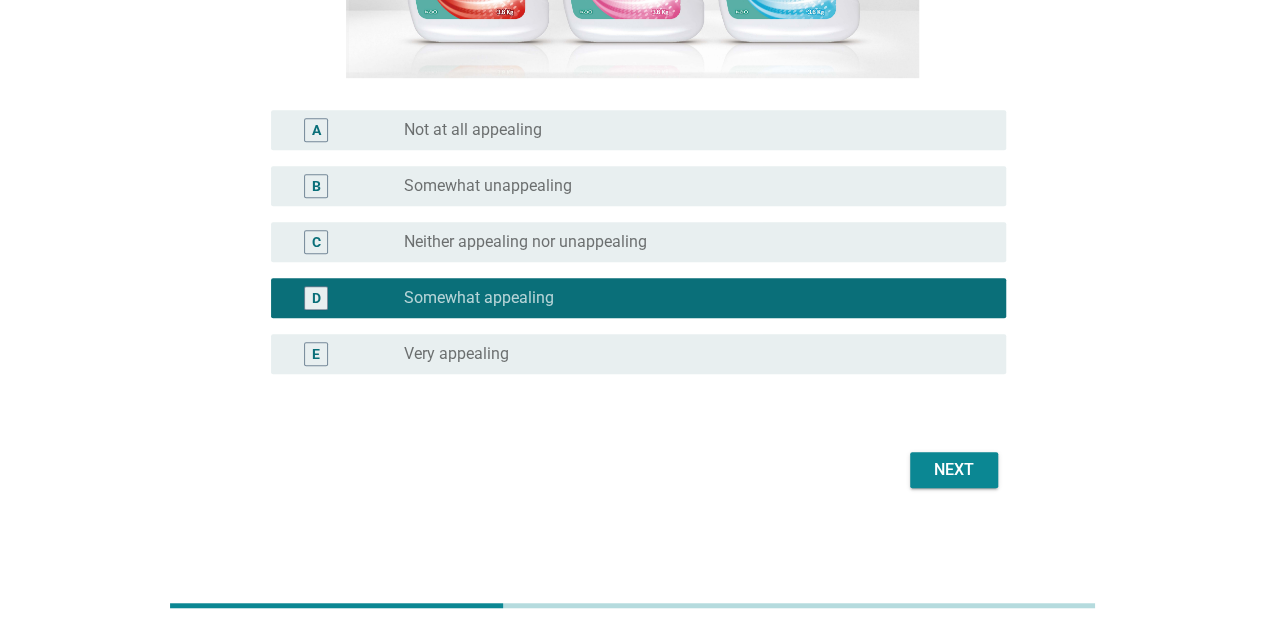click on "Next" at bounding box center (954, 470) 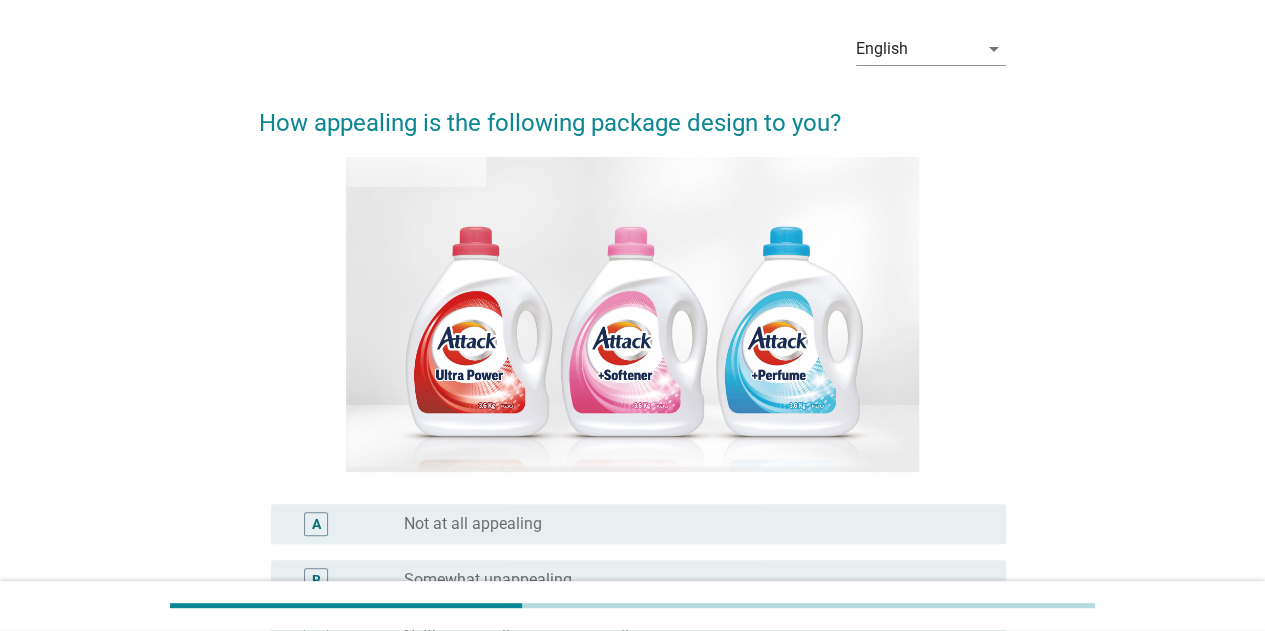 scroll, scrollTop: 300, scrollLeft: 0, axis: vertical 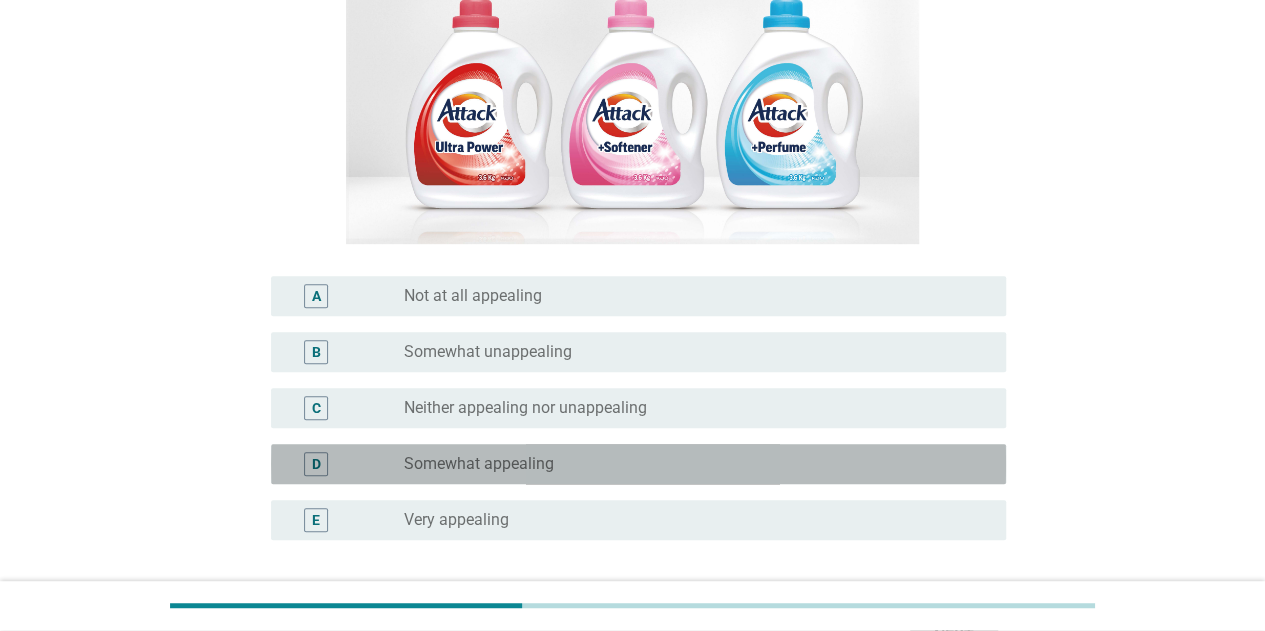 click on "radio_button_unchecked Somewhat appealing" at bounding box center [689, 464] 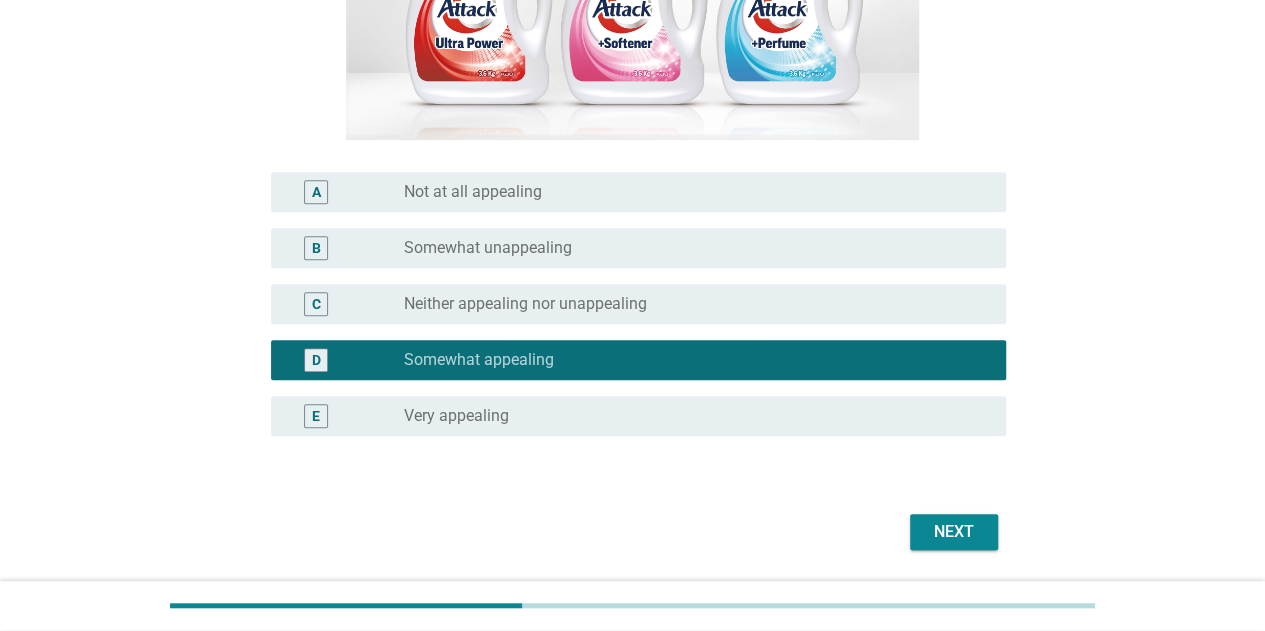 scroll, scrollTop: 466, scrollLeft: 0, axis: vertical 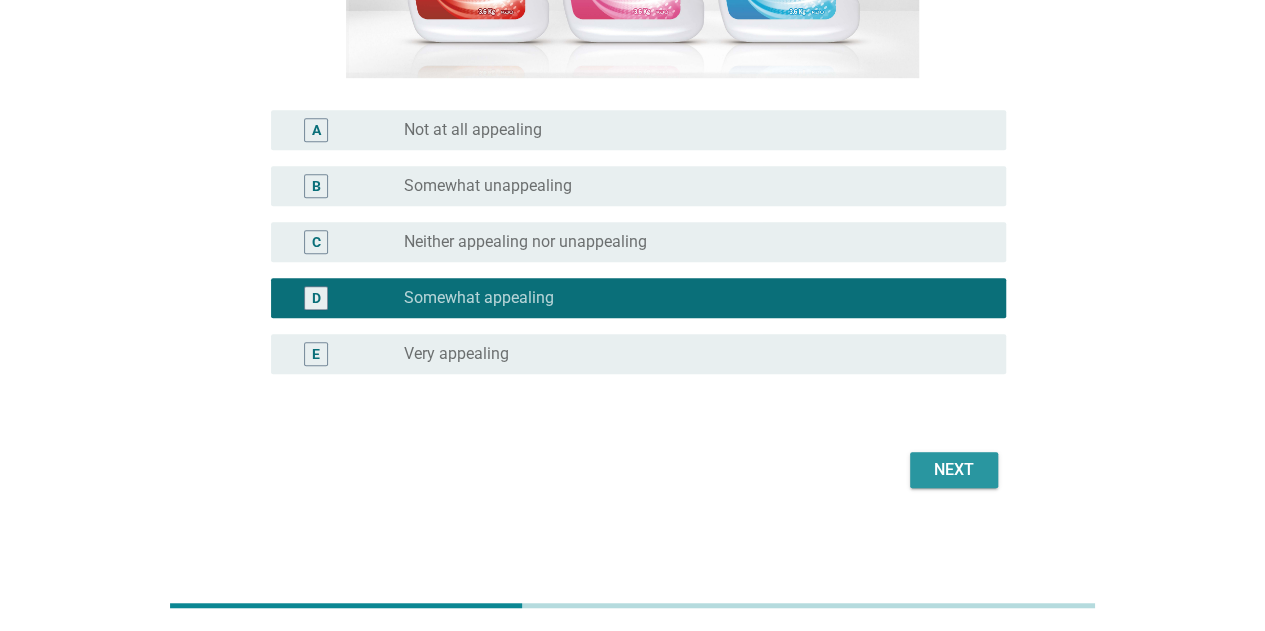 click on "Next" at bounding box center [954, 470] 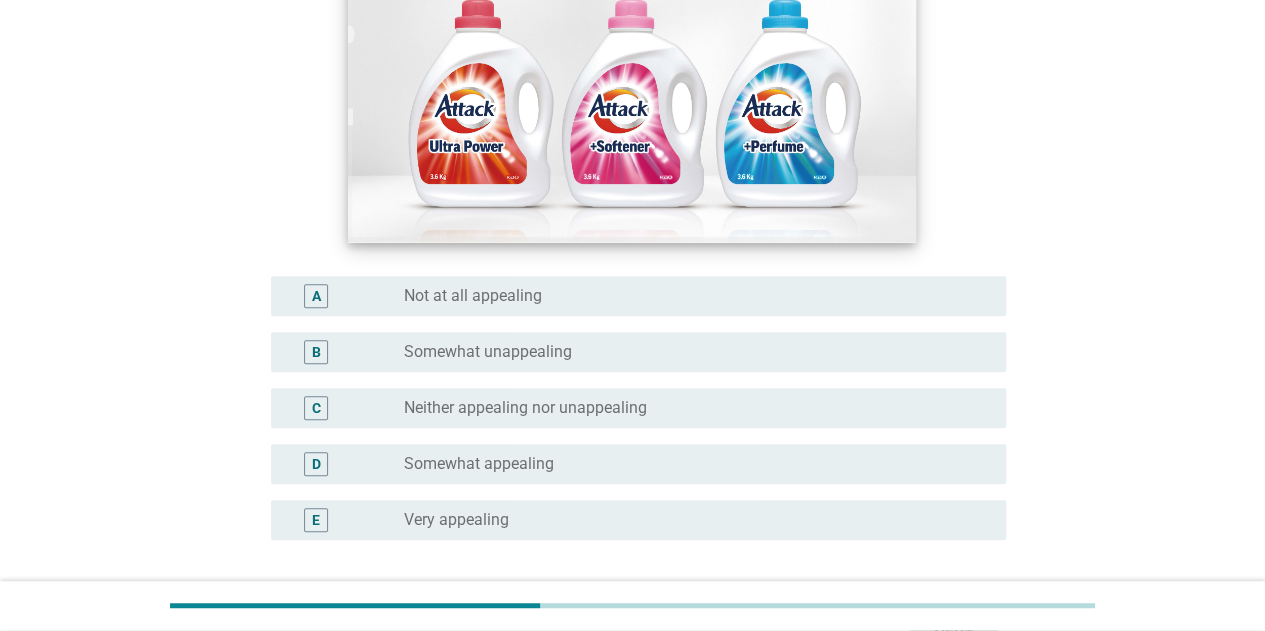 scroll, scrollTop: 400, scrollLeft: 0, axis: vertical 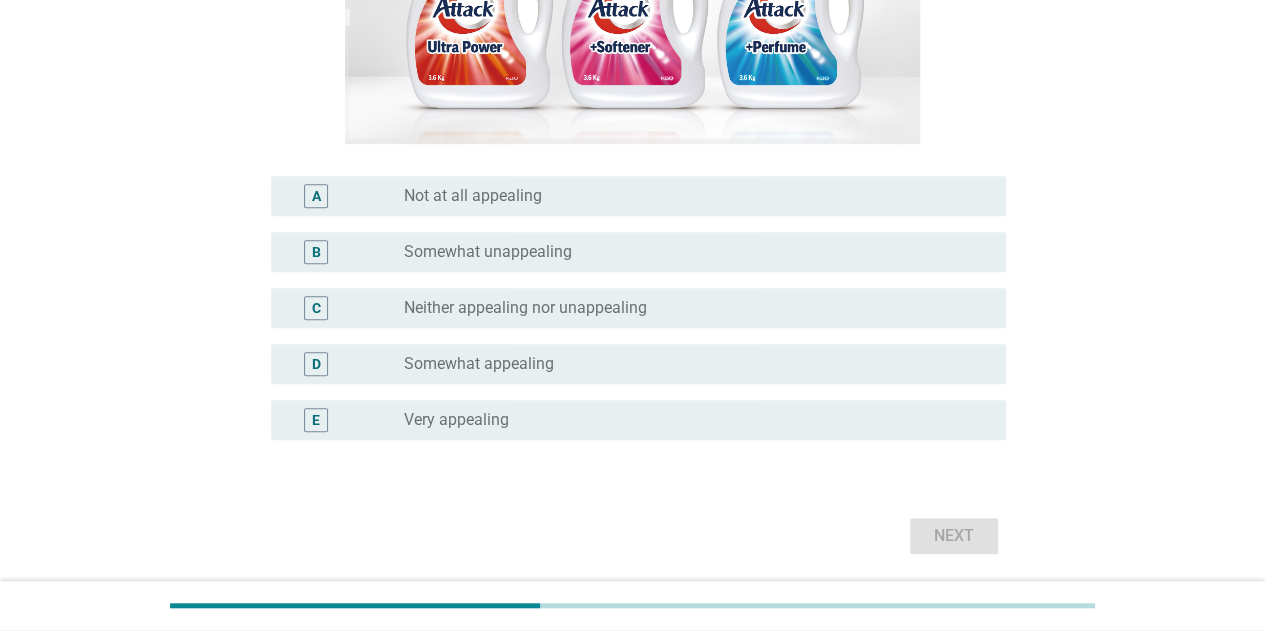 click on "D     radio_button_unchecked Somewhat appealing" at bounding box center (632, 364) 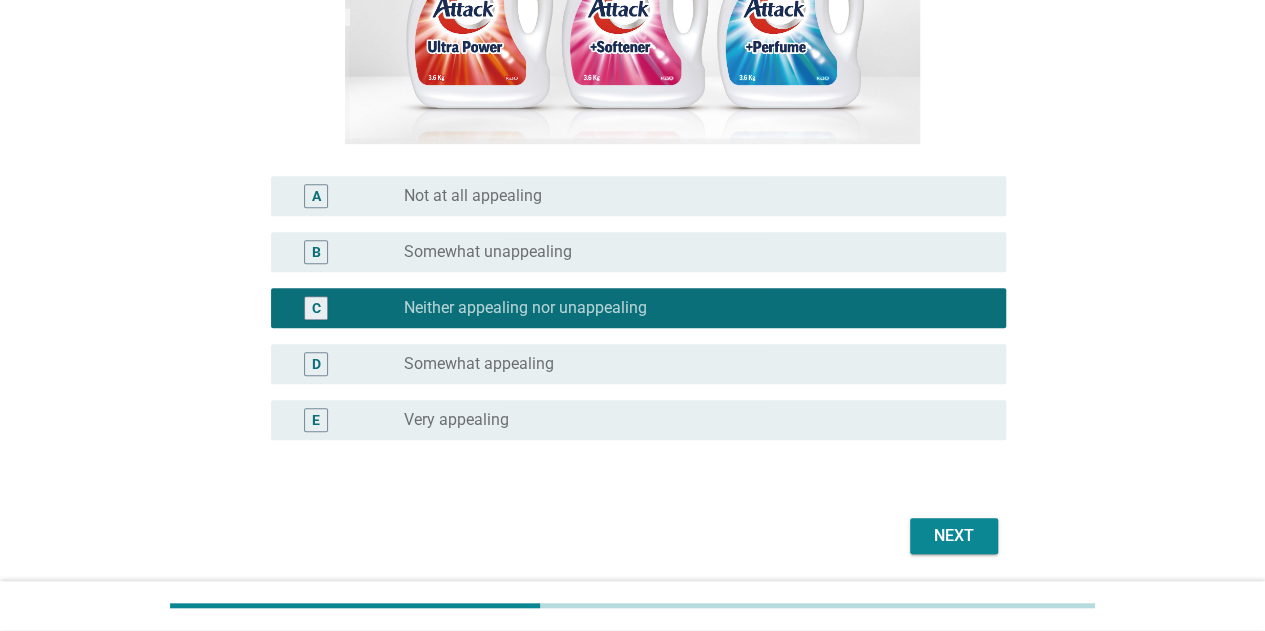 click on "Next" at bounding box center (954, 536) 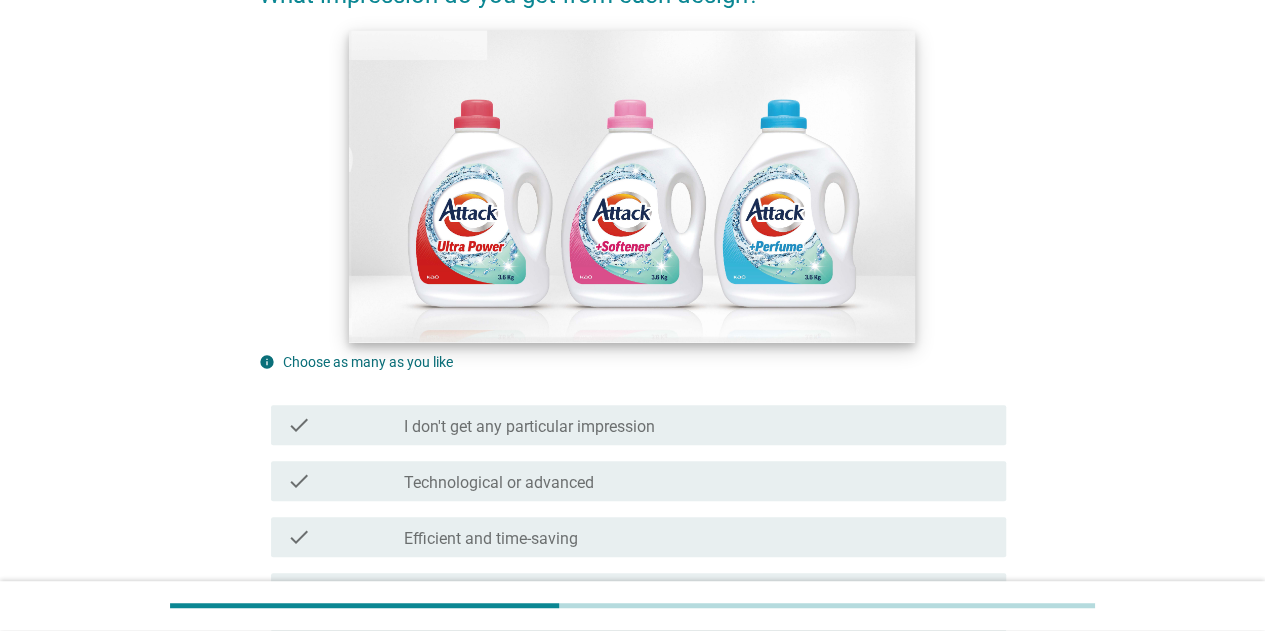 scroll, scrollTop: 300, scrollLeft: 0, axis: vertical 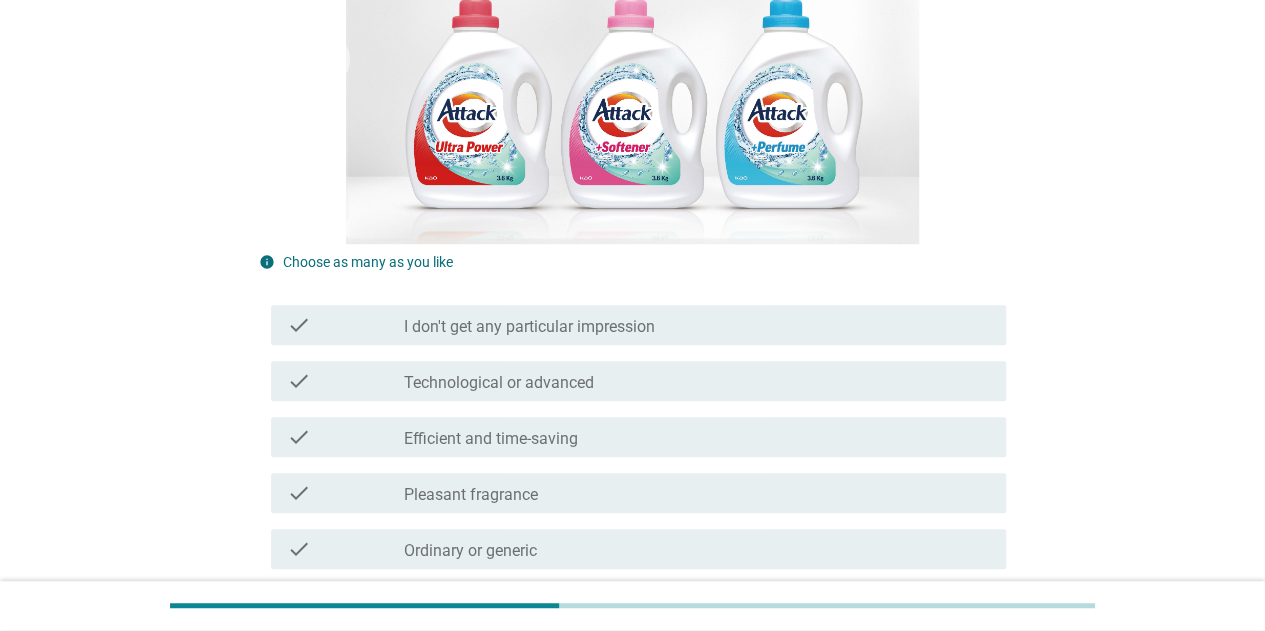 click on "check_box_outline_blank Technological or advanced" at bounding box center [697, 381] 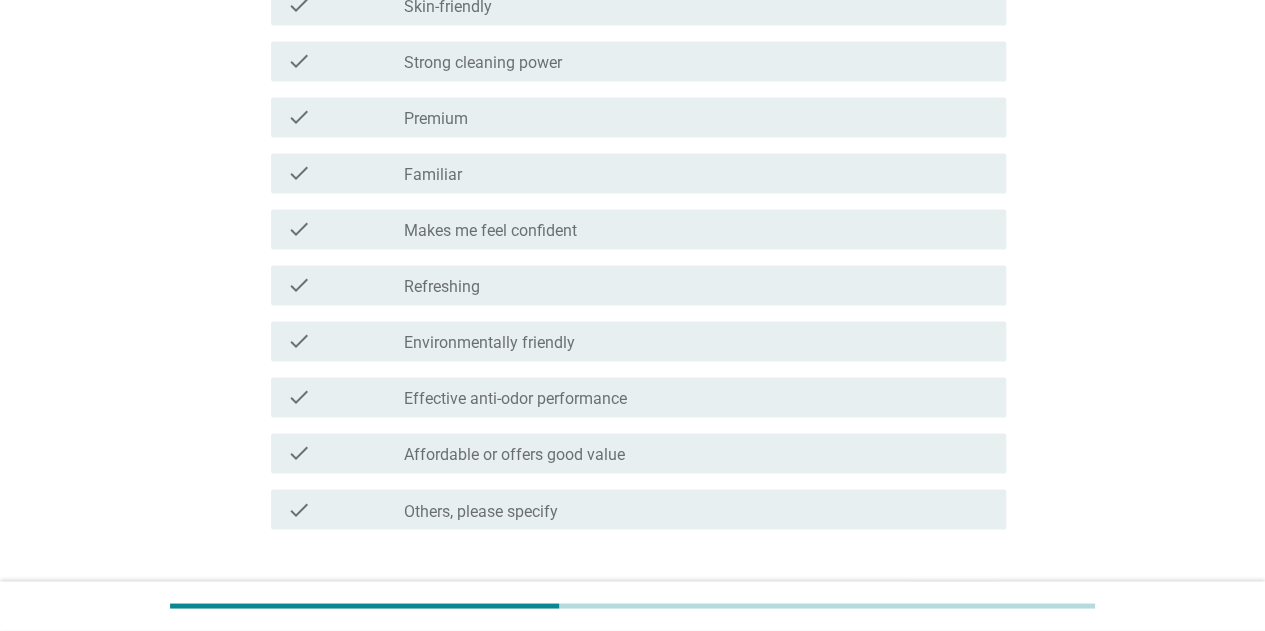 scroll, scrollTop: 1535, scrollLeft: 0, axis: vertical 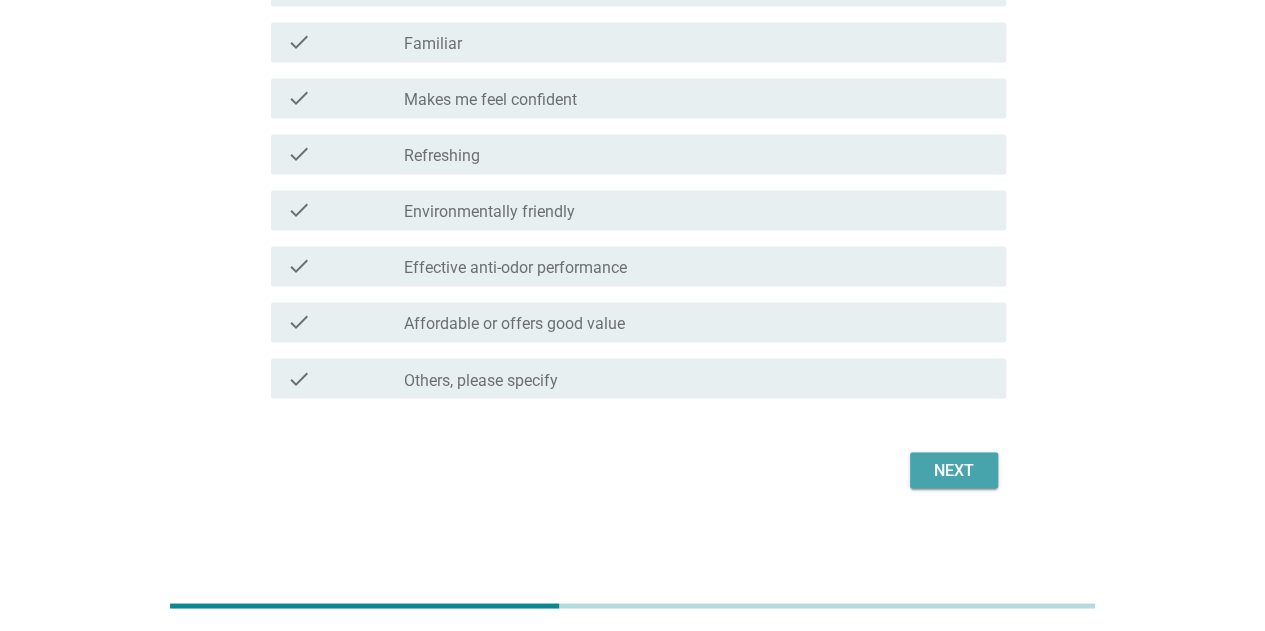click on "Next" at bounding box center (954, 470) 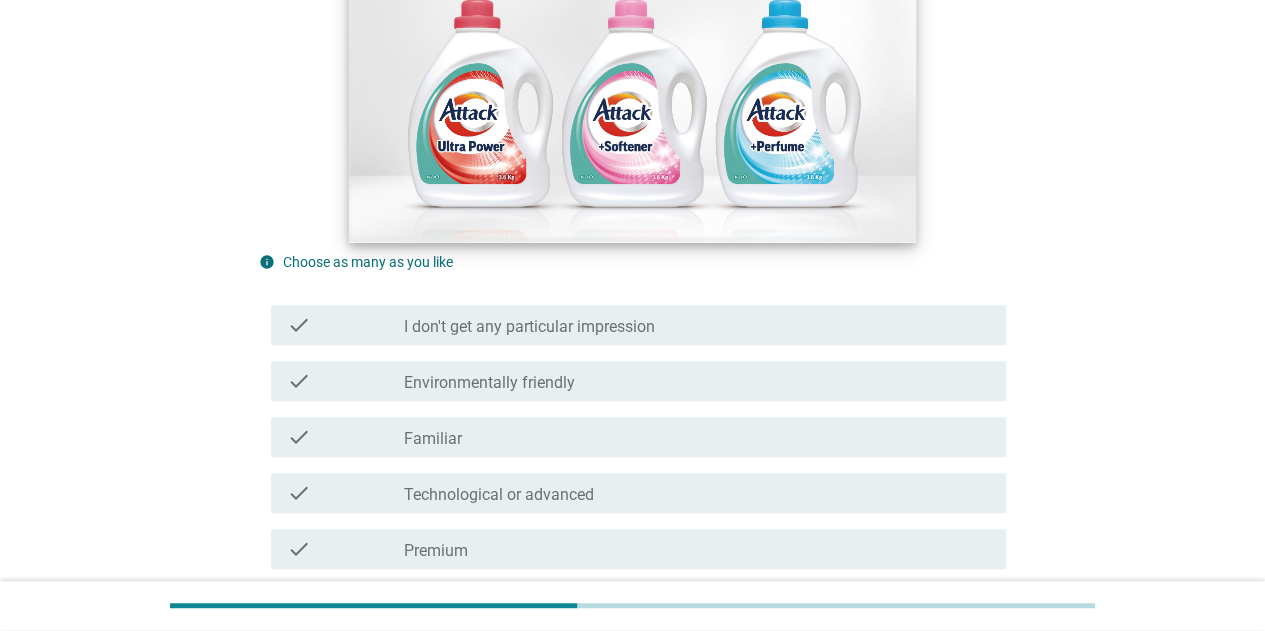 scroll, scrollTop: 400, scrollLeft: 0, axis: vertical 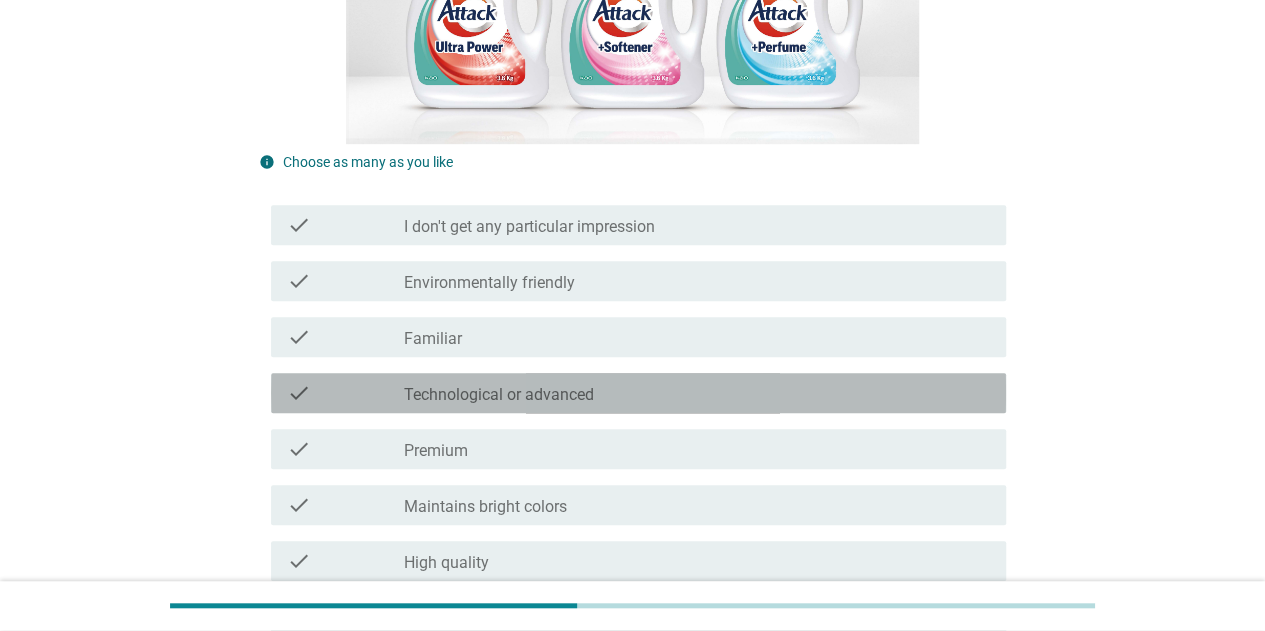 click on "check_box_outline_blank Technological or advanced" at bounding box center [697, 393] 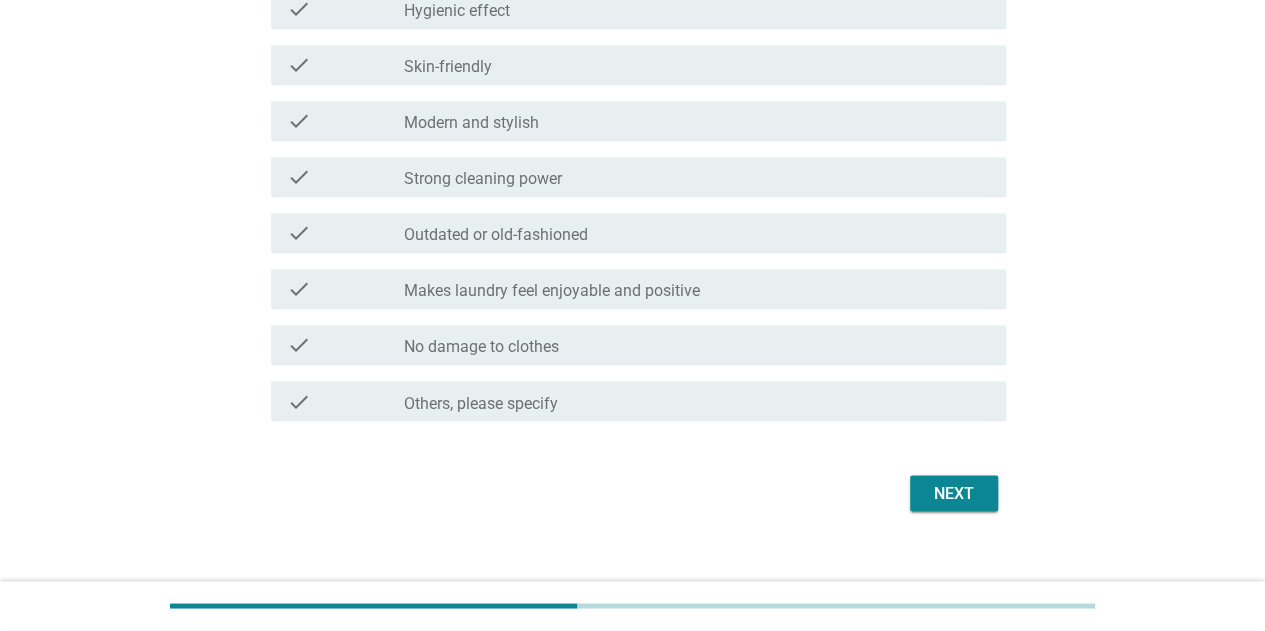 scroll, scrollTop: 1535, scrollLeft: 0, axis: vertical 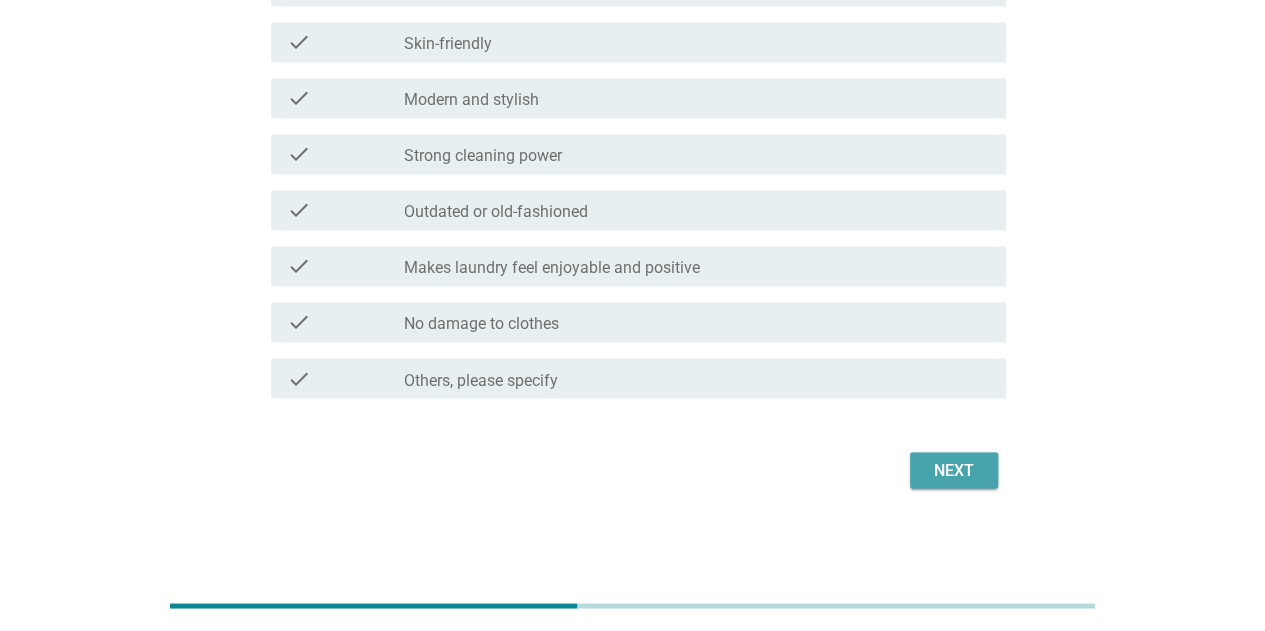 click on "Next" at bounding box center [954, 470] 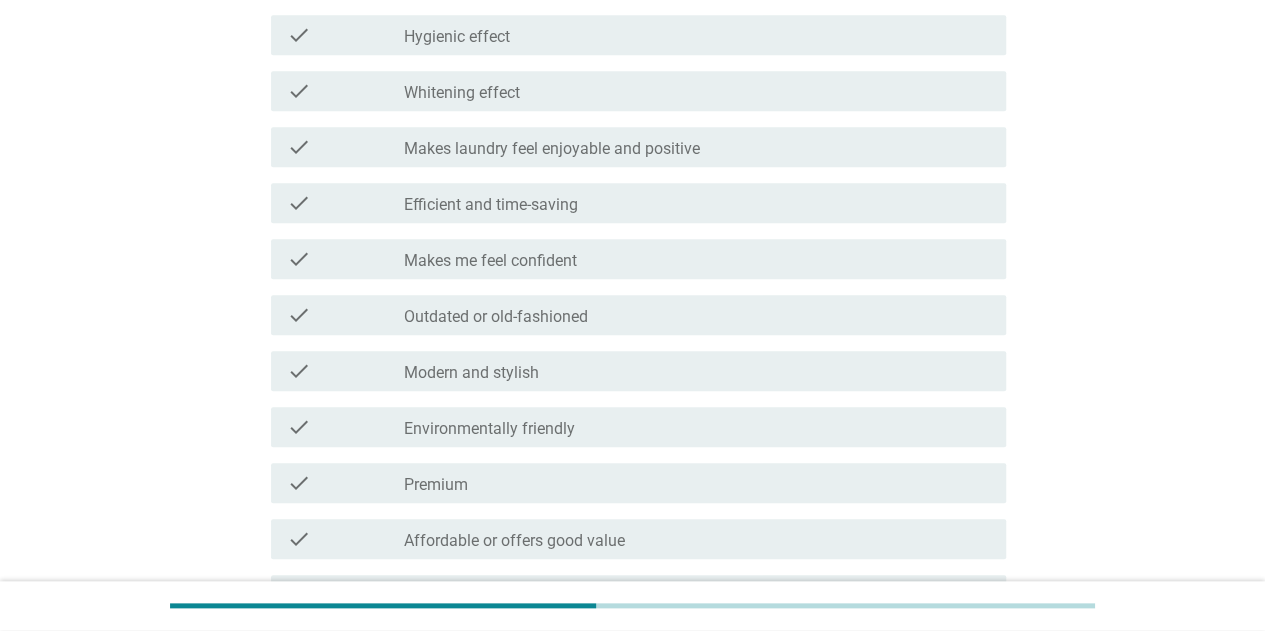 scroll, scrollTop: 700, scrollLeft: 0, axis: vertical 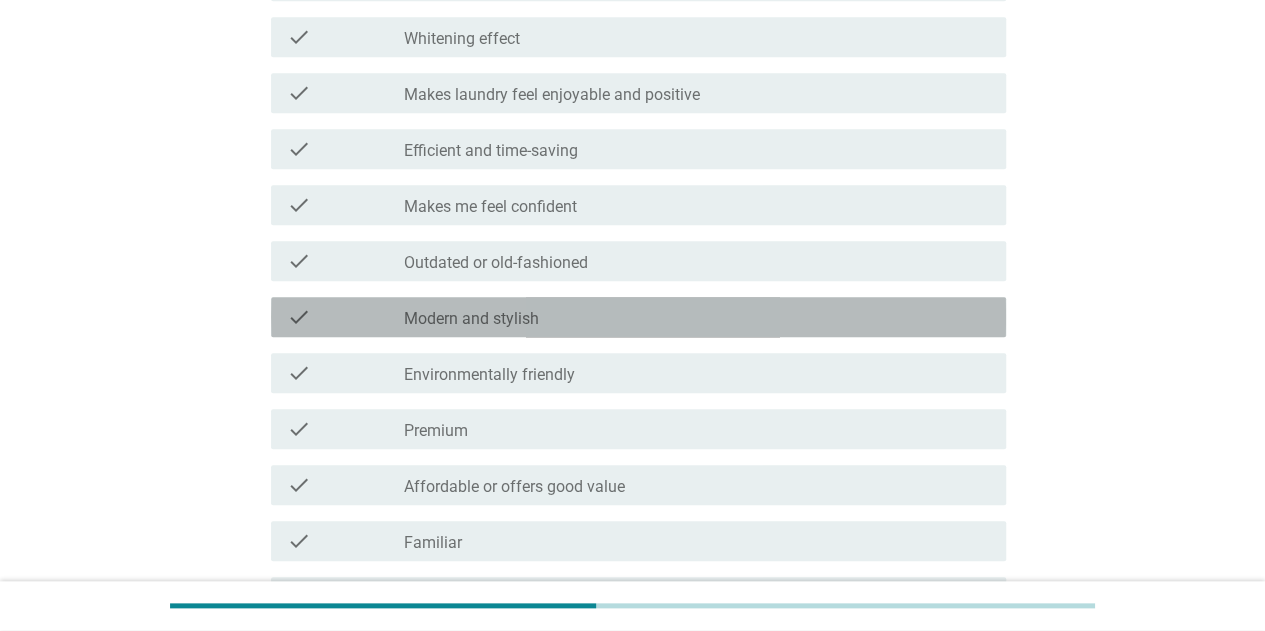 click on "check_box_outline_blank Modern and stylish" at bounding box center (697, 317) 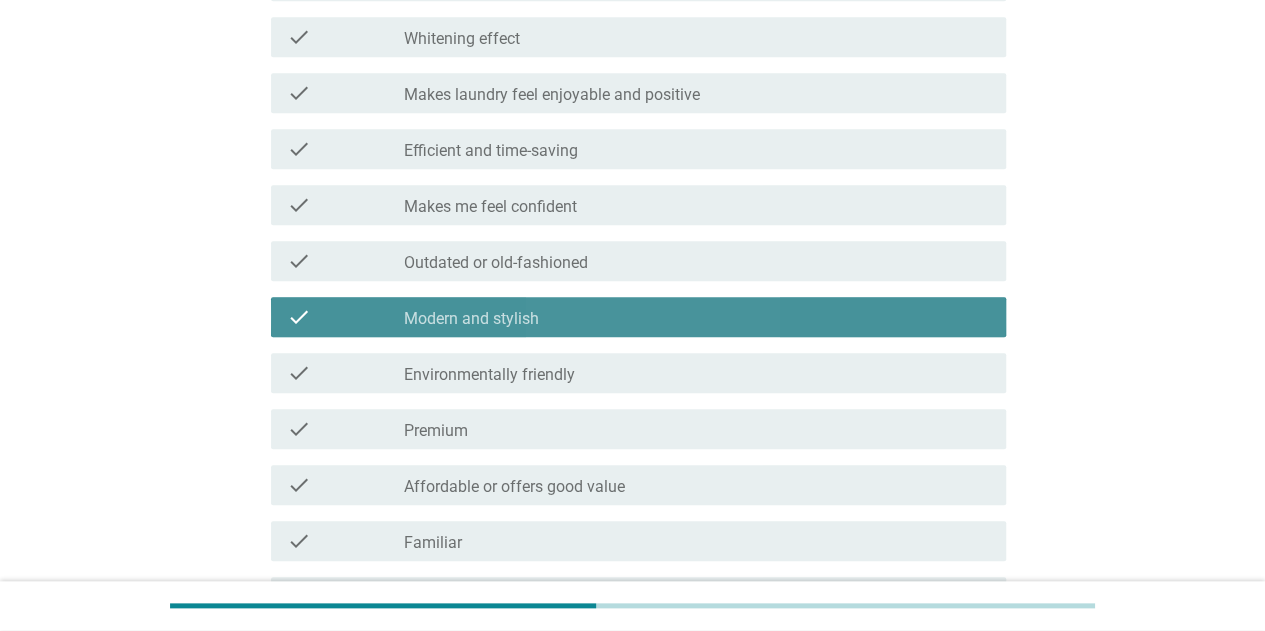 click on "check_box_outline_blank Modern and stylish" at bounding box center [697, 317] 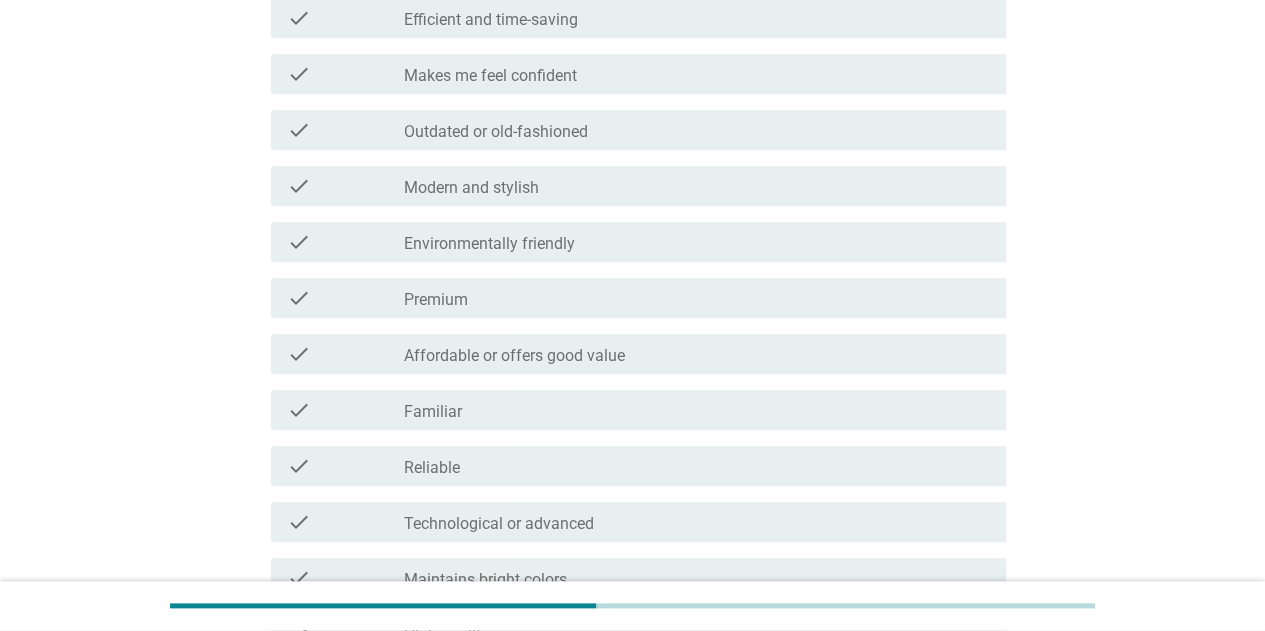 scroll, scrollTop: 800, scrollLeft: 0, axis: vertical 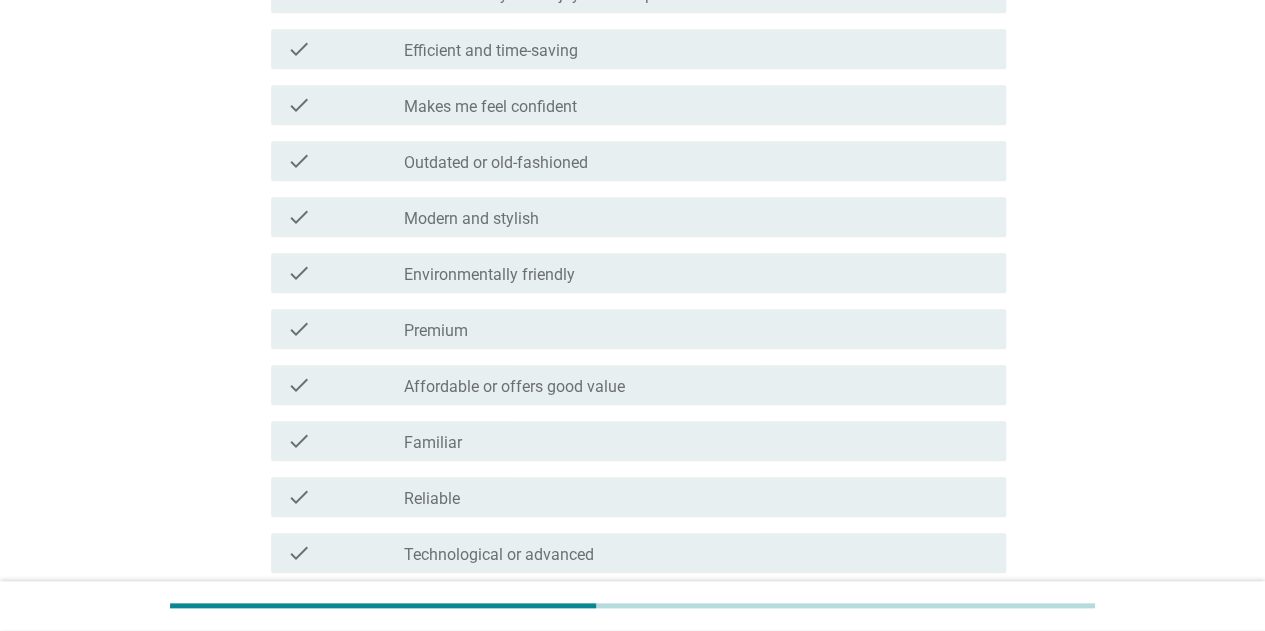 click on "check_box_outline_blank Modern and stylish" at bounding box center [697, 217] 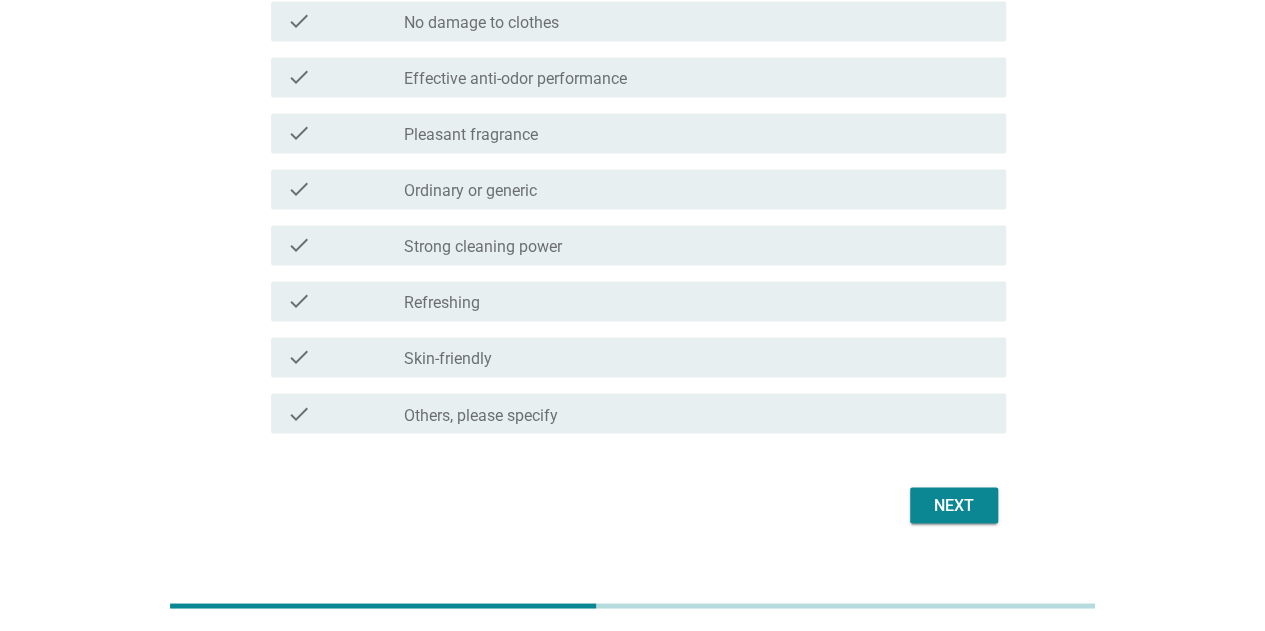 scroll, scrollTop: 1535, scrollLeft: 0, axis: vertical 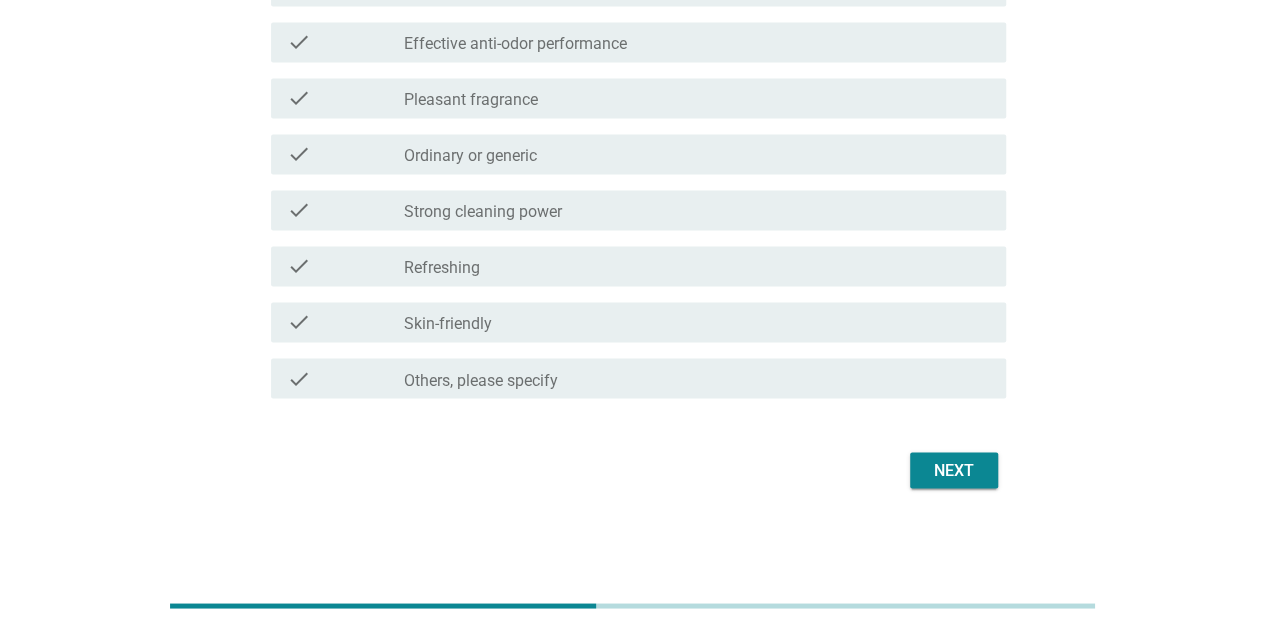 click on "Next" at bounding box center (954, 470) 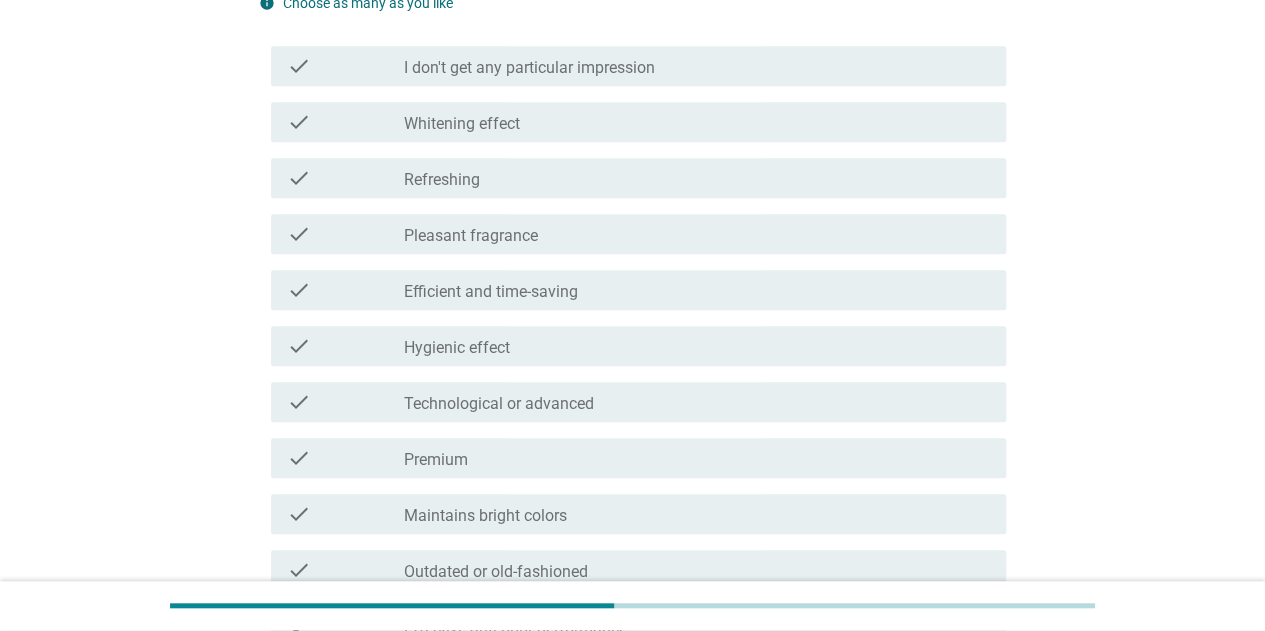 scroll, scrollTop: 600, scrollLeft: 0, axis: vertical 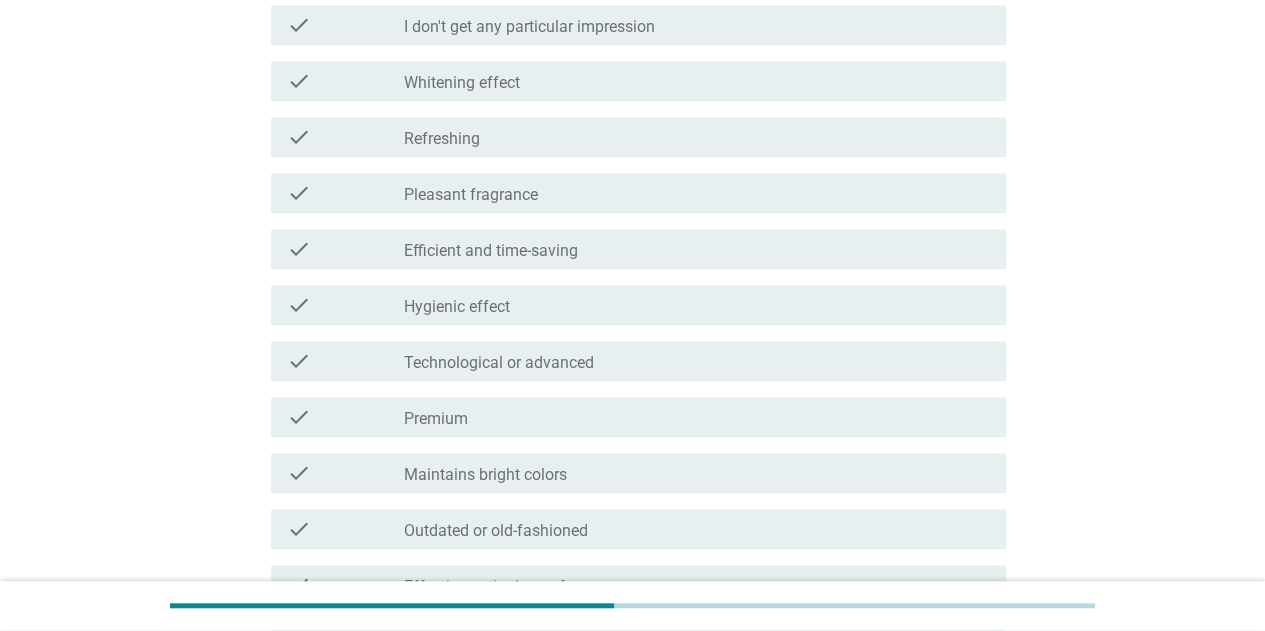 click on "check_box_outline_blank Technological or advanced" at bounding box center (697, 361) 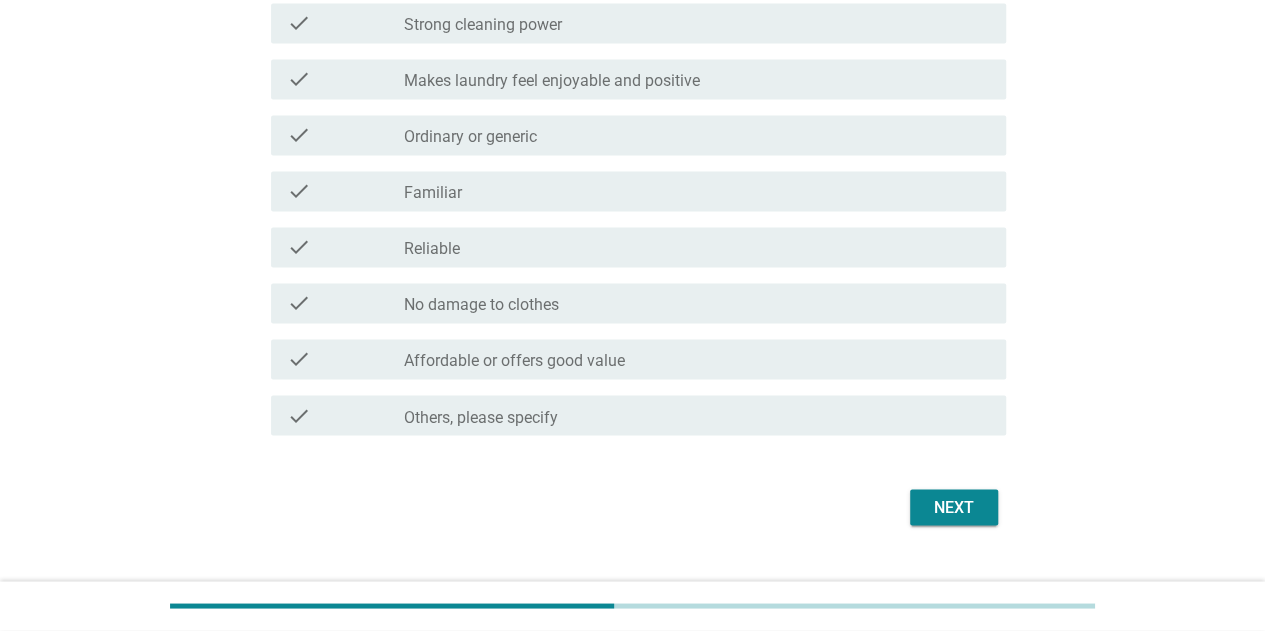 scroll, scrollTop: 1500, scrollLeft: 0, axis: vertical 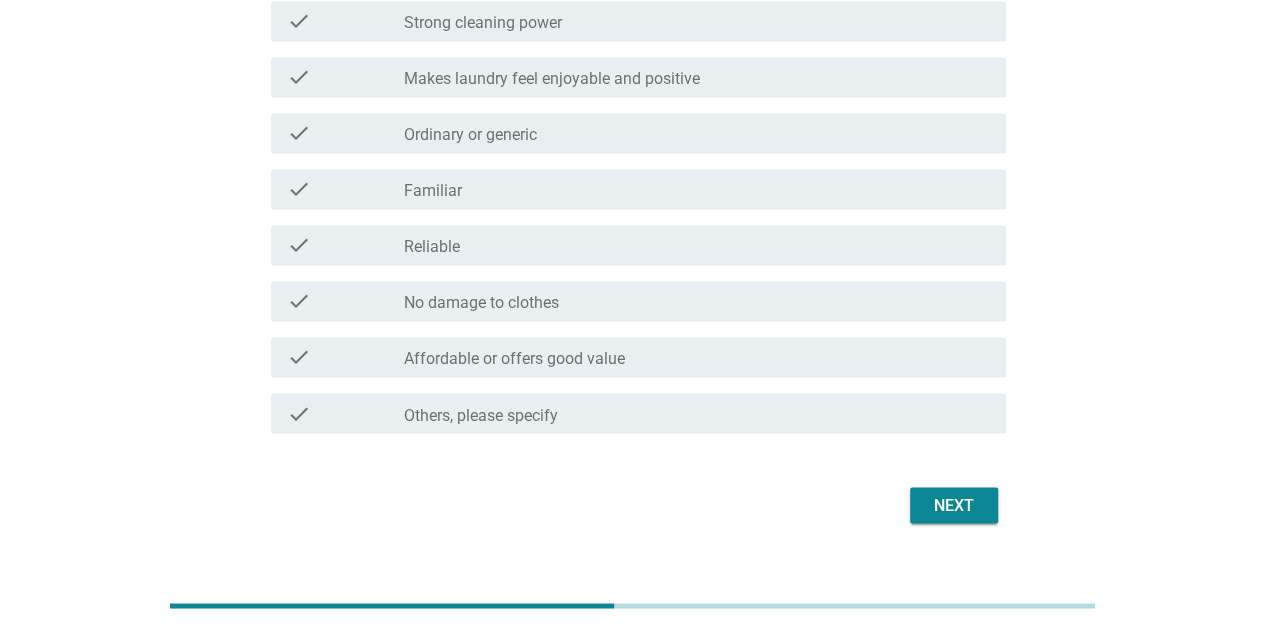 click on "Next" at bounding box center [954, 505] 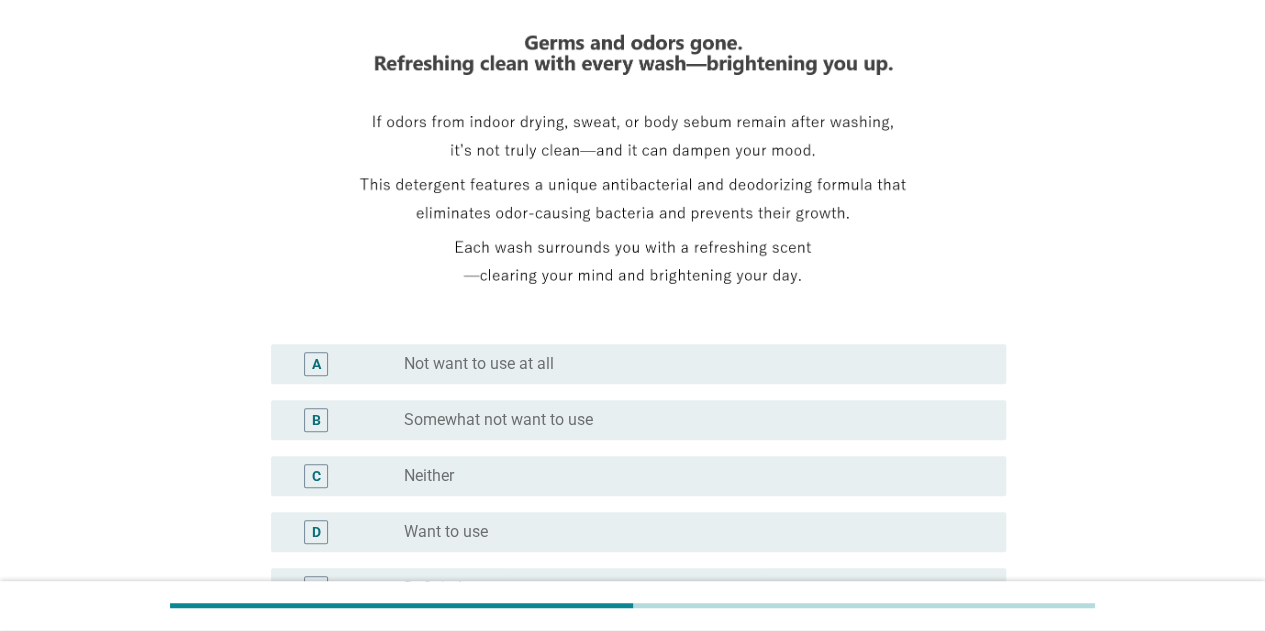 scroll, scrollTop: 300, scrollLeft: 0, axis: vertical 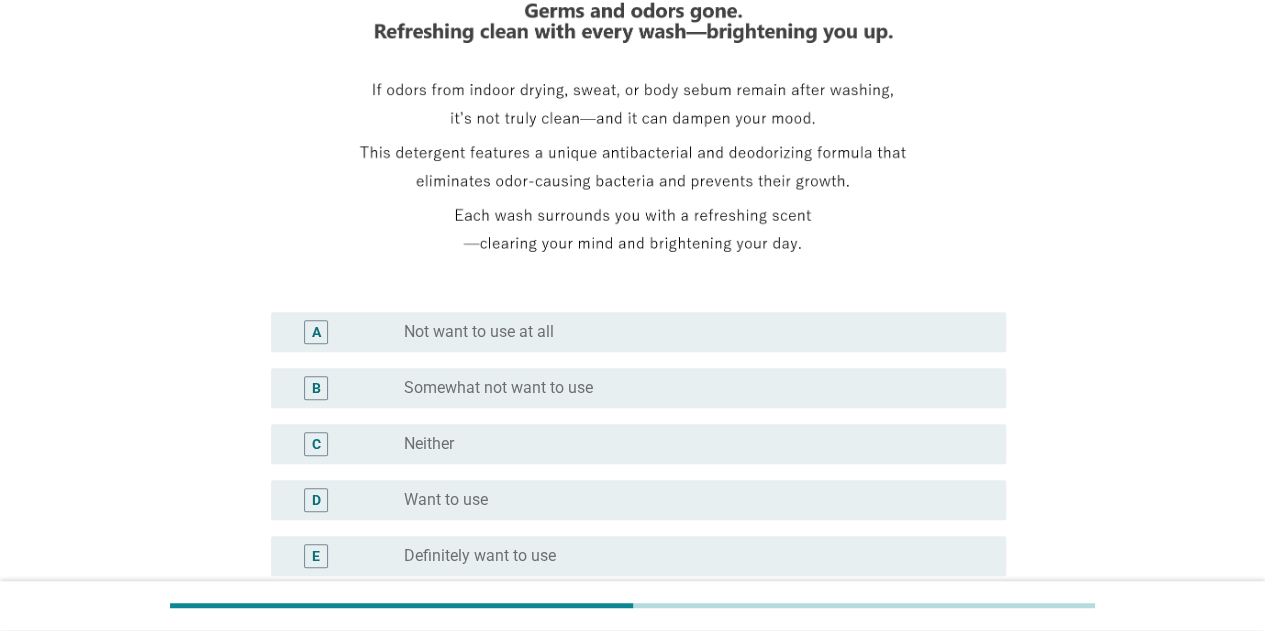 click on "C     radio_button_unchecked Neither" at bounding box center [632, 444] 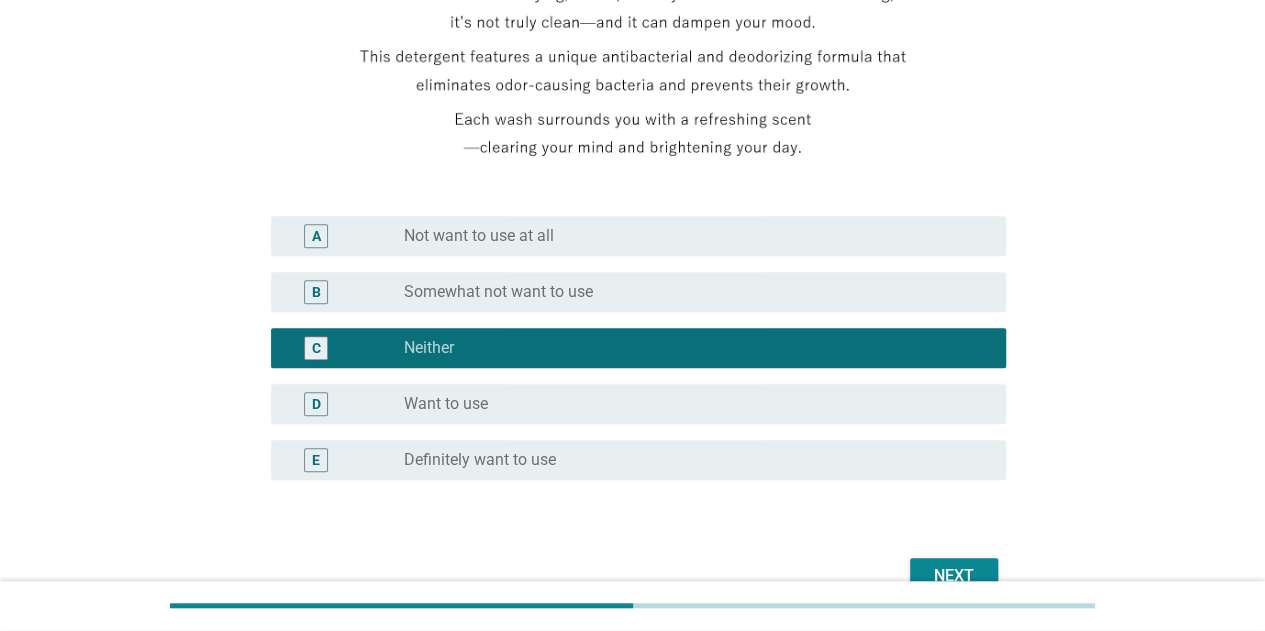 scroll, scrollTop: 502, scrollLeft: 0, axis: vertical 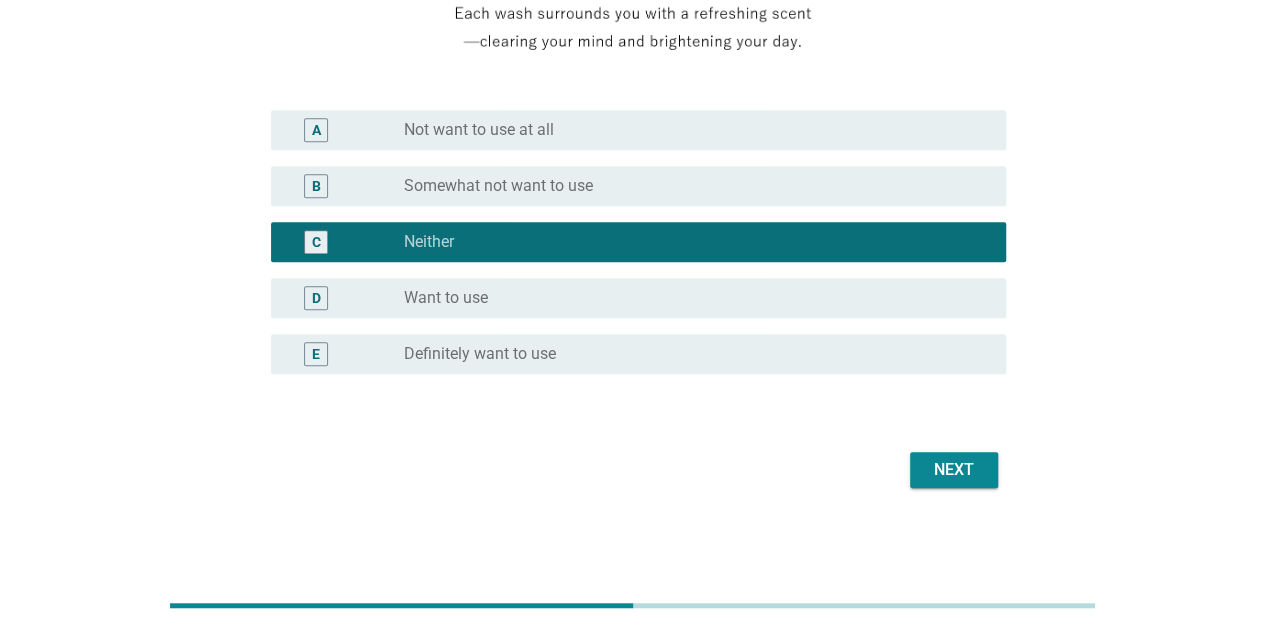 click on "Next" at bounding box center (954, 470) 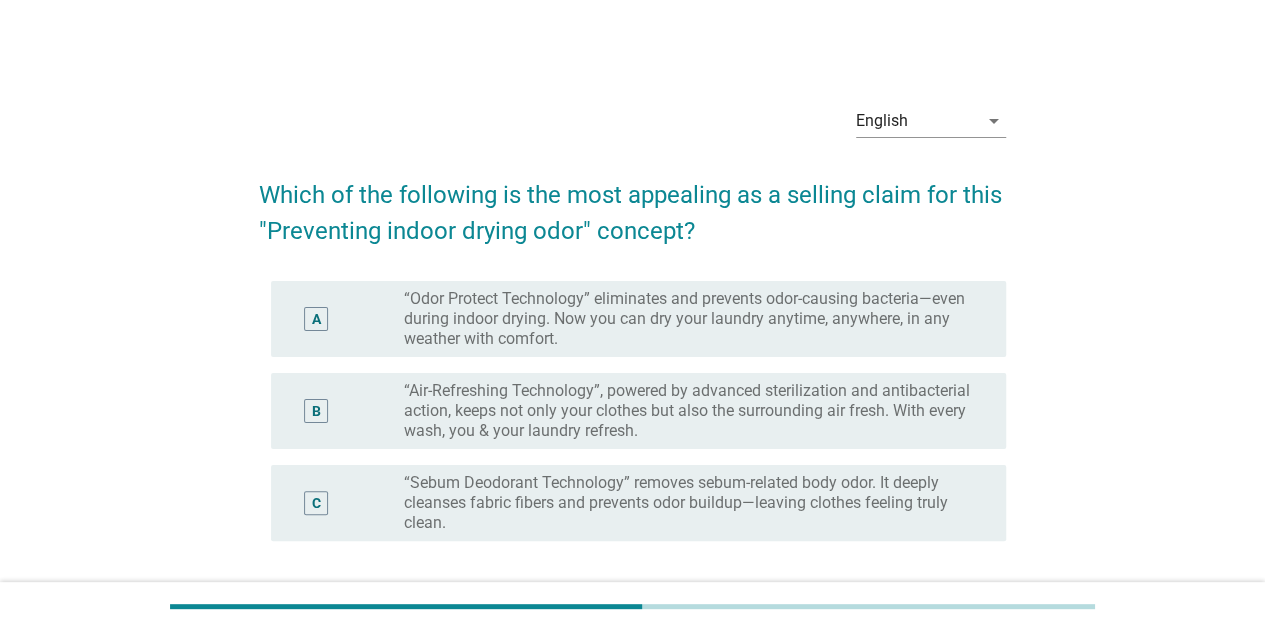 scroll, scrollTop: 100, scrollLeft: 0, axis: vertical 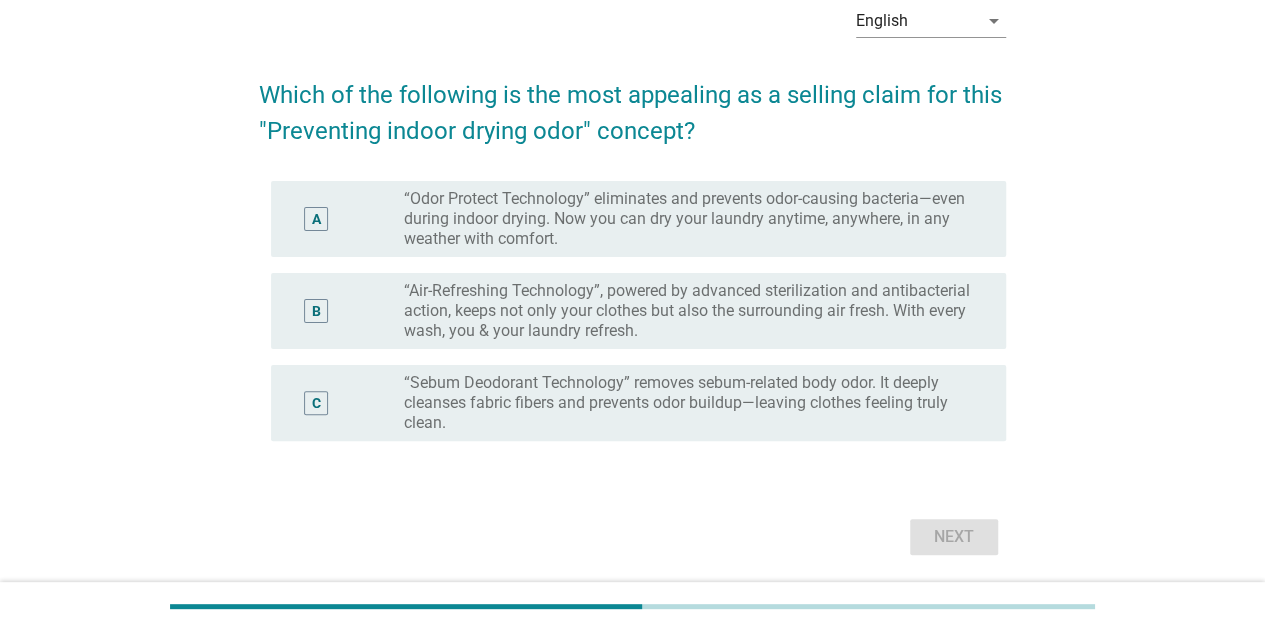 click on "“Odor Protect Technology” eliminates and prevents odor-causing bacteria—even during indoor drying. Now you can dry your laundry anytime, anywhere, in any weather with comfort." at bounding box center [689, 219] 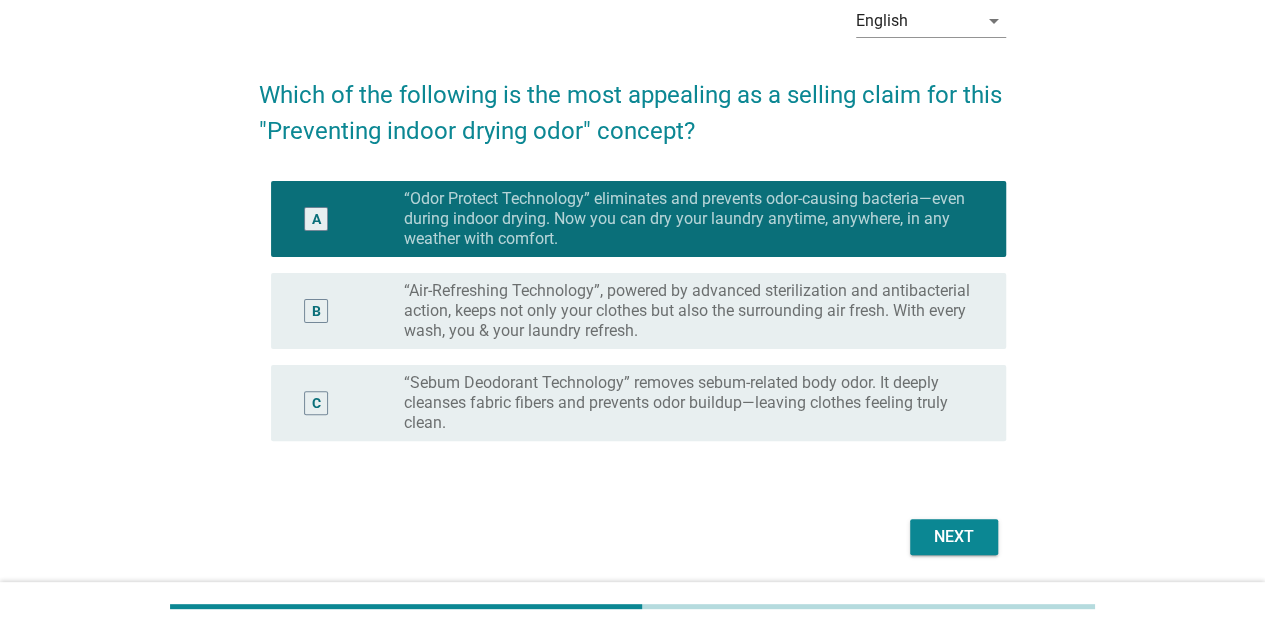 click on "Next" at bounding box center (954, 537) 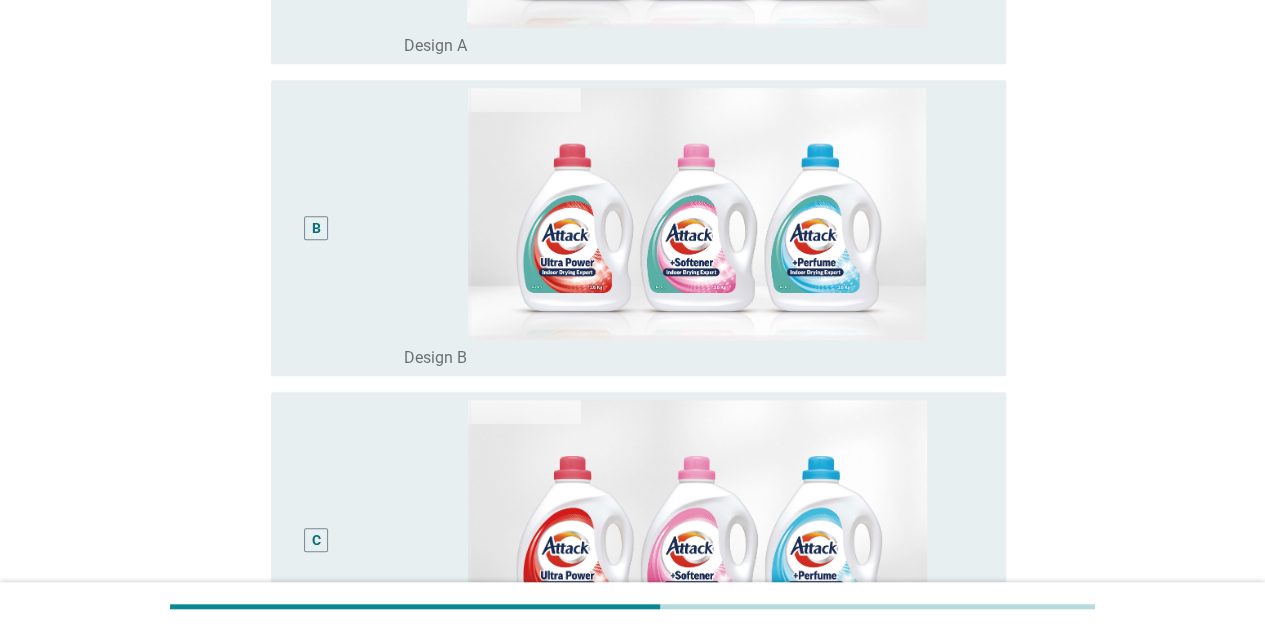 scroll, scrollTop: 500, scrollLeft: 0, axis: vertical 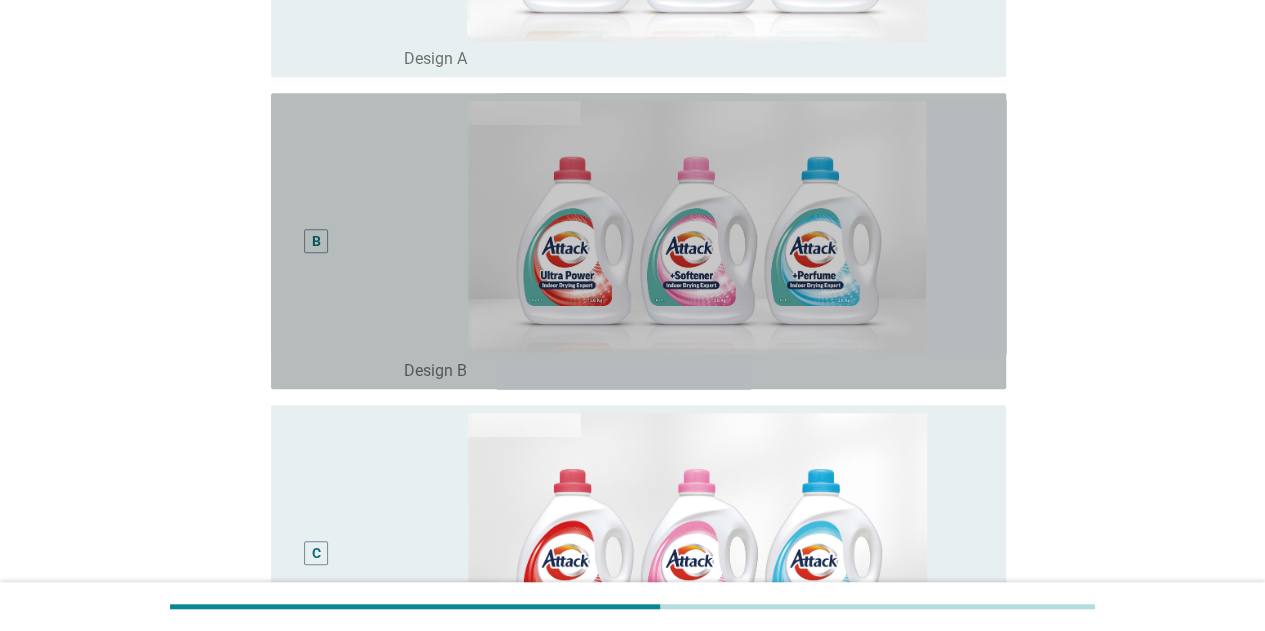click on "B" at bounding box center [316, 241] 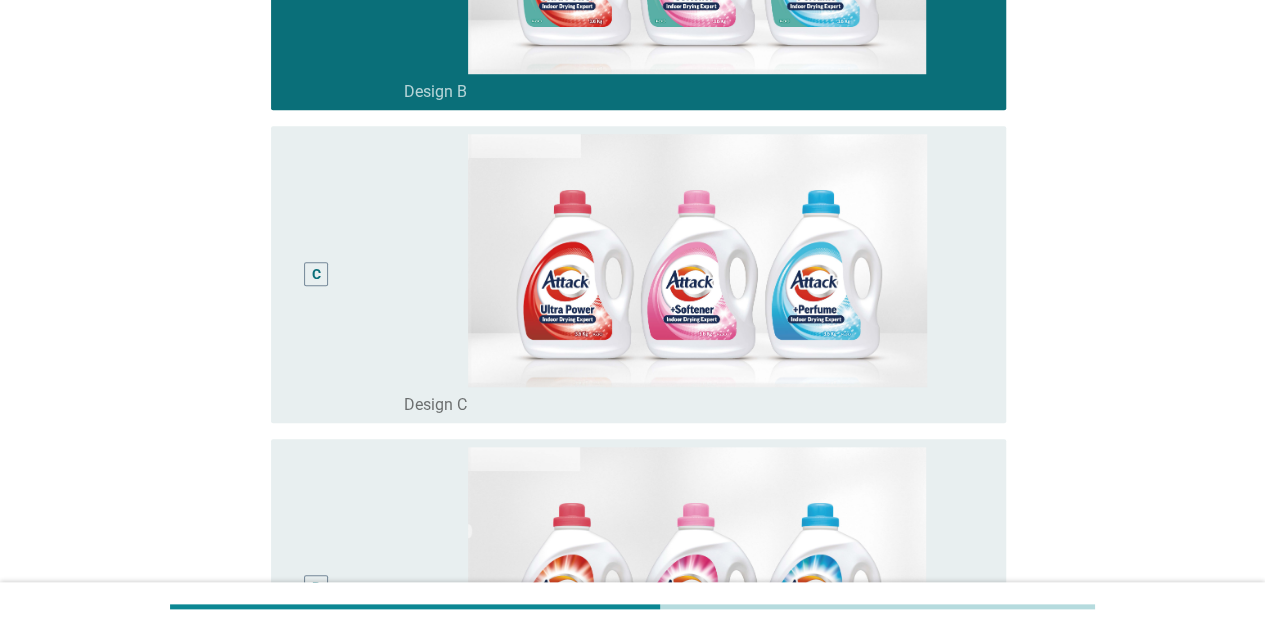 scroll, scrollTop: 1140, scrollLeft: 0, axis: vertical 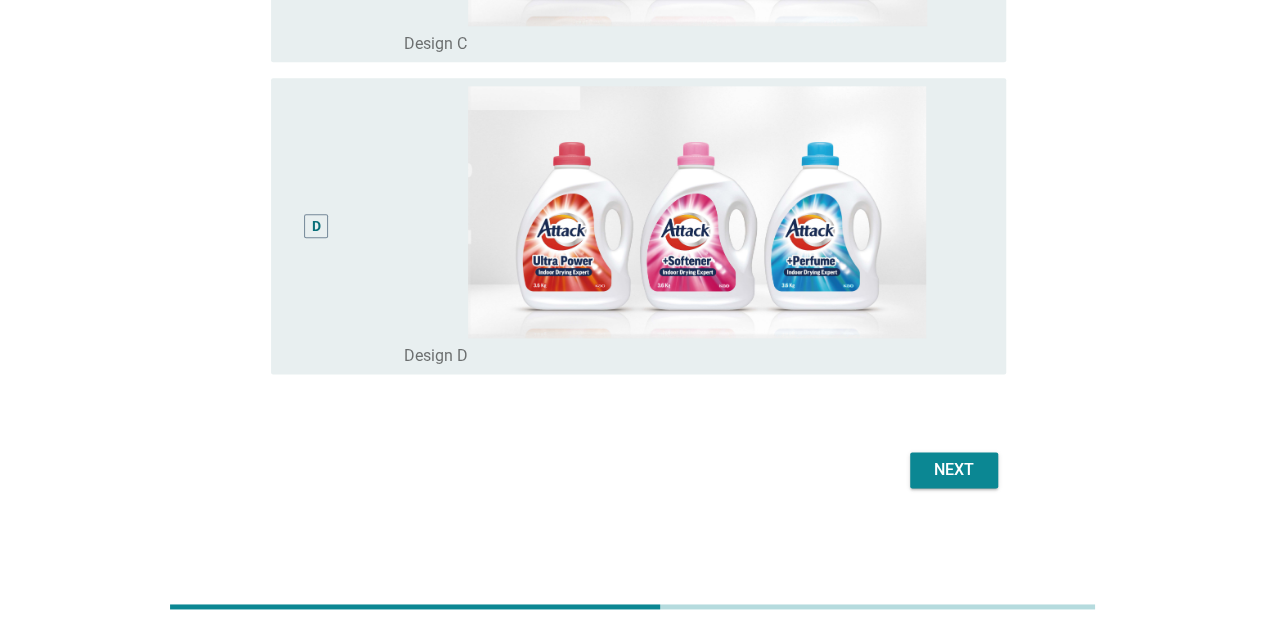 click on "Next" at bounding box center [954, 470] 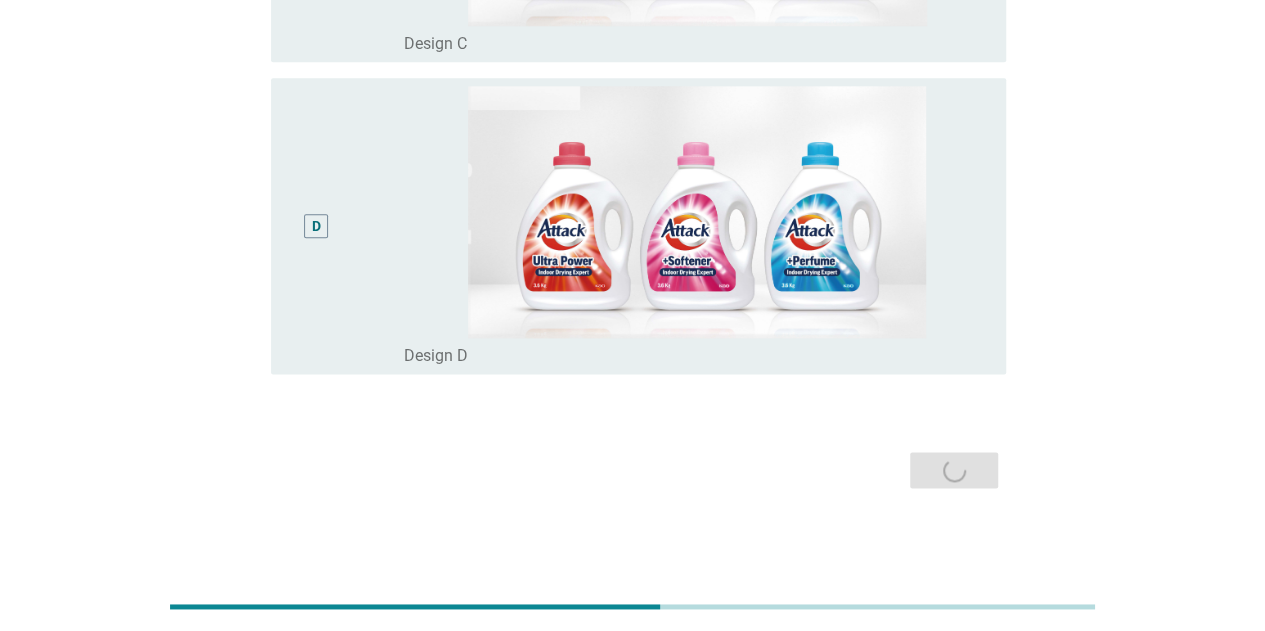 scroll, scrollTop: 0, scrollLeft: 0, axis: both 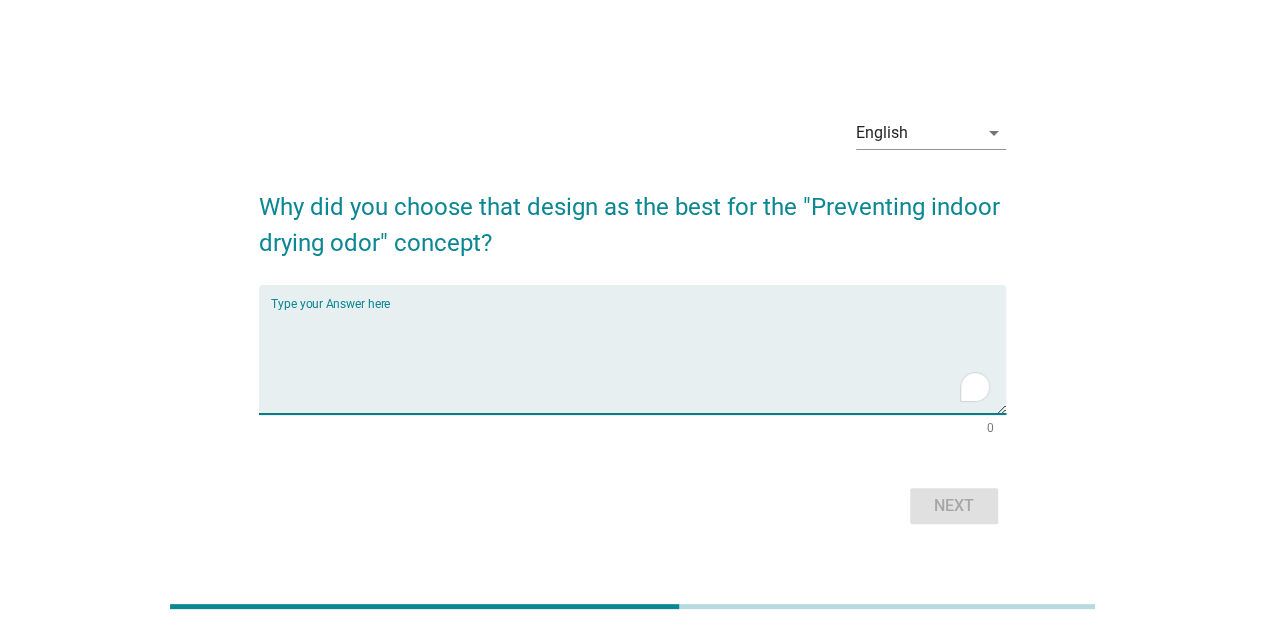 click at bounding box center [638, 361] 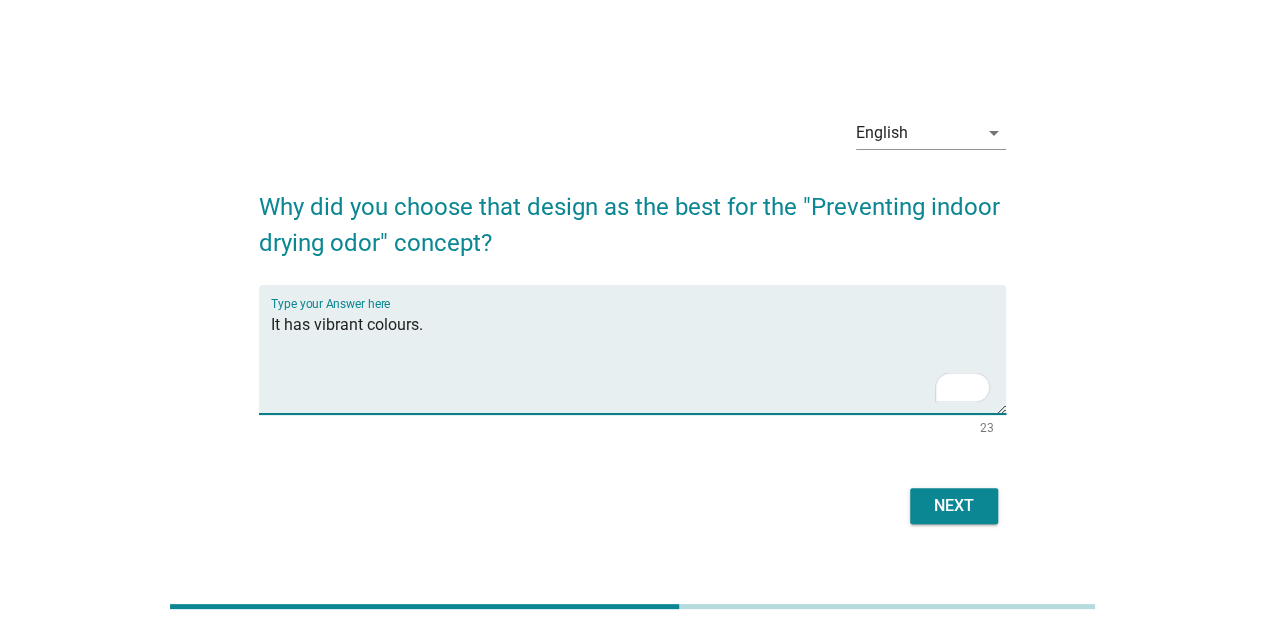 click on "It has vibrant colours." at bounding box center [638, 361] 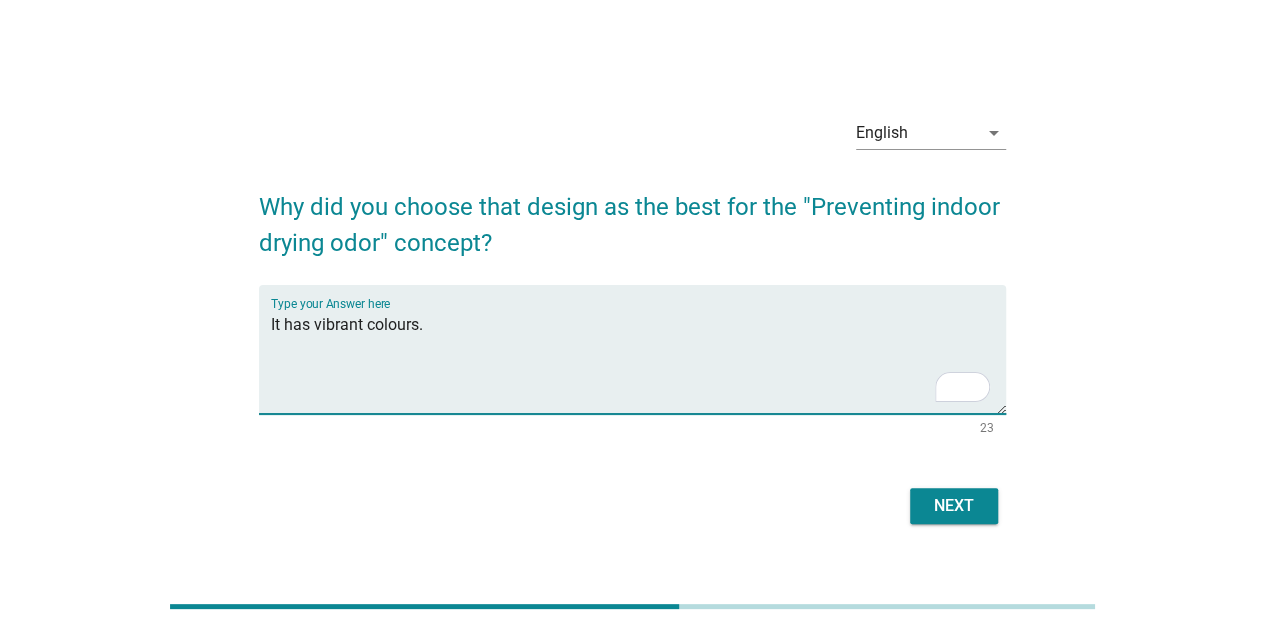 type on "It has vibrant colours." 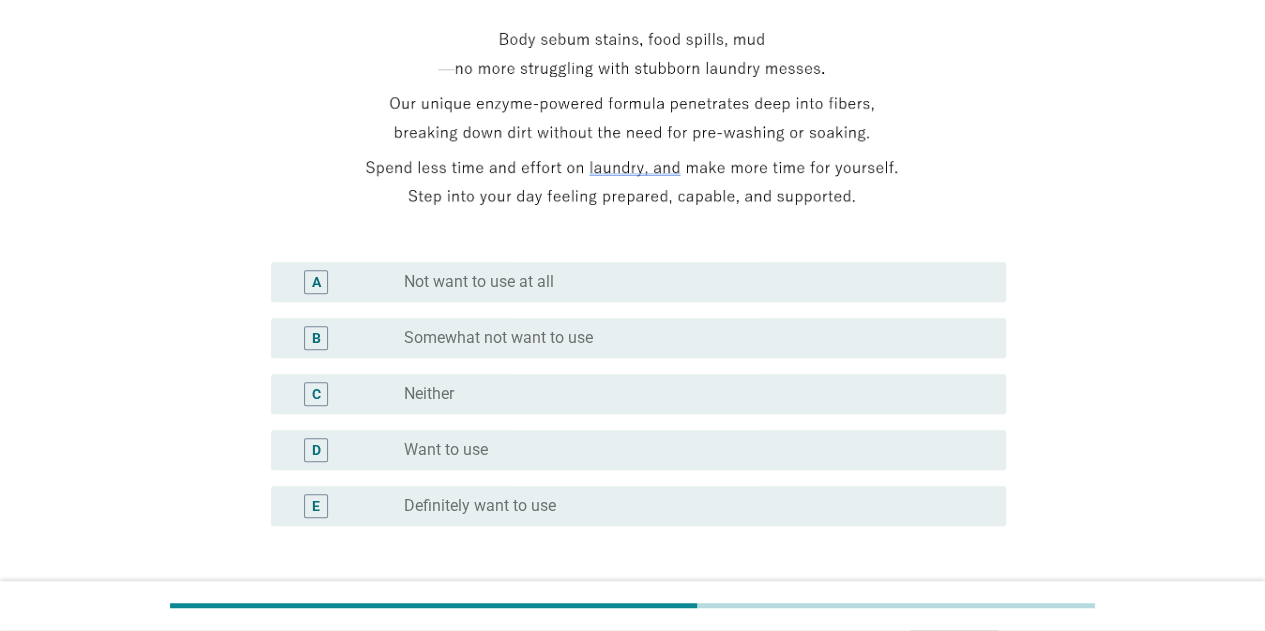 scroll, scrollTop: 400, scrollLeft: 0, axis: vertical 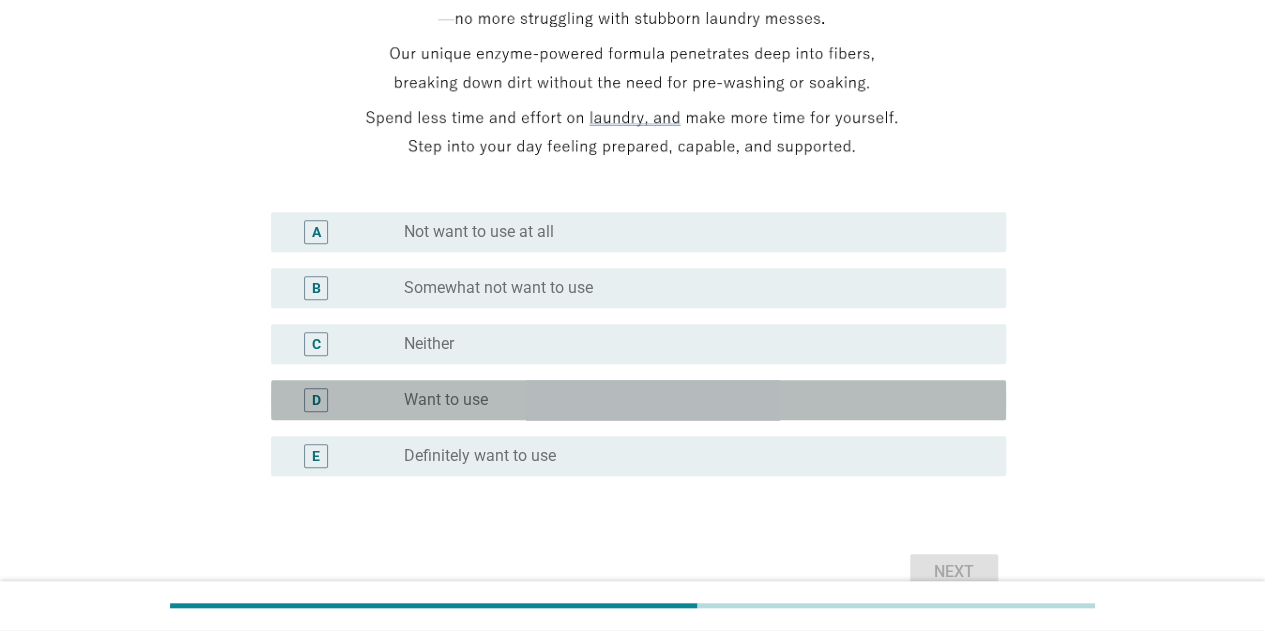 click on "radio_button_unchecked Want to use" at bounding box center (689, 400) 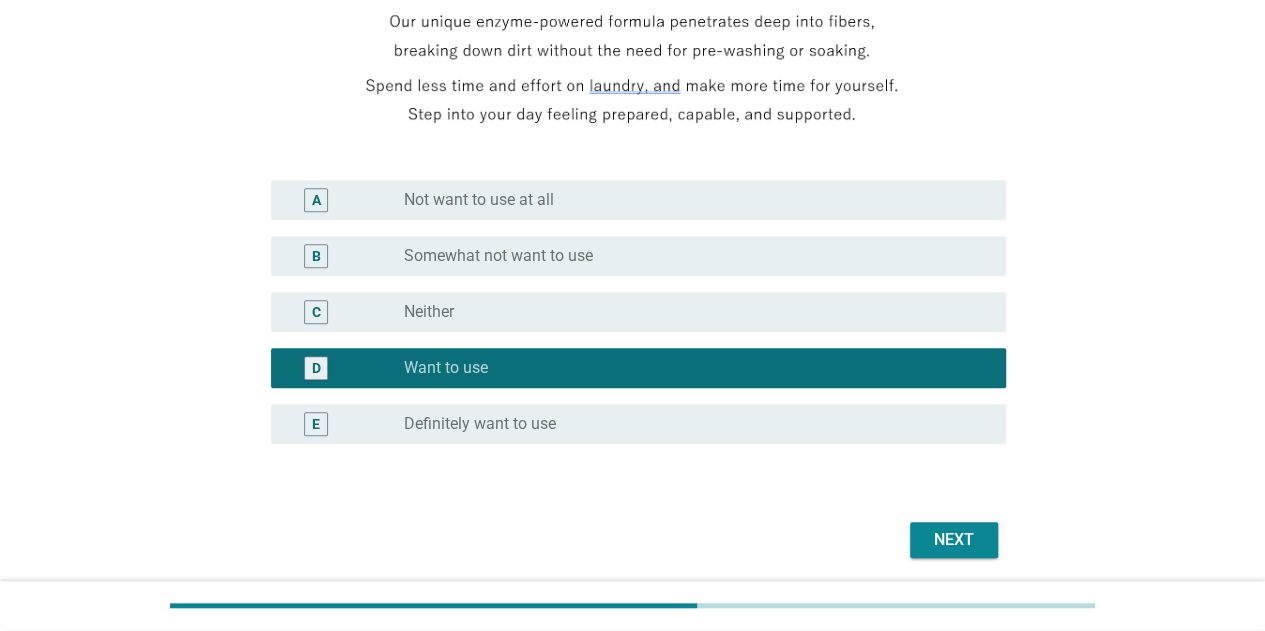 scroll, scrollTop: 502, scrollLeft: 0, axis: vertical 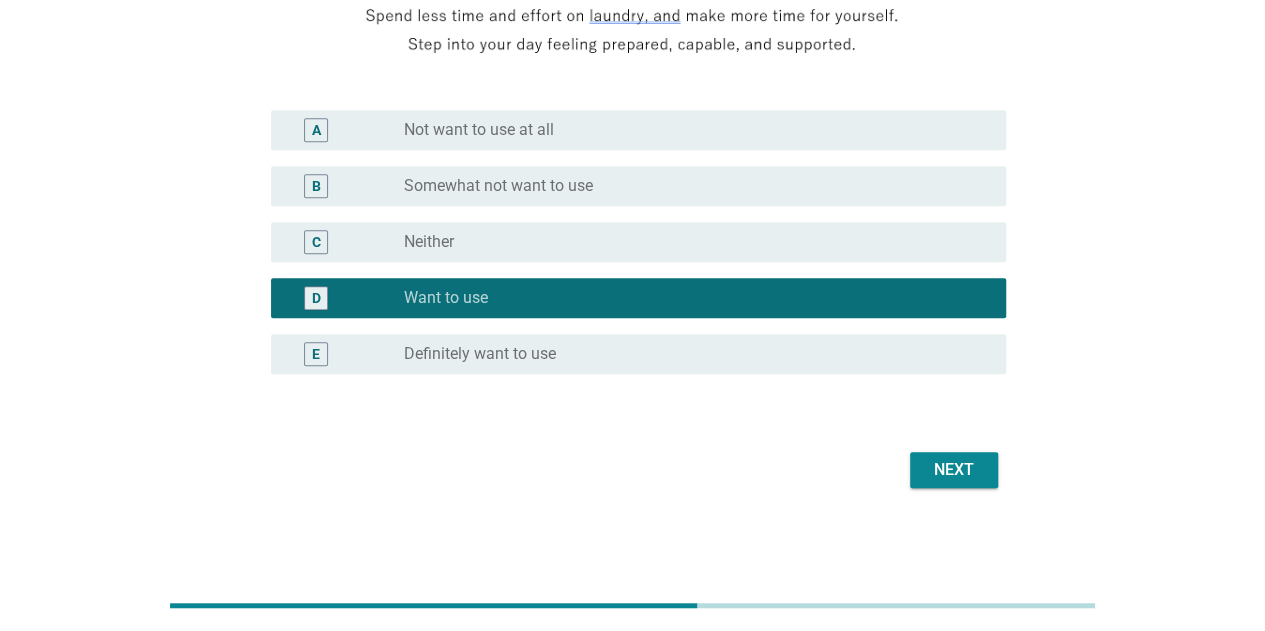 click on "Next" at bounding box center [954, 470] 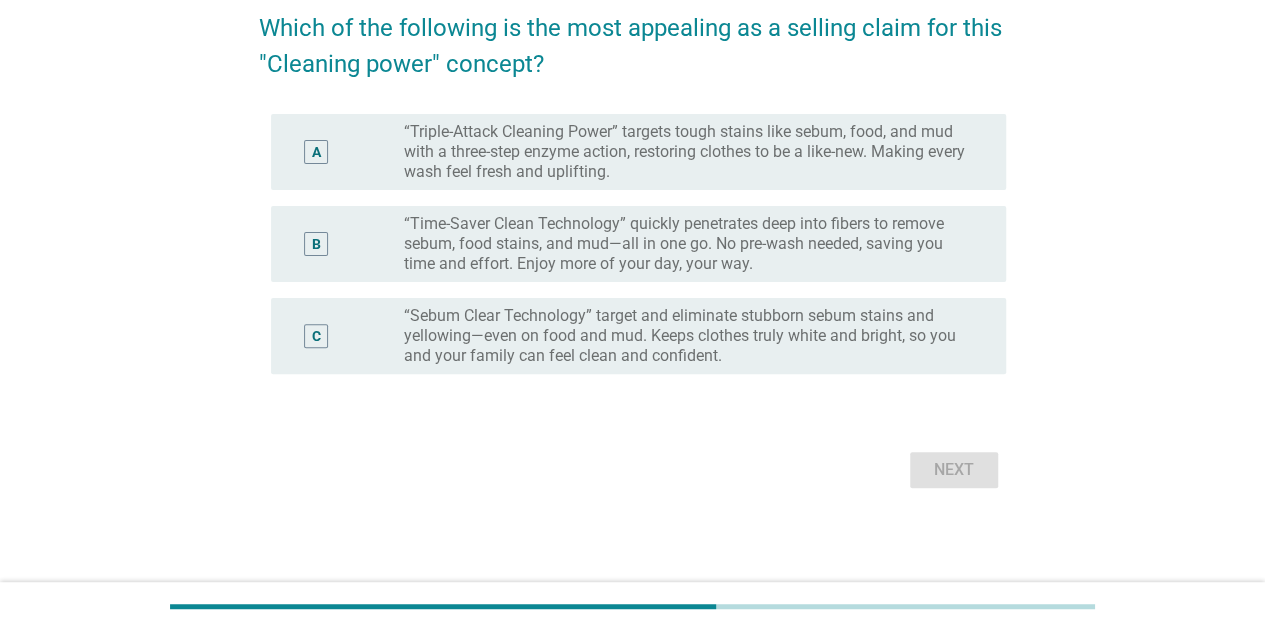 scroll, scrollTop: 0, scrollLeft: 0, axis: both 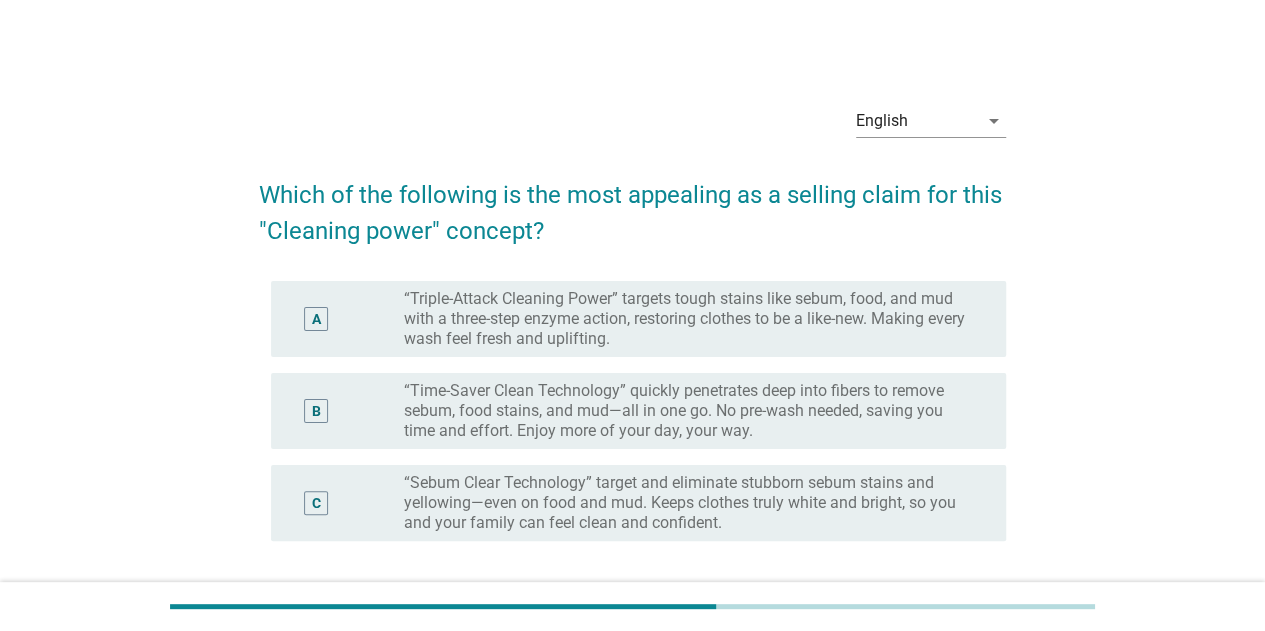 click on "“Triple-Attack Cleaning Power” targets tough stains like sebum, food, and mud with a three-step enzyme action, restoring clothes to be a like-new. Making every wash feel fresh and uplifting." at bounding box center (689, 319) 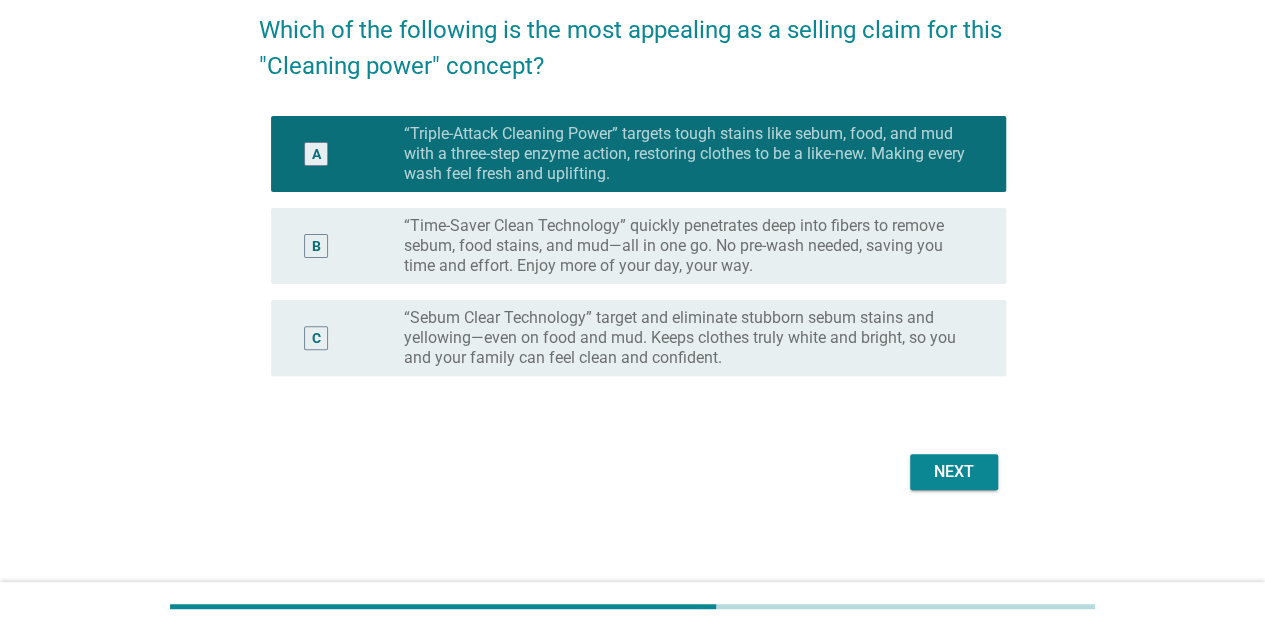scroll, scrollTop: 166, scrollLeft: 0, axis: vertical 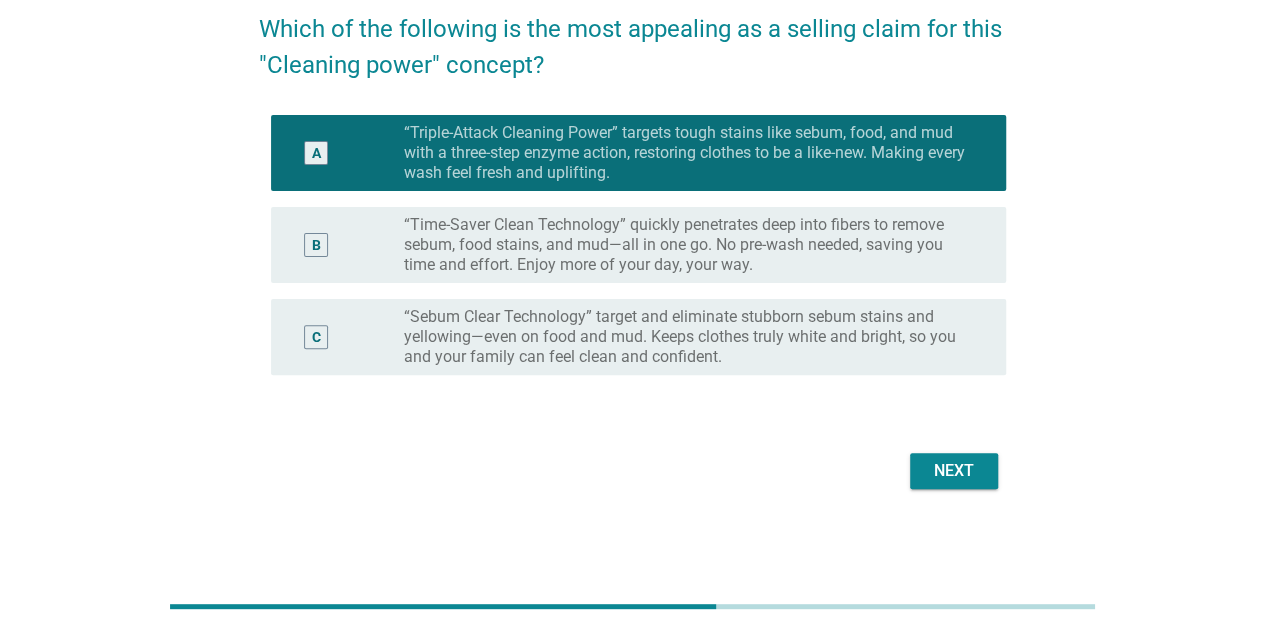 click on "Next" at bounding box center [954, 471] 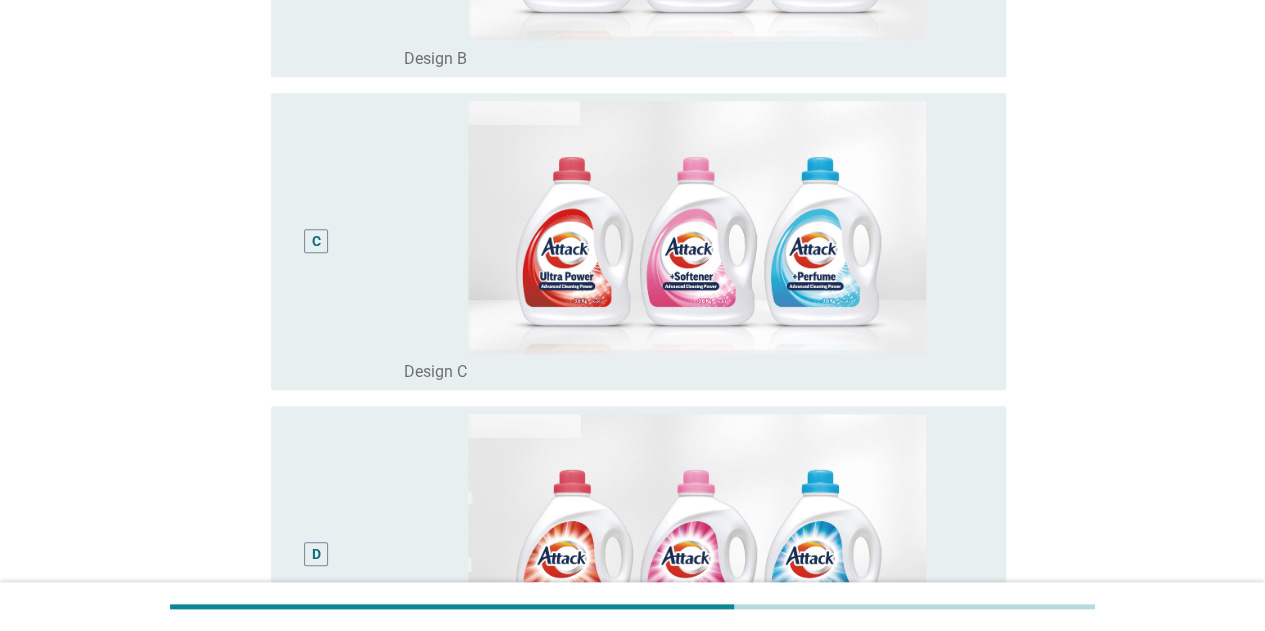 scroll, scrollTop: 700, scrollLeft: 0, axis: vertical 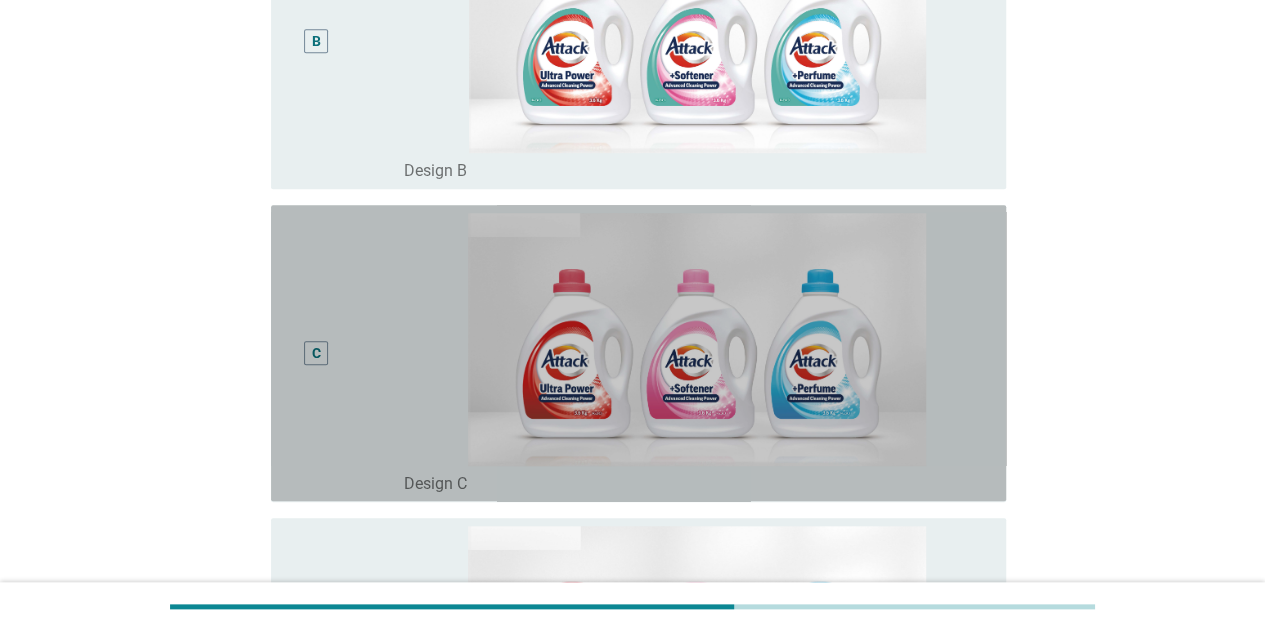 click on "C" at bounding box center [345, 353] 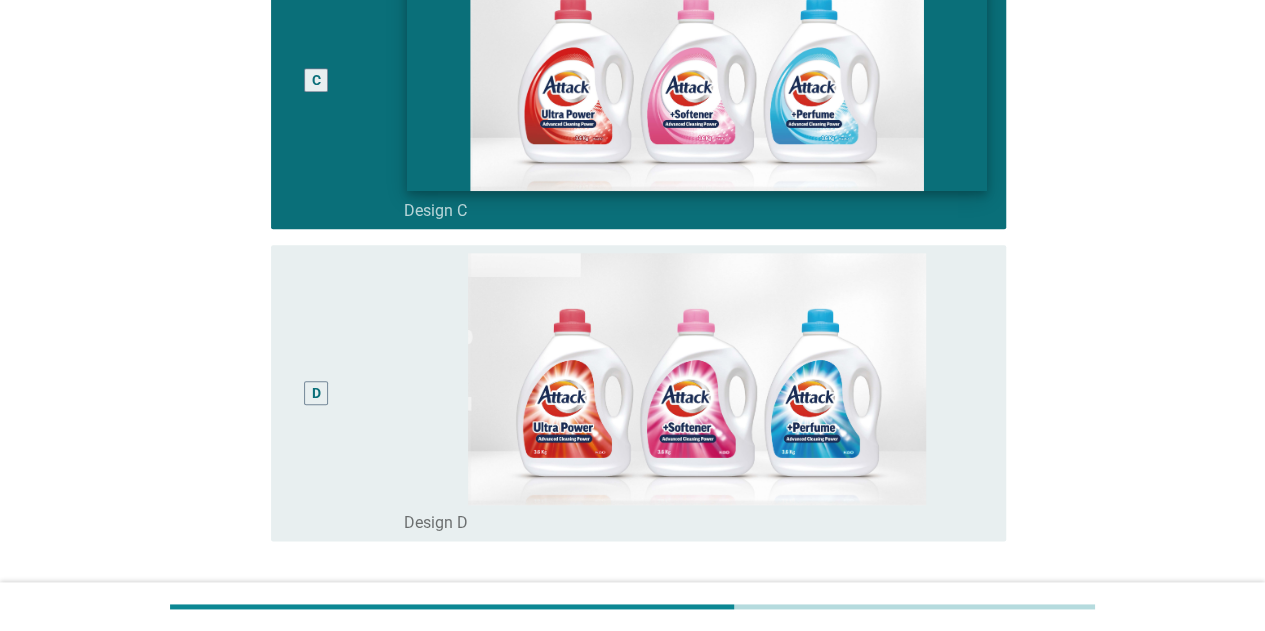 scroll, scrollTop: 1100, scrollLeft: 0, axis: vertical 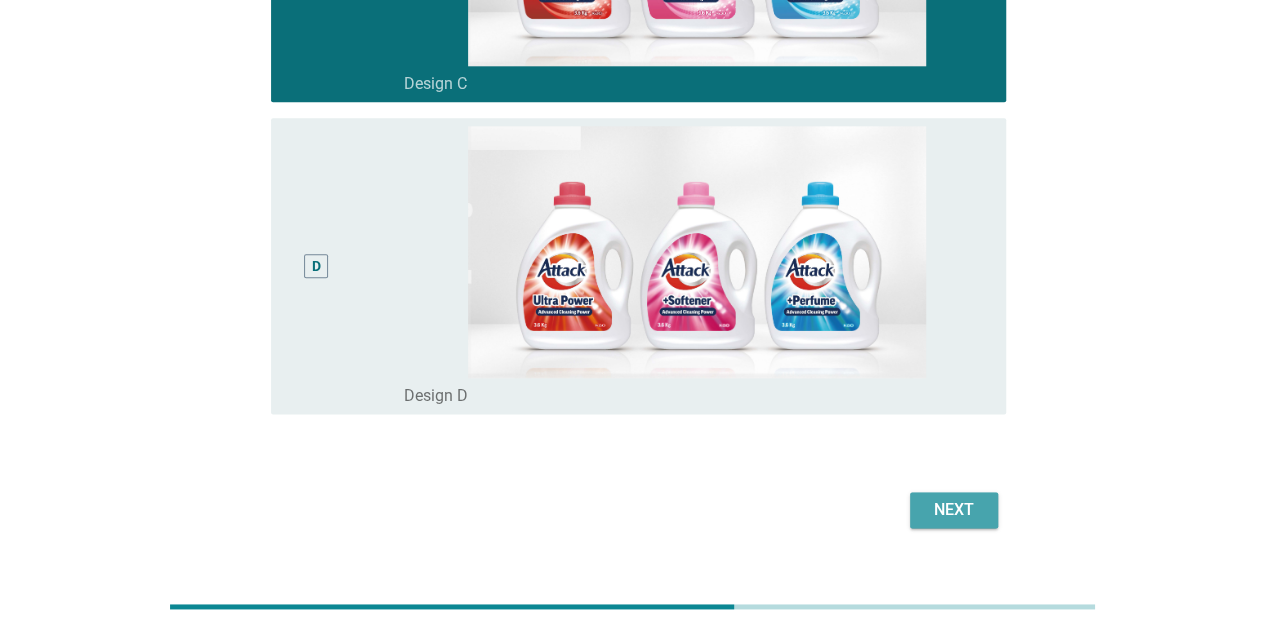 click on "Next" at bounding box center [954, 510] 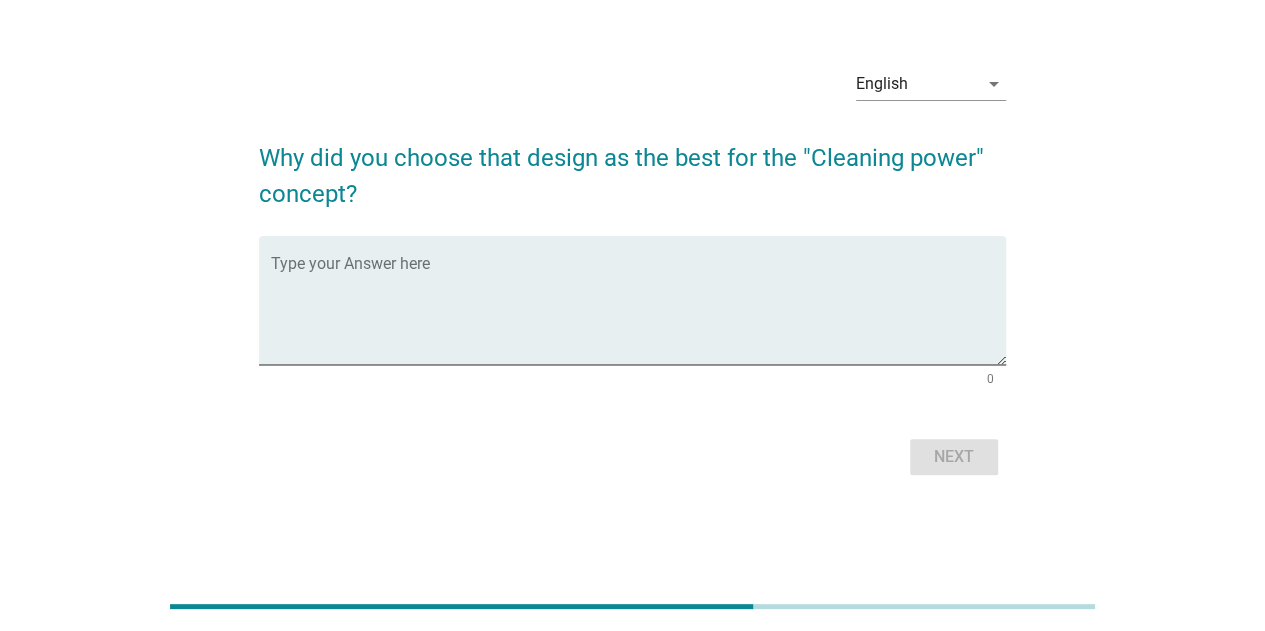 scroll, scrollTop: 0, scrollLeft: 0, axis: both 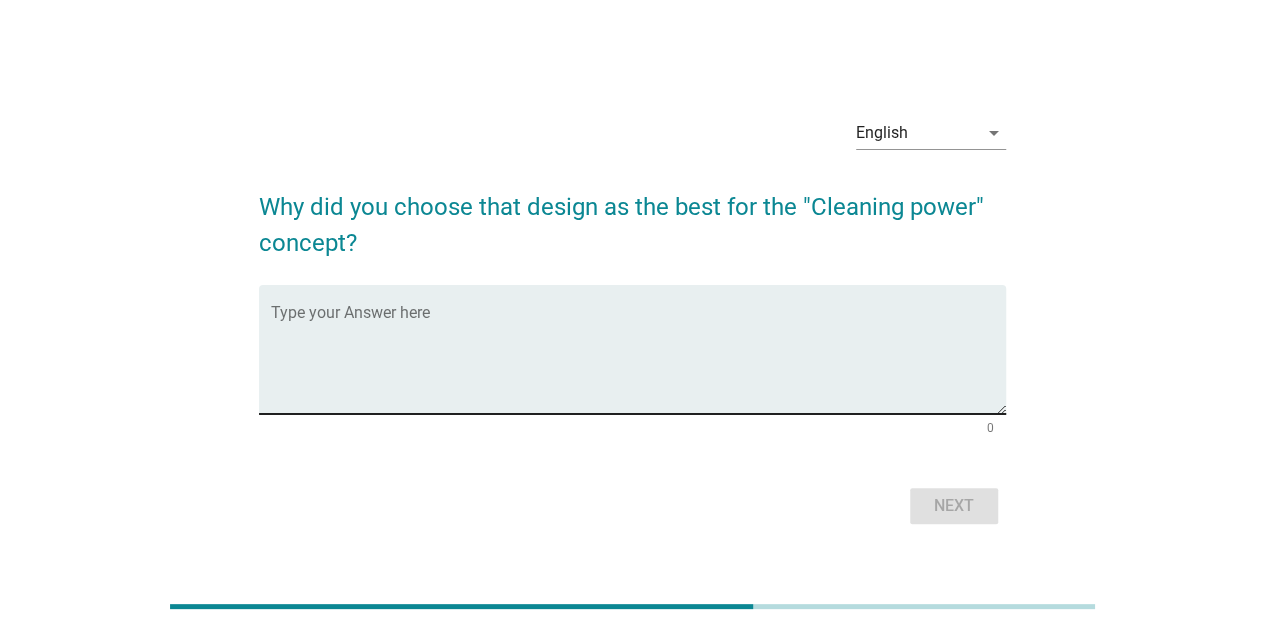 click at bounding box center [638, 361] 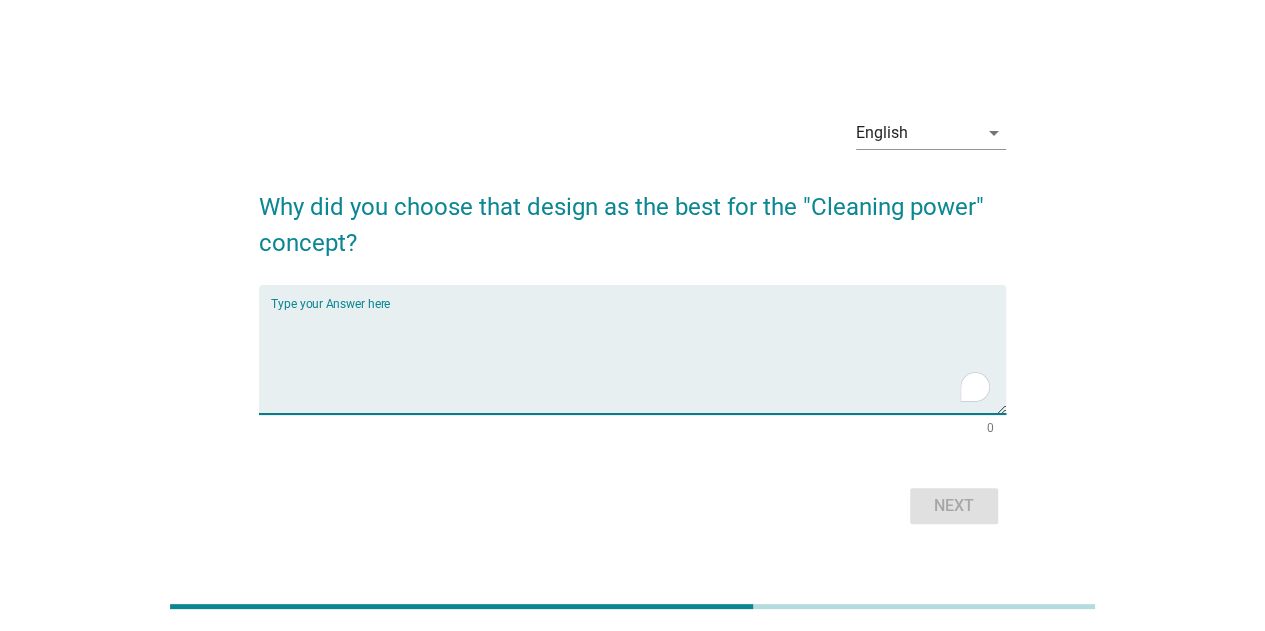 type on "O" 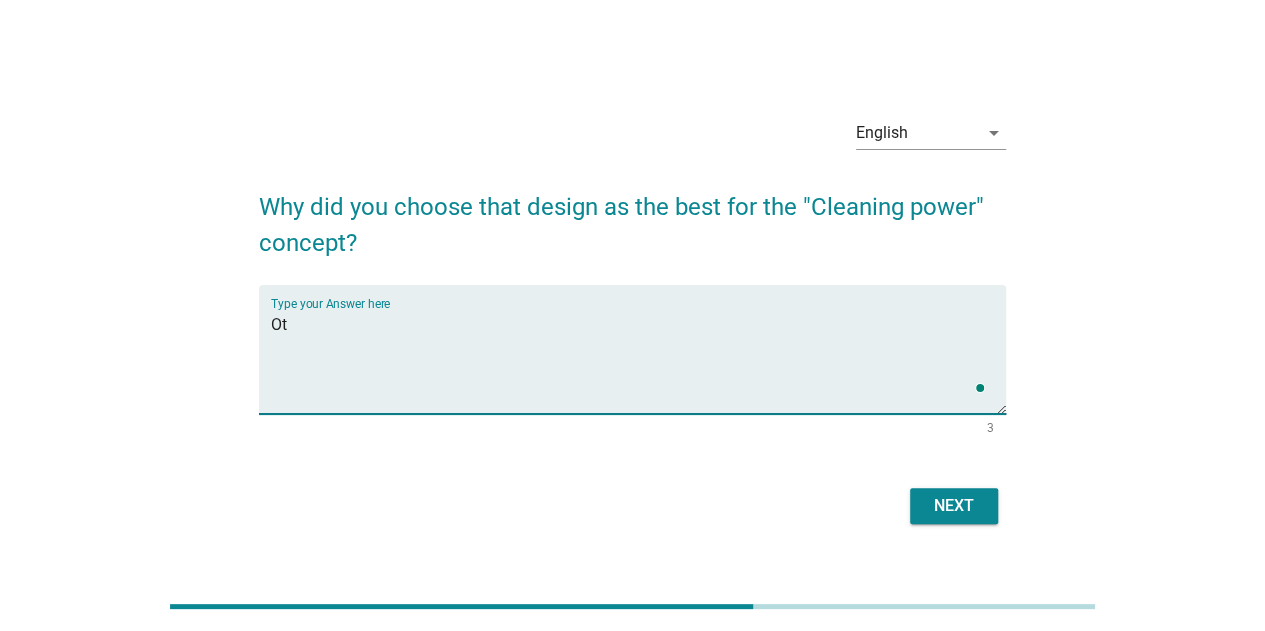 type on "O" 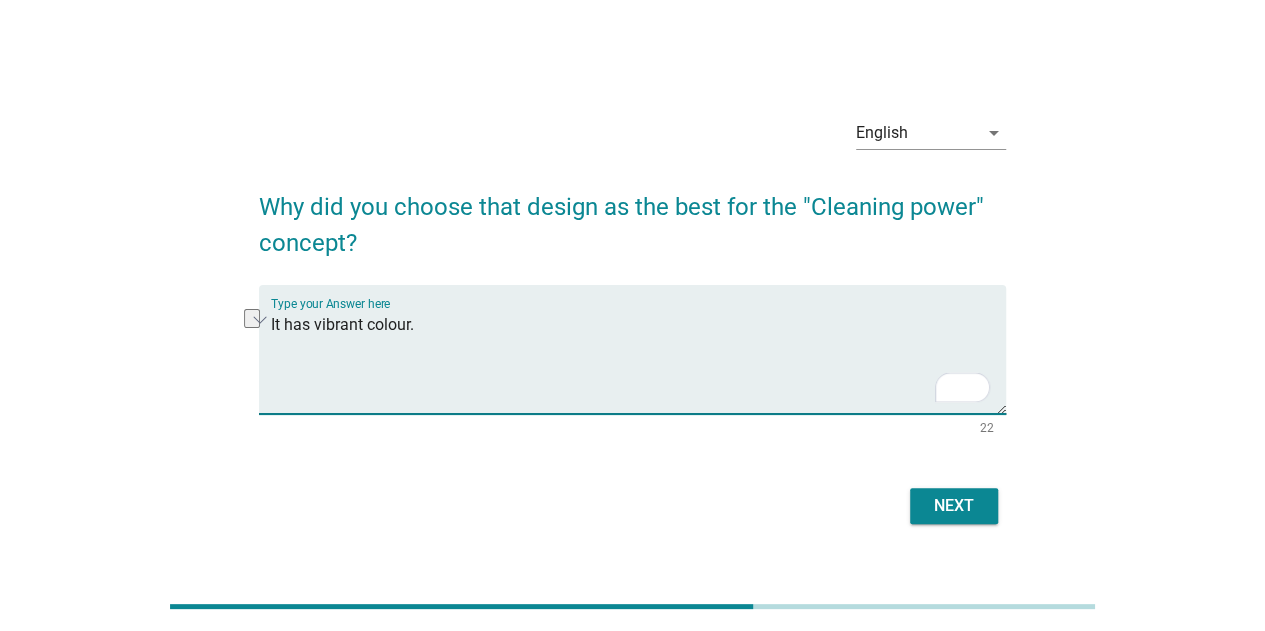 drag, startPoint x: 302, startPoint y: 329, endPoint x: 486, endPoint y: 333, distance: 184.04347 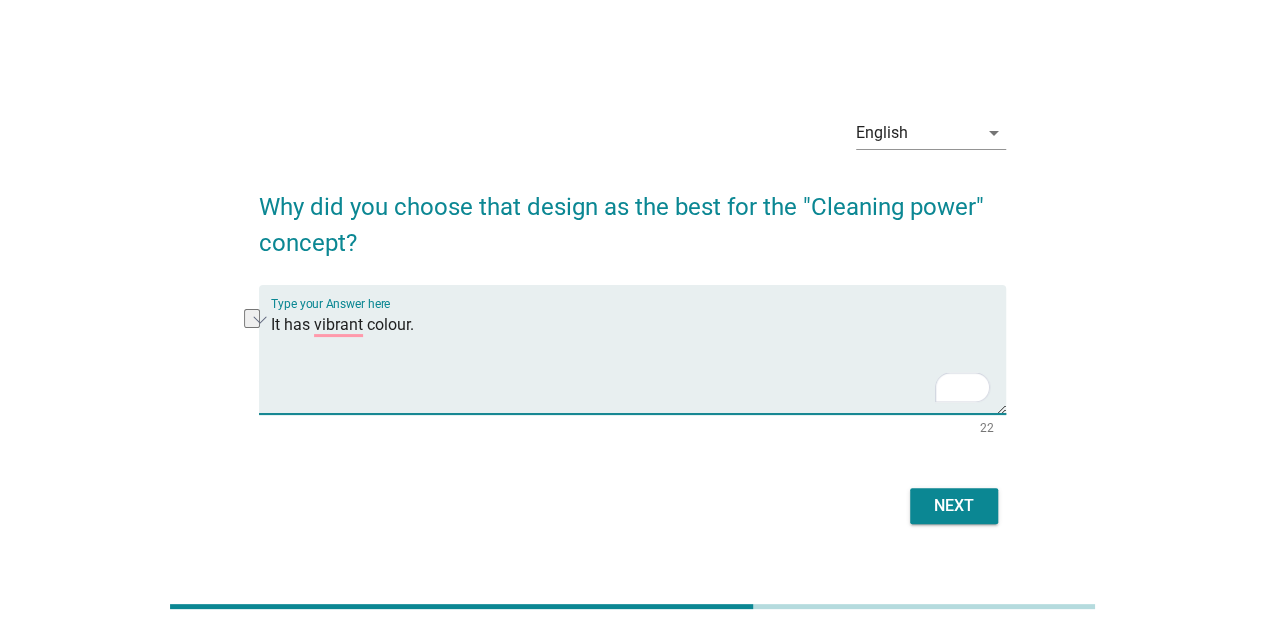 type on "It has vibrant colour." 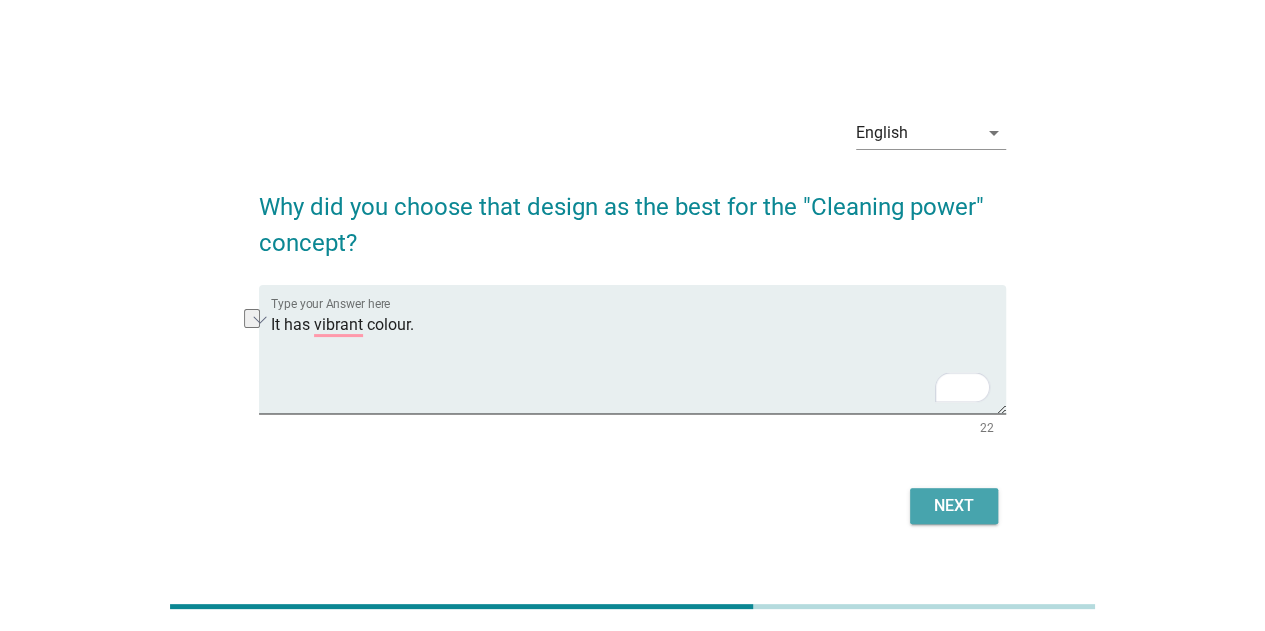 click on "Next" at bounding box center (954, 506) 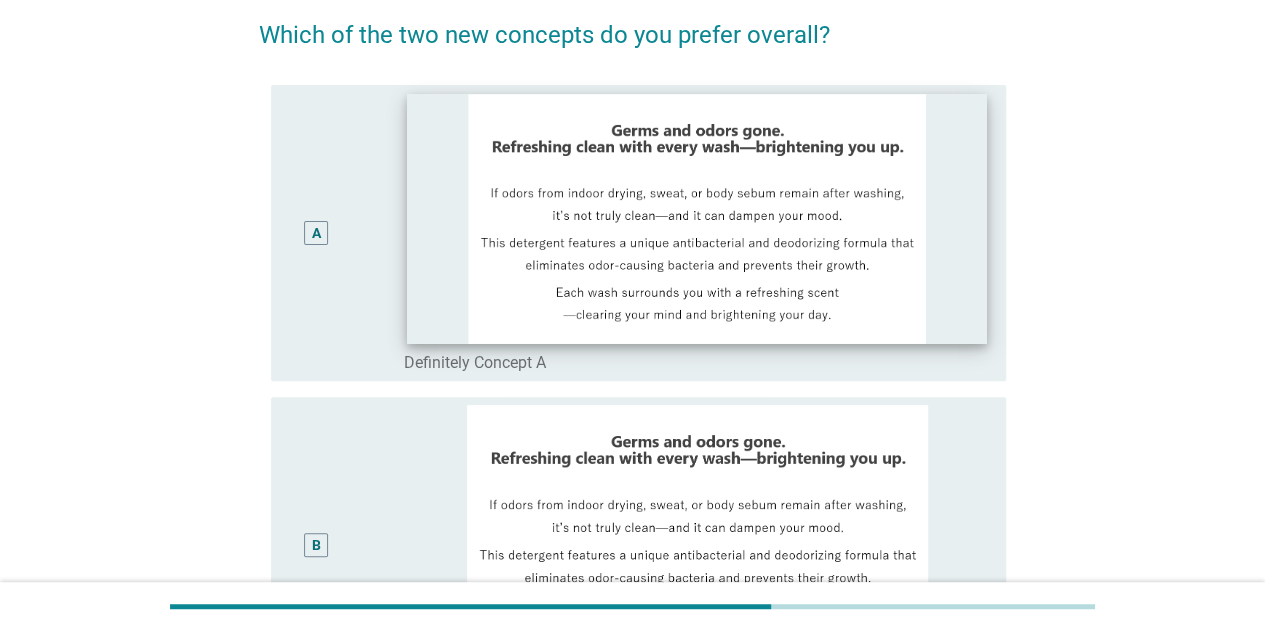 scroll, scrollTop: 204, scrollLeft: 0, axis: vertical 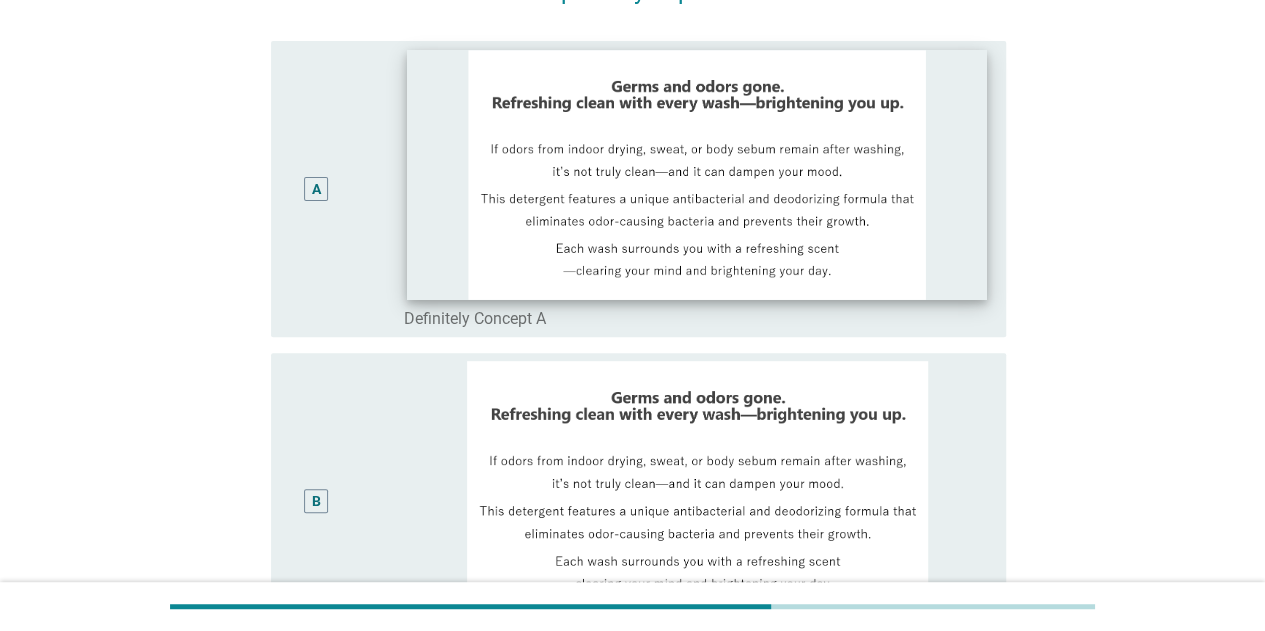 click at bounding box center [697, 175] 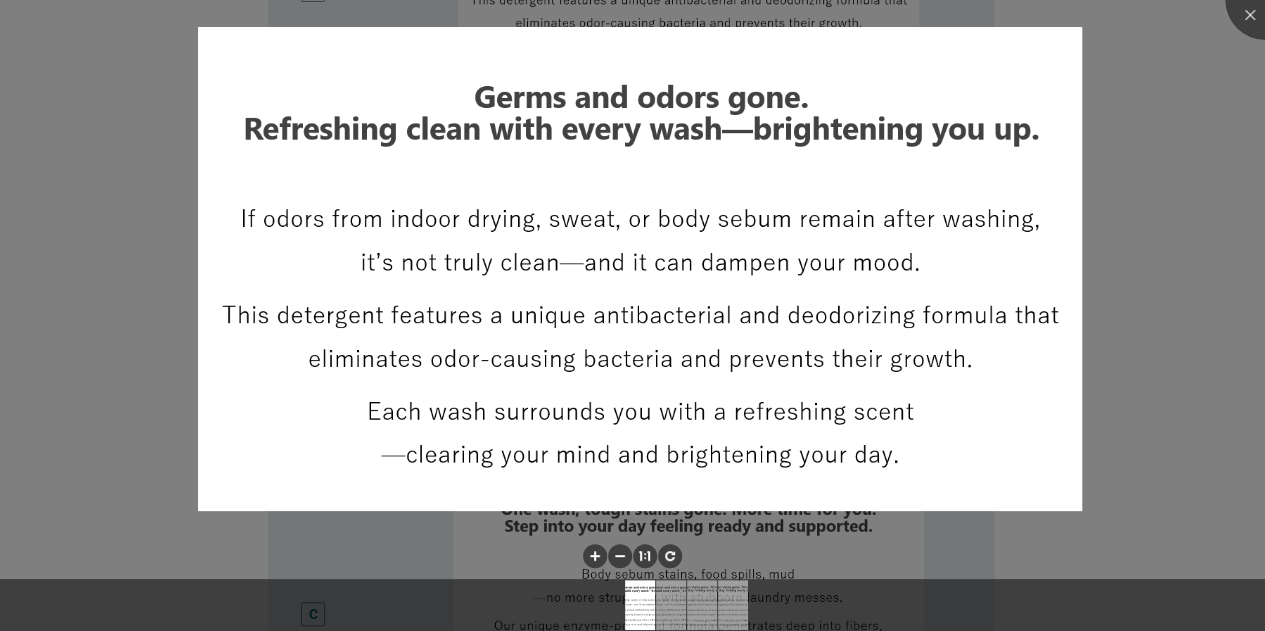 scroll, scrollTop: 704, scrollLeft: 0, axis: vertical 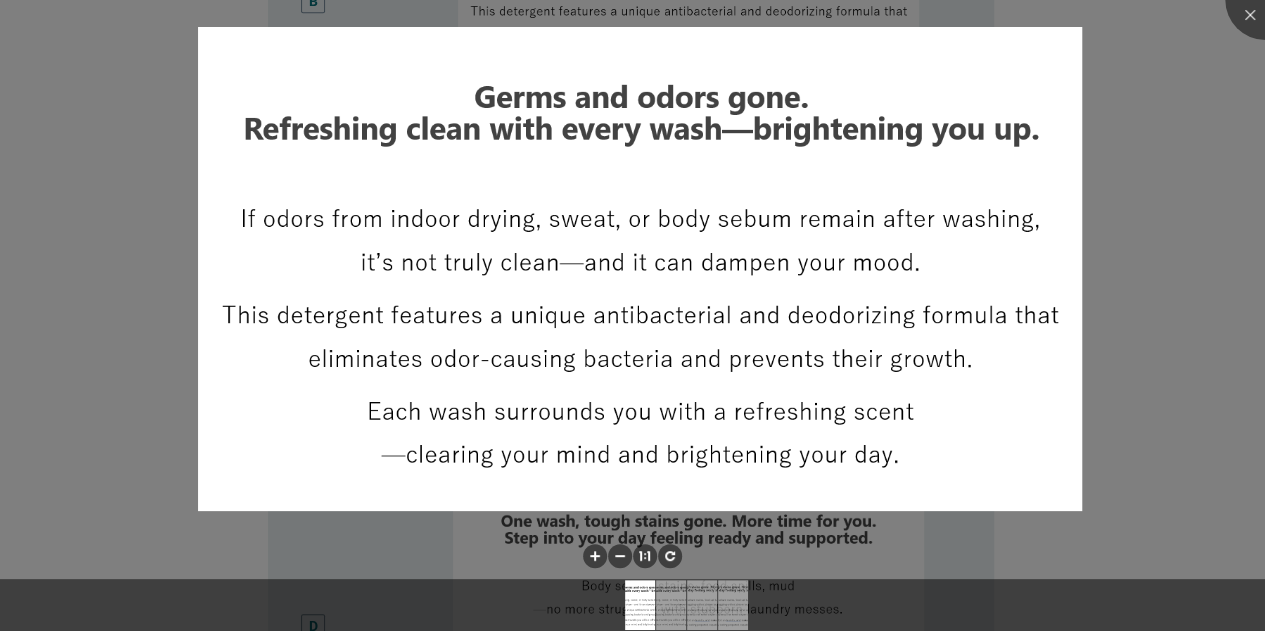click at bounding box center [632, 558] 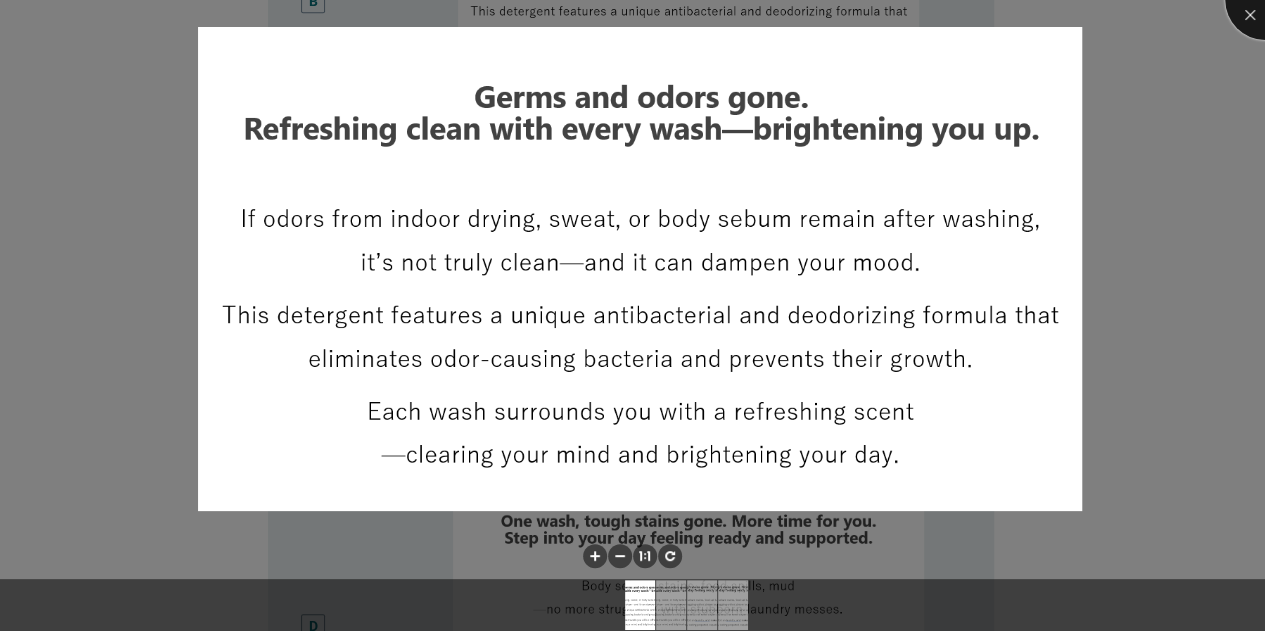 click at bounding box center [1265, 0] 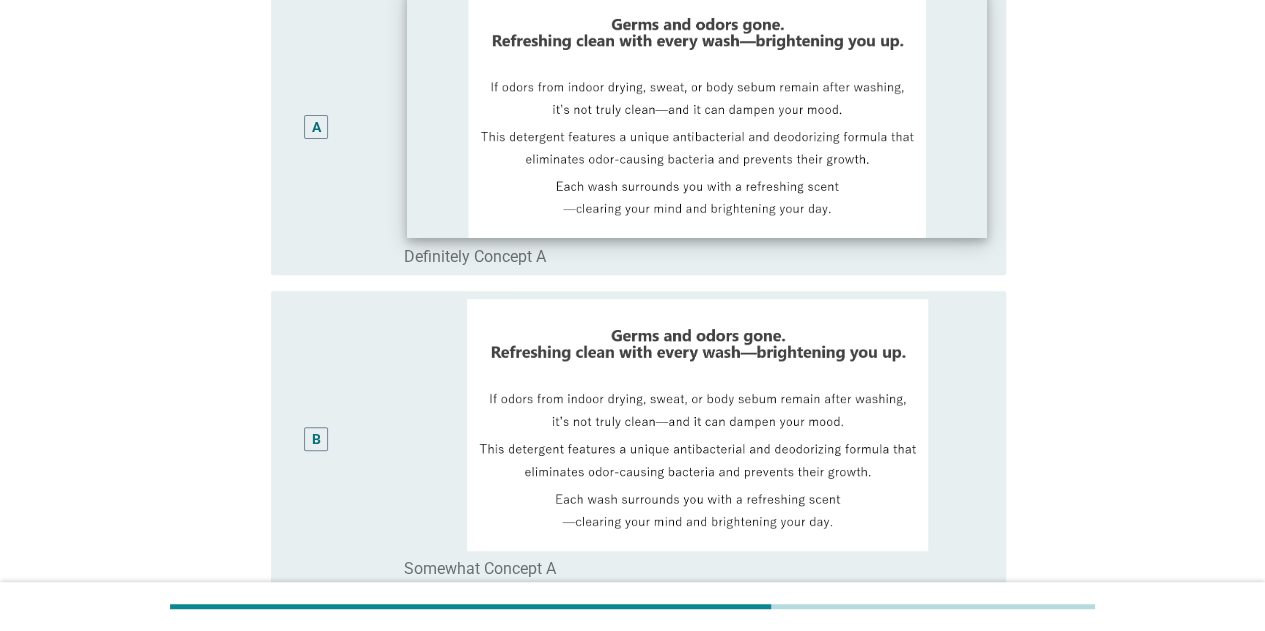 scroll, scrollTop: 204, scrollLeft: 0, axis: vertical 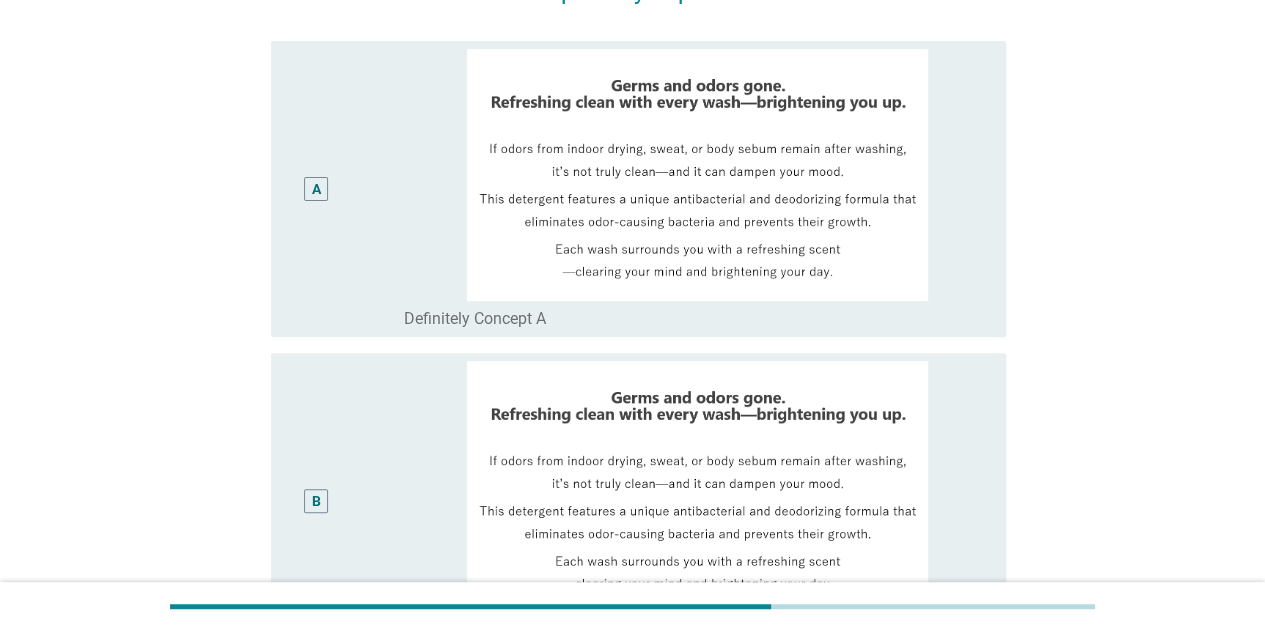 click on "A" at bounding box center [345, 189] 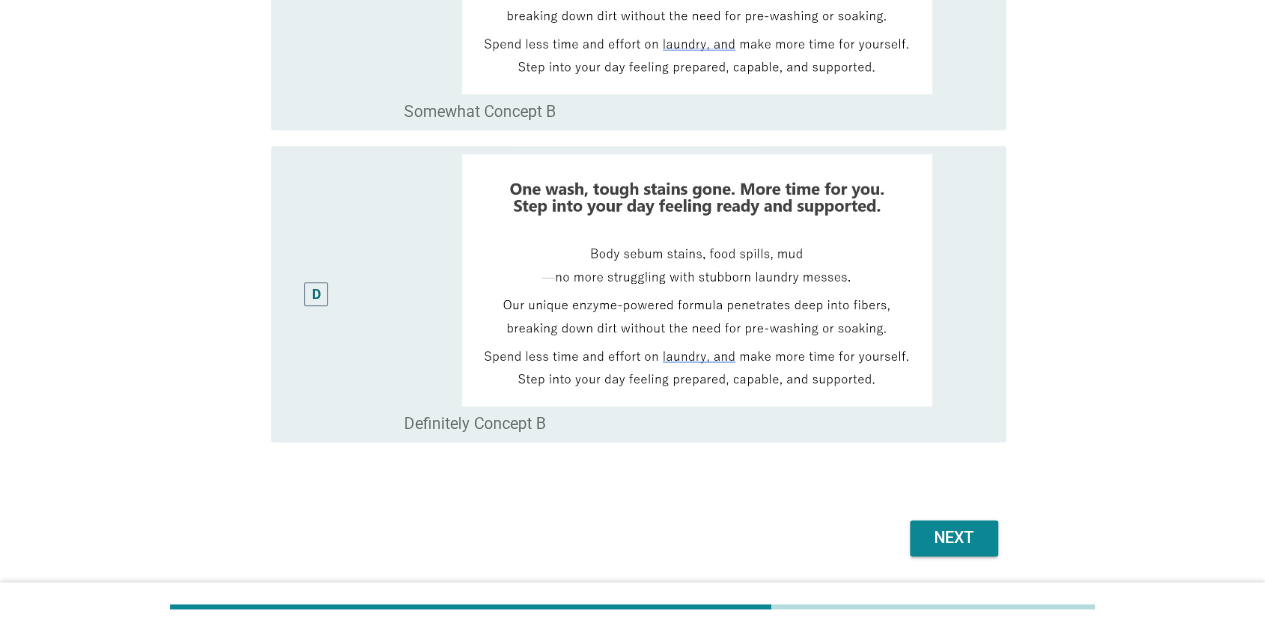 scroll, scrollTop: 1104, scrollLeft: 0, axis: vertical 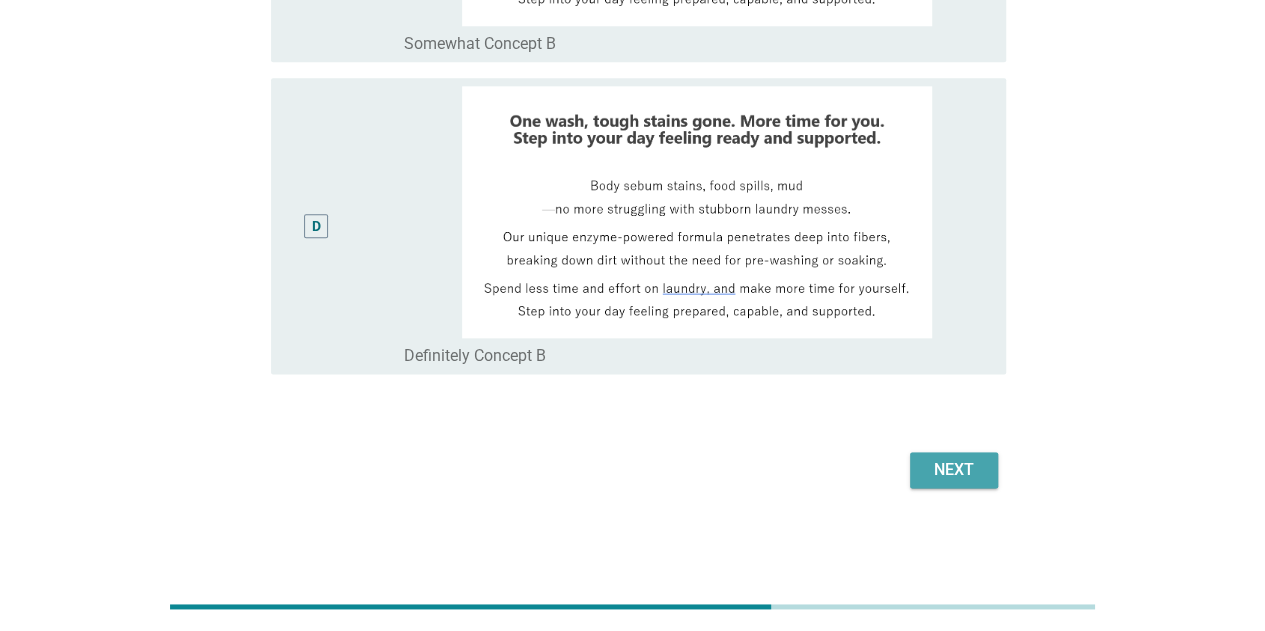 click on "Next" at bounding box center (954, 470) 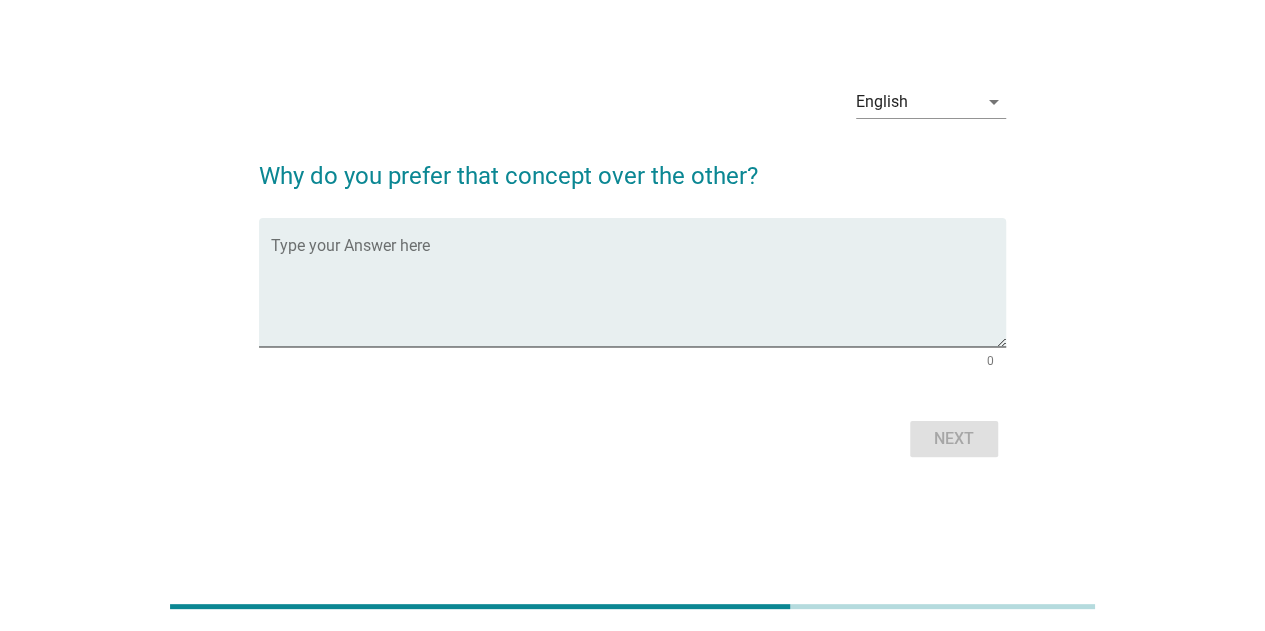 scroll, scrollTop: 0, scrollLeft: 0, axis: both 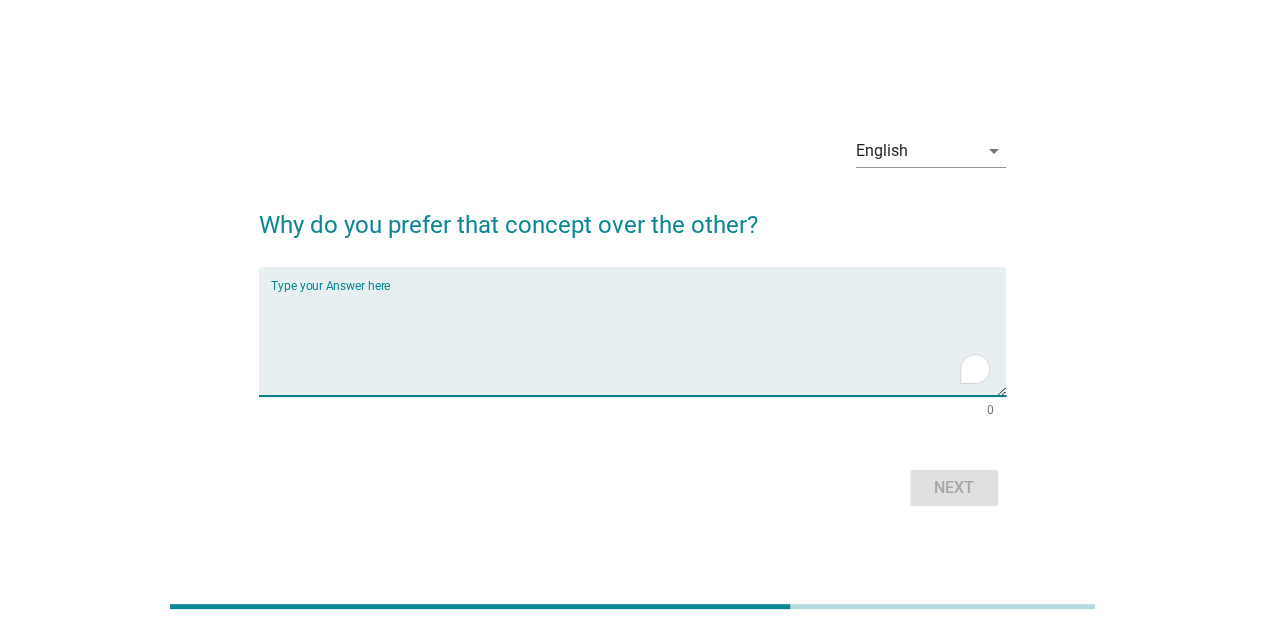 click at bounding box center (638, 343) 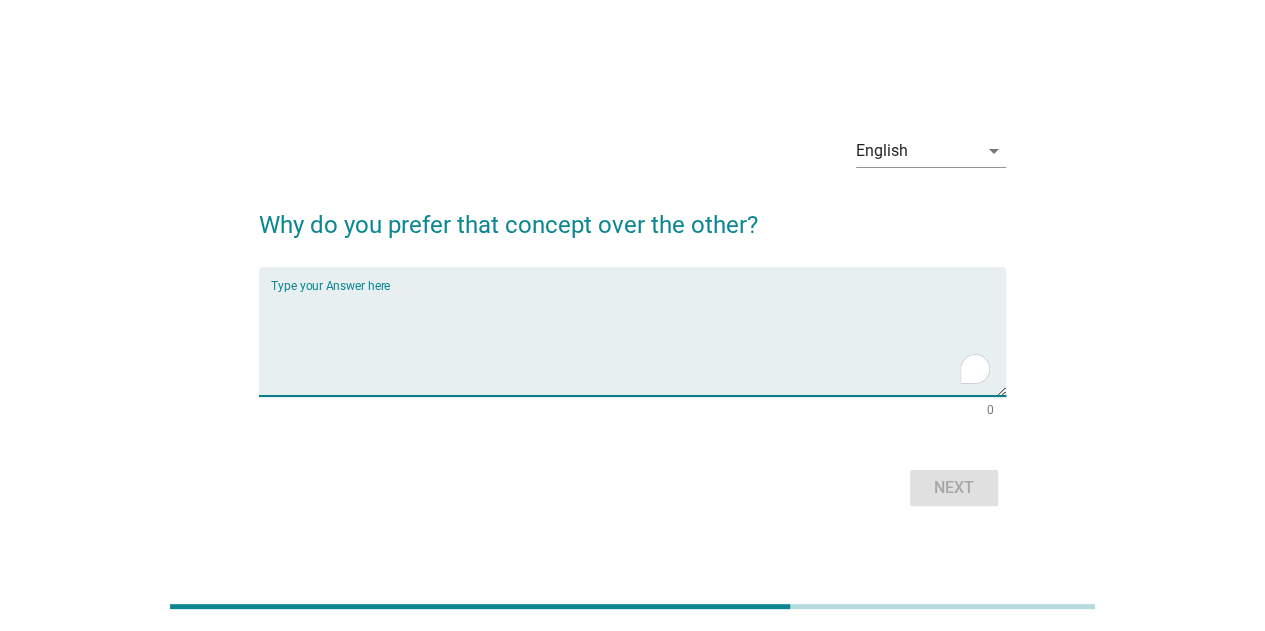 paste on "It has vibrant colour." 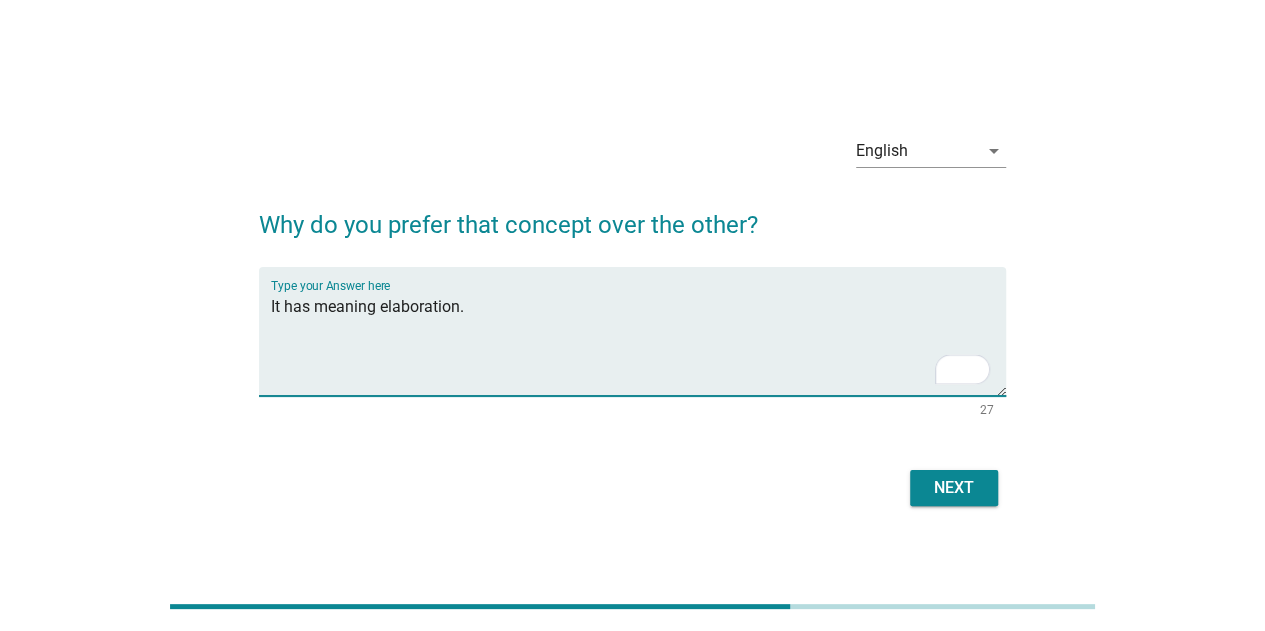 type on "It has meaning elaboration." 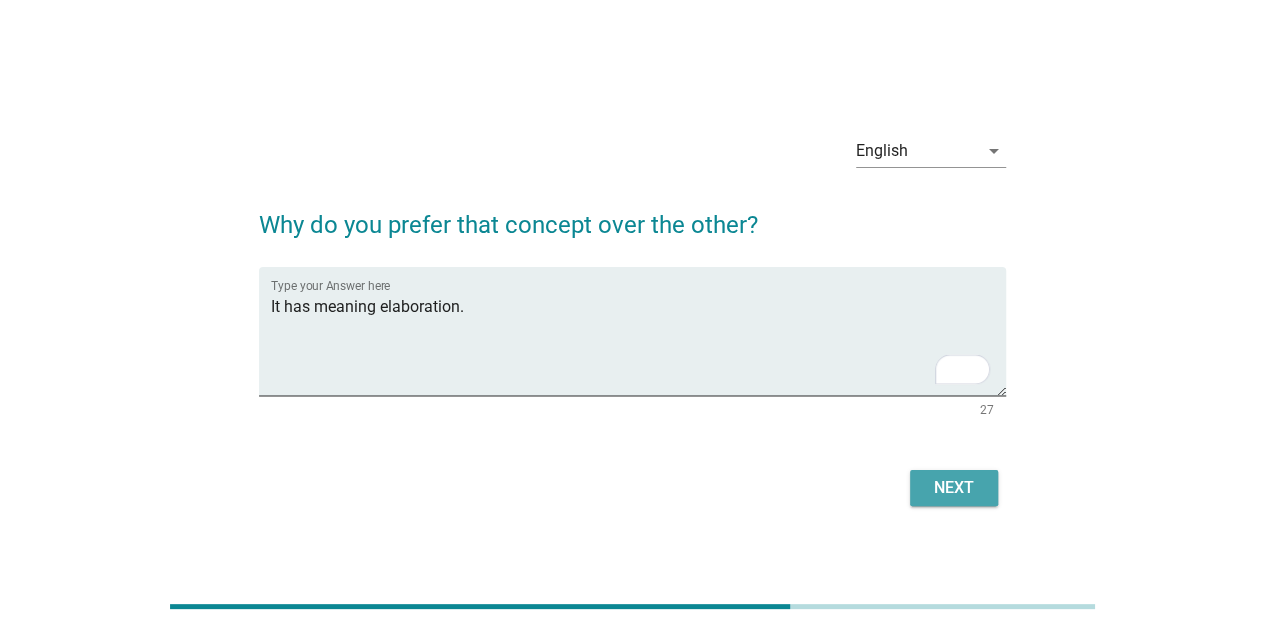 click on "Next" at bounding box center (954, 488) 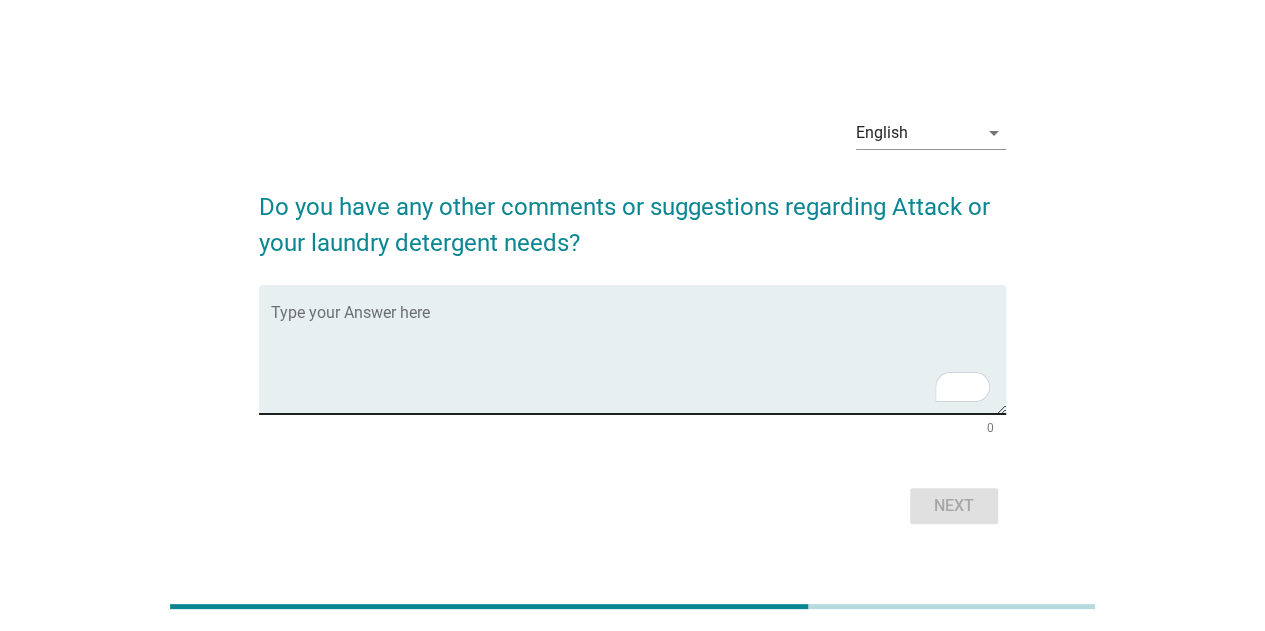 click at bounding box center (638, 361) 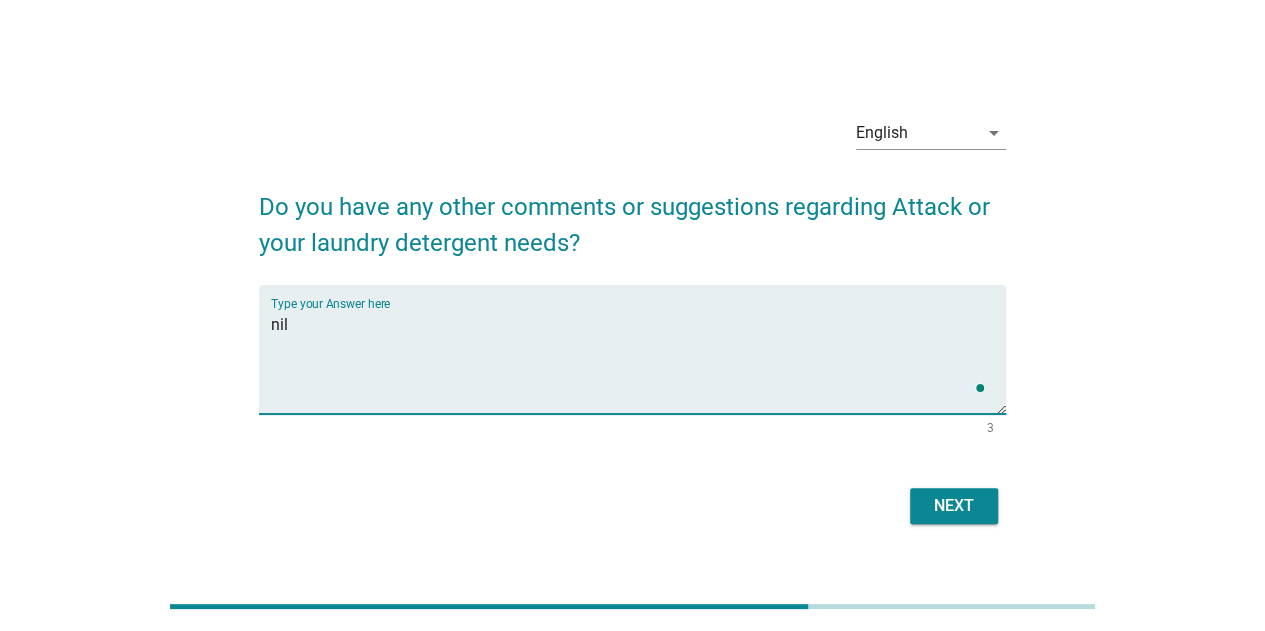 type on "nil" 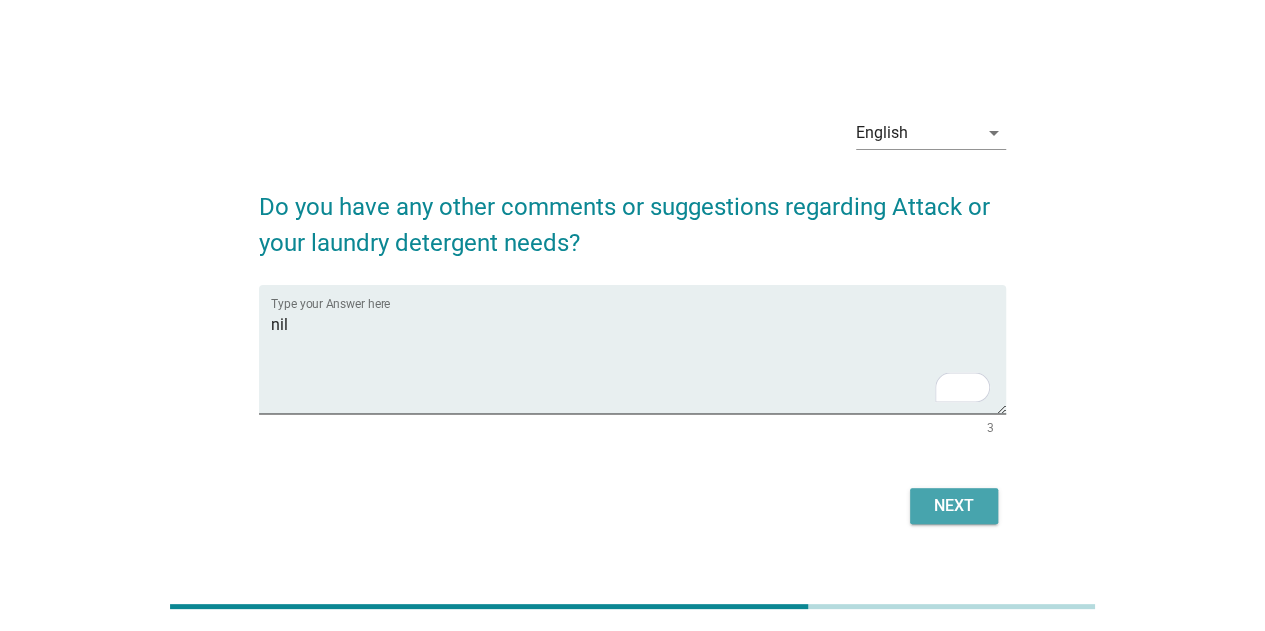 click on "Next" at bounding box center [954, 506] 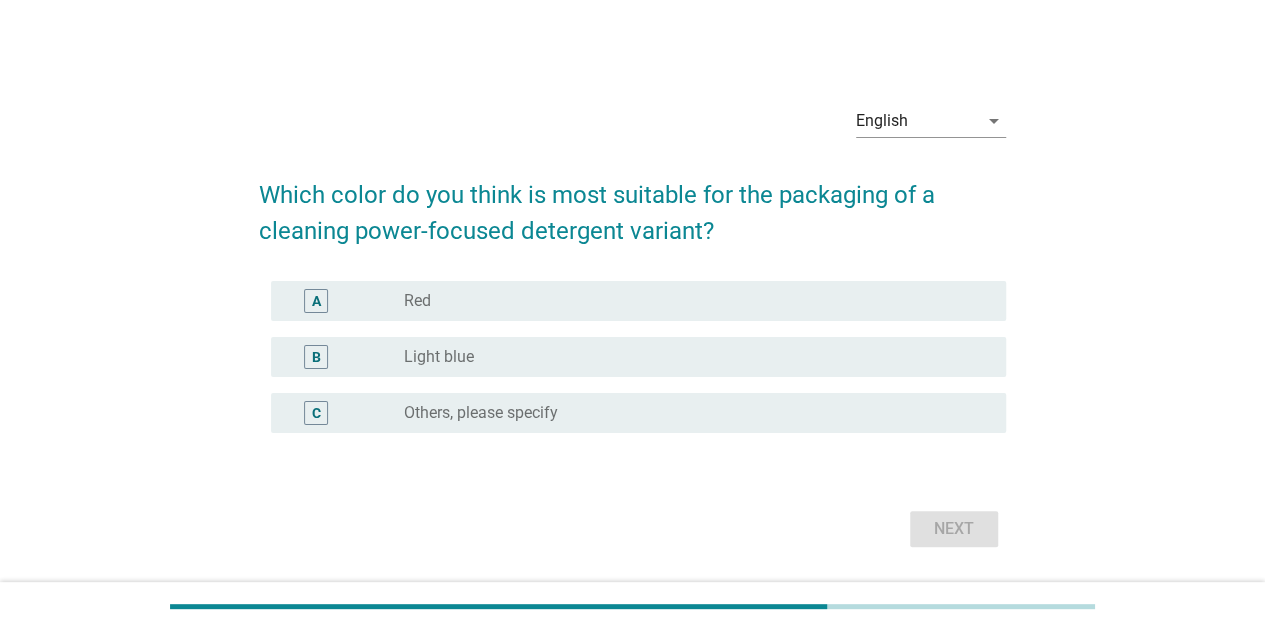 click on "radio_button_unchecked Light blue" at bounding box center (689, 357) 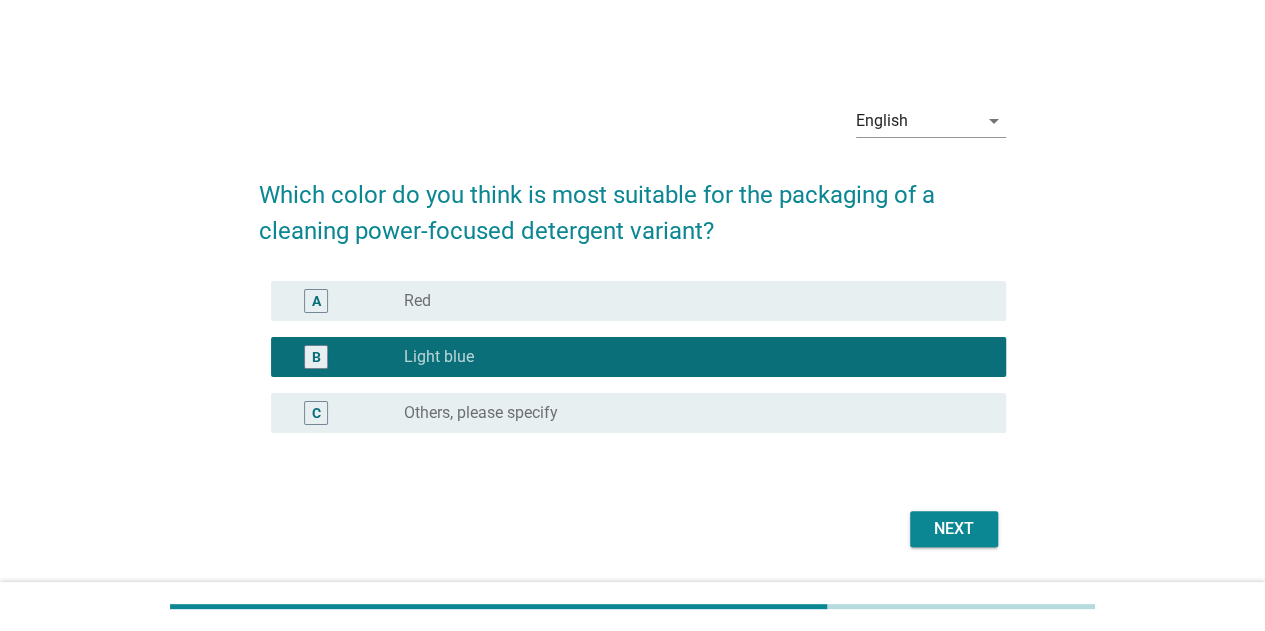 click on "Next" at bounding box center (954, 529) 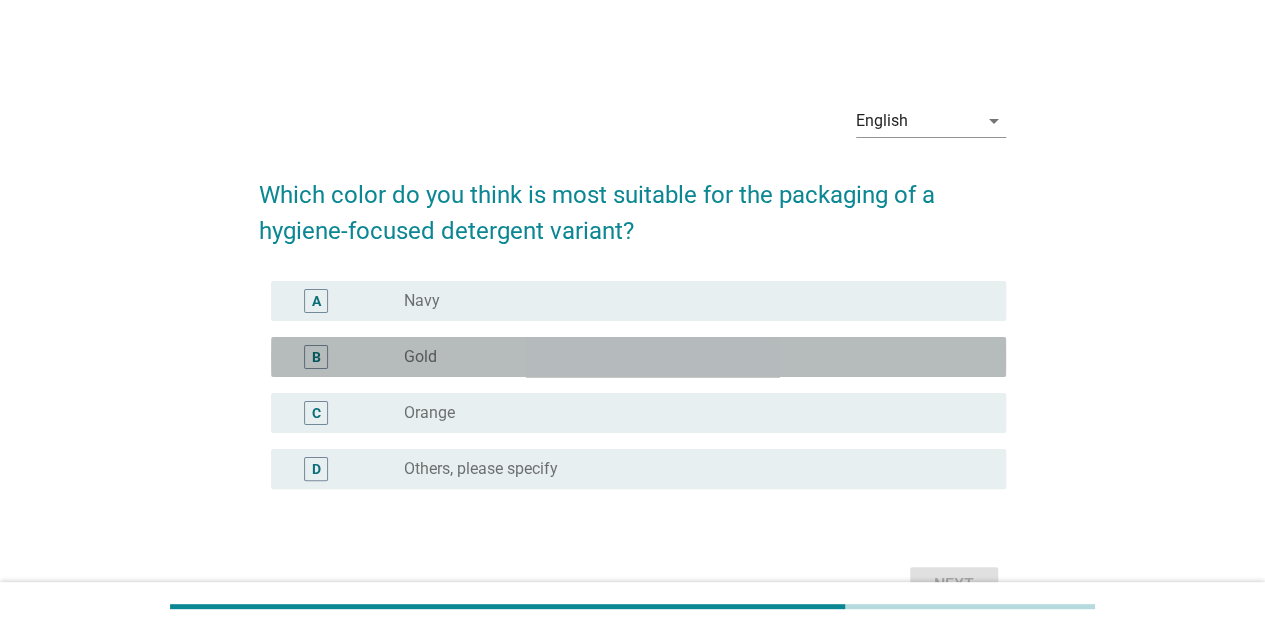 click on "radio_button_unchecked Gold" at bounding box center (697, 357) 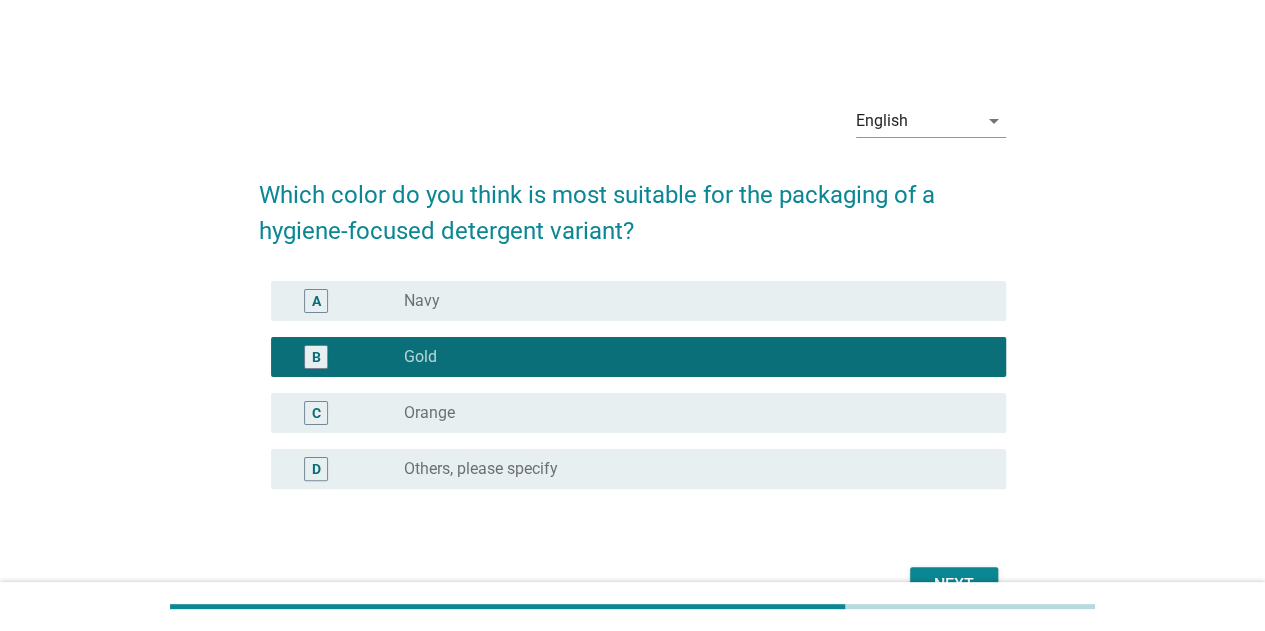 click on "Next" at bounding box center (632, 585) 